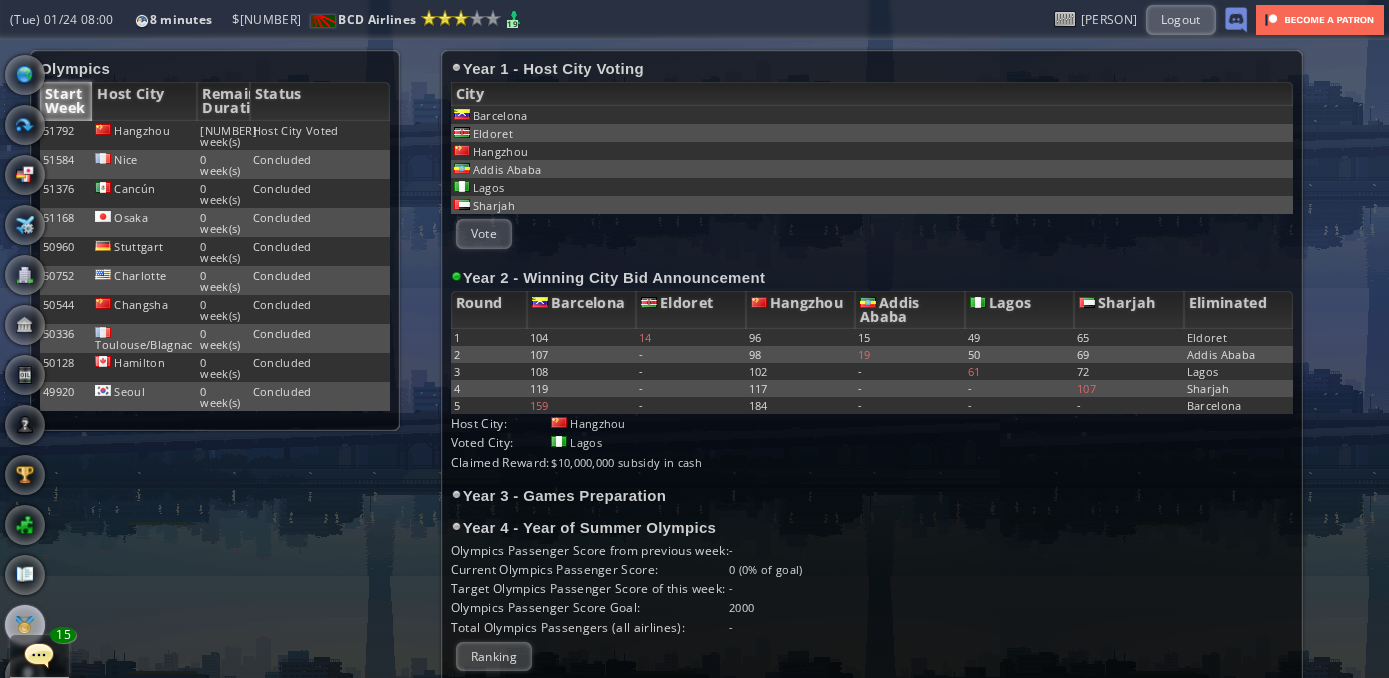 scroll, scrollTop: 0, scrollLeft: 0, axis: both 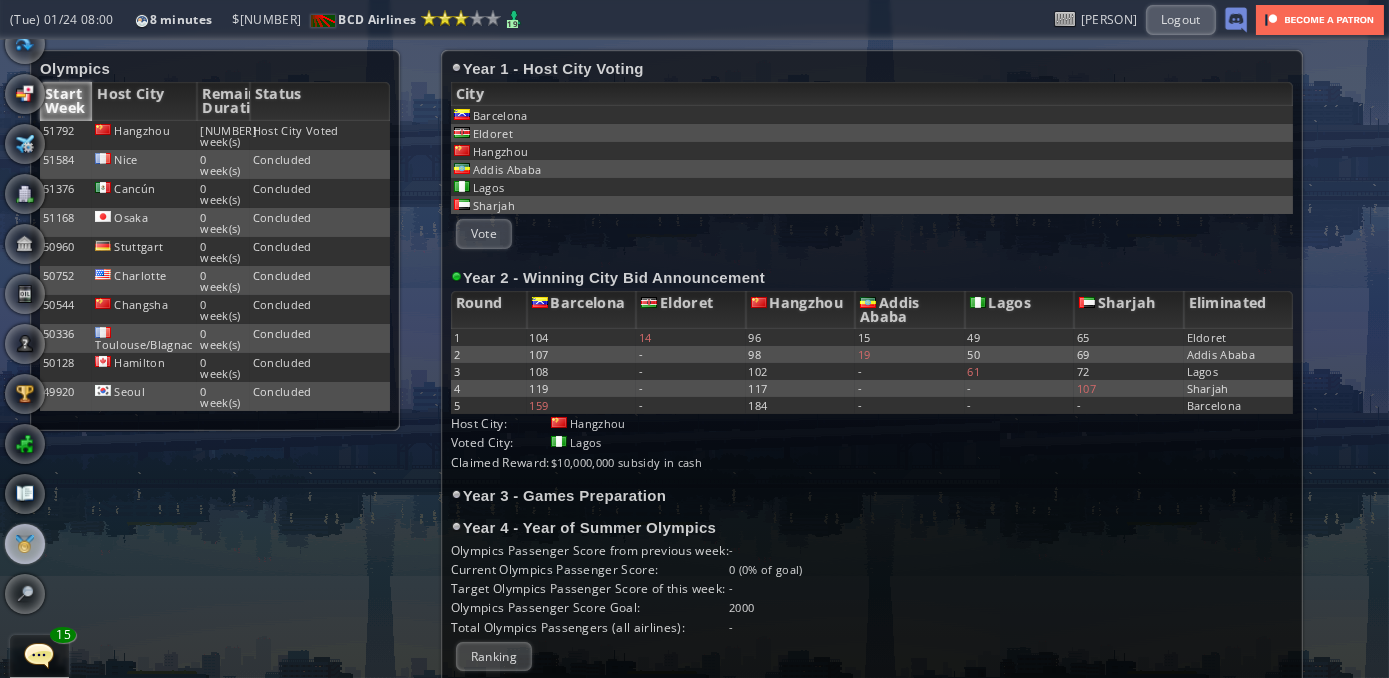 click at bounding box center (39, 655) 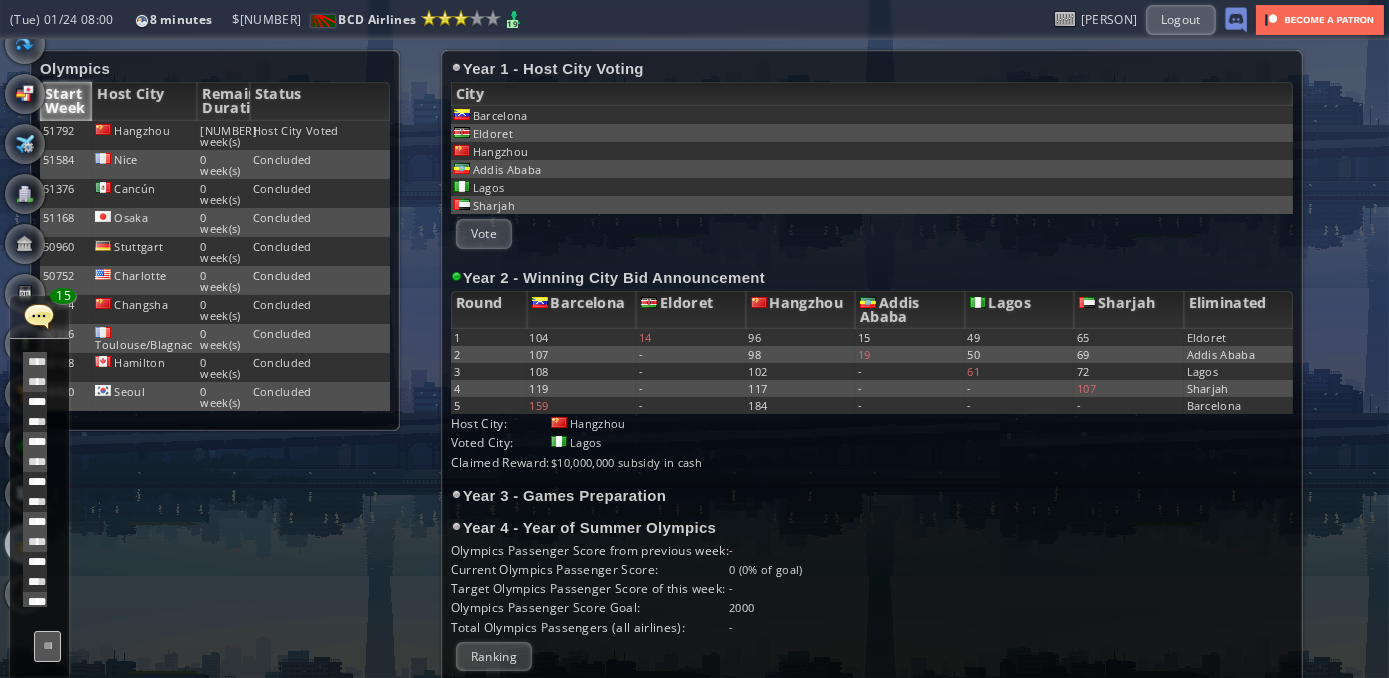 scroll, scrollTop: 680, scrollLeft: 0, axis: vertical 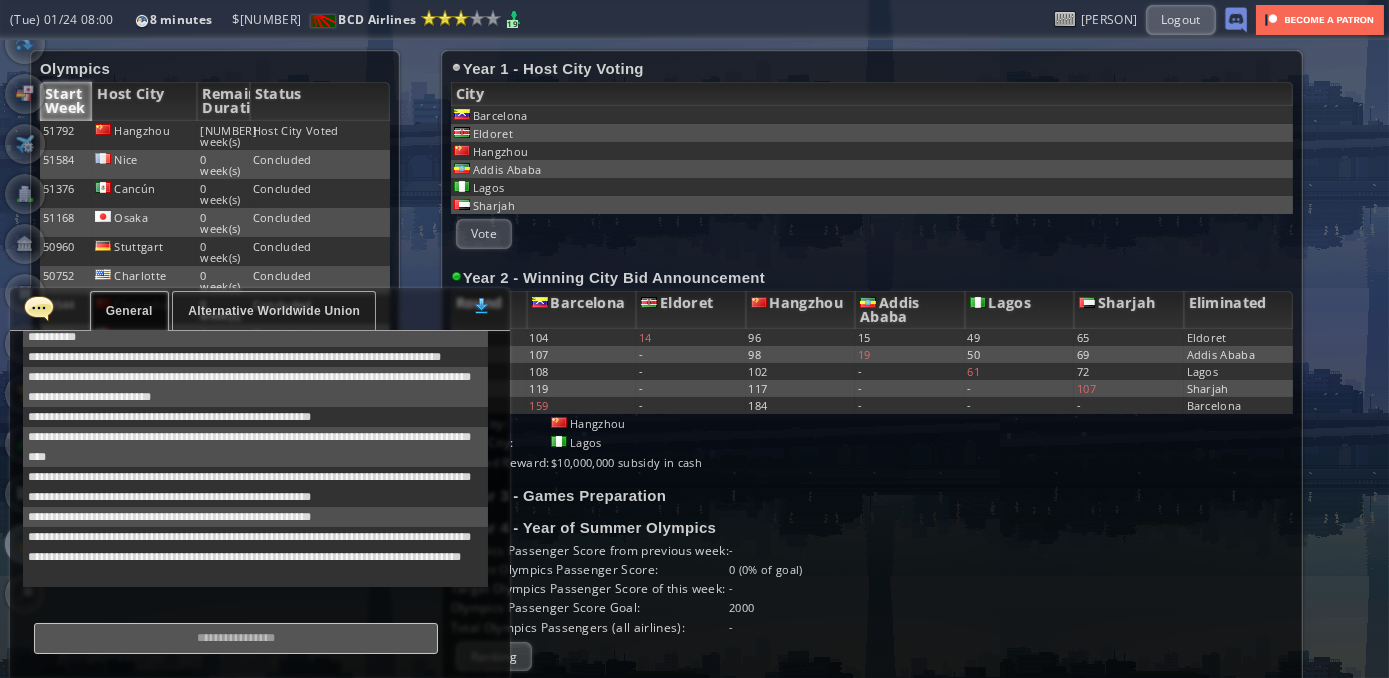 click on "Alternative Worldwide Union" at bounding box center (274, 311) 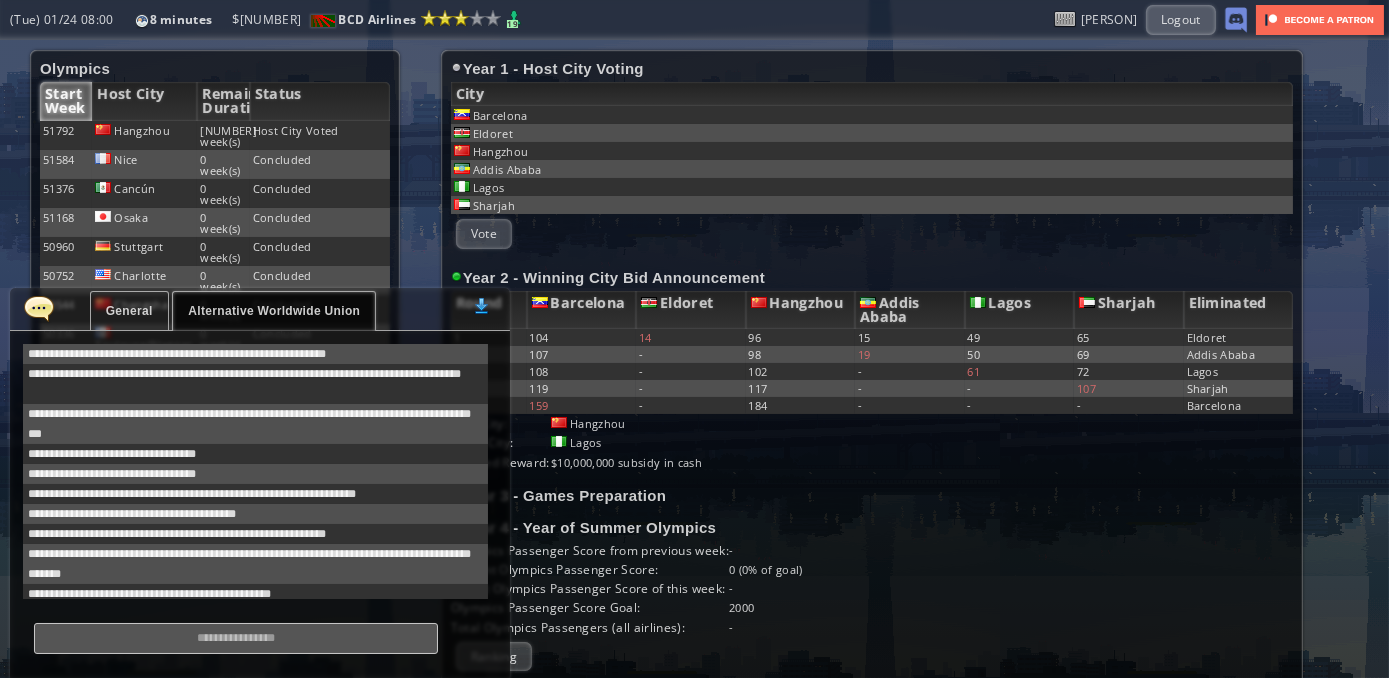 click on "General" at bounding box center (129, 311) 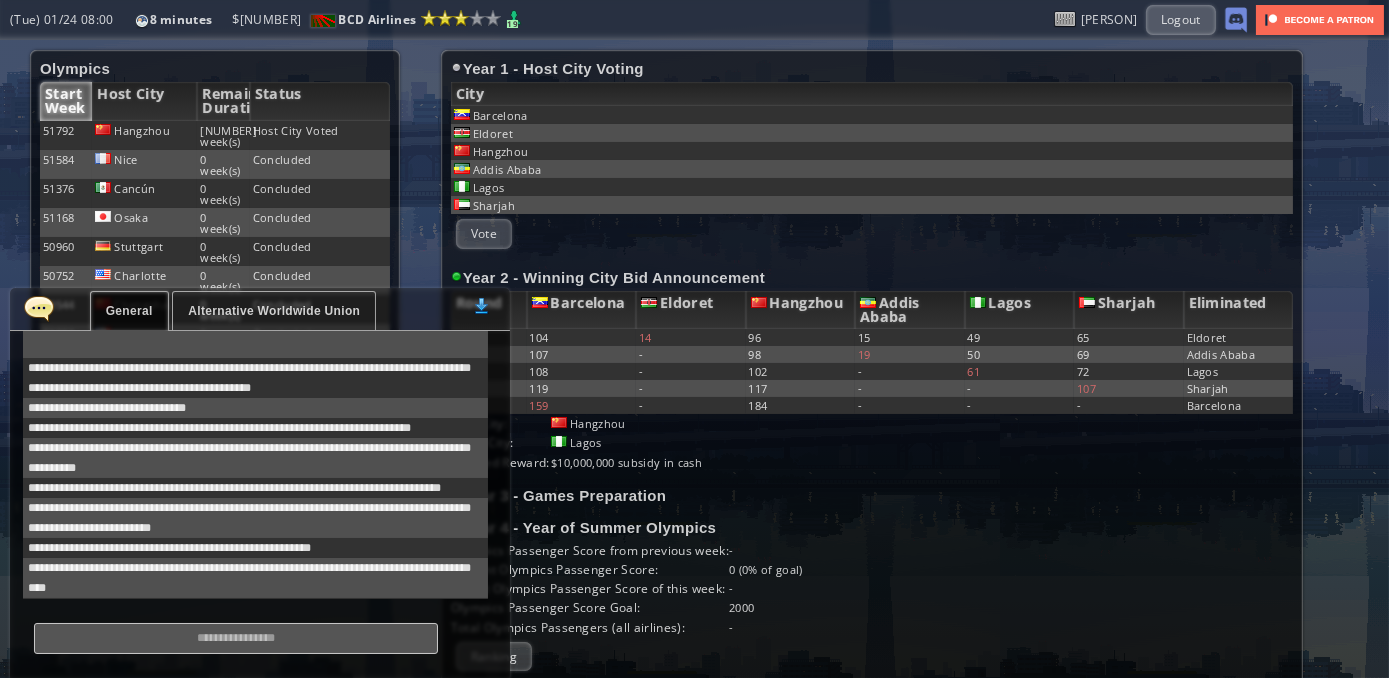scroll, scrollTop: 529, scrollLeft: 0, axis: vertical 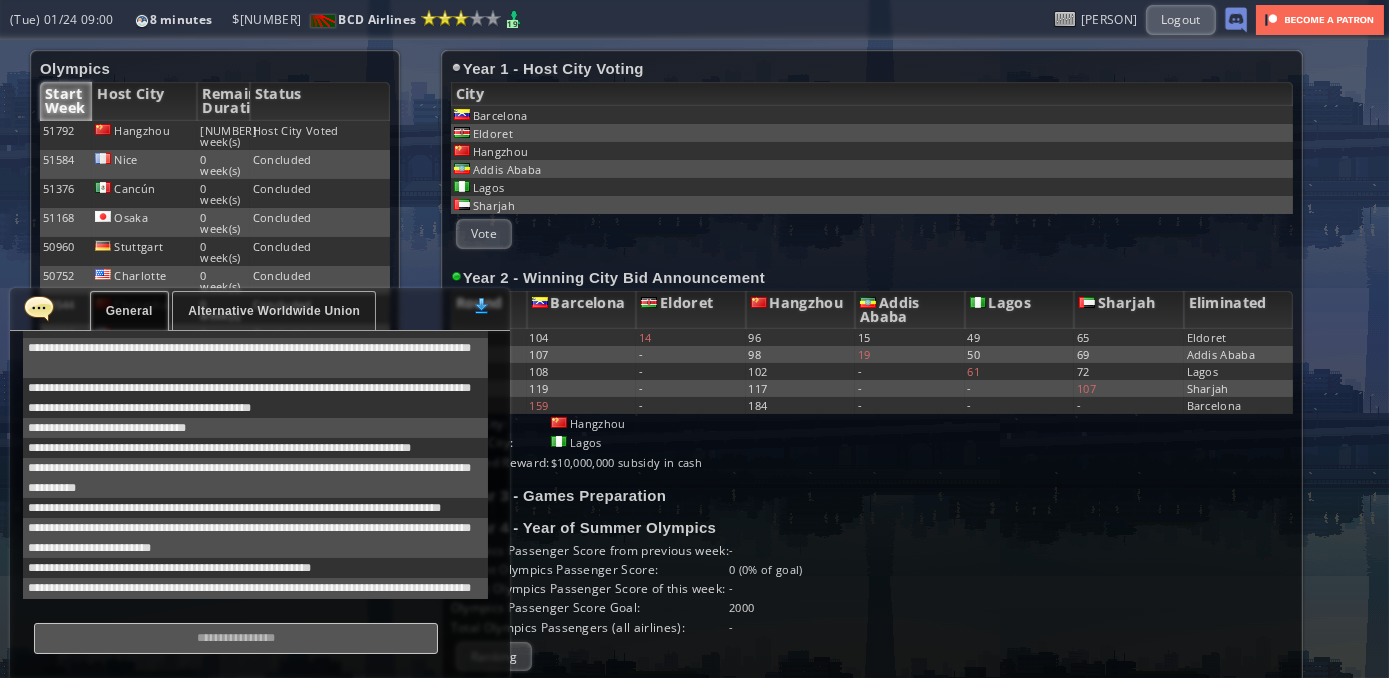 click at bounding box center (39, 308) 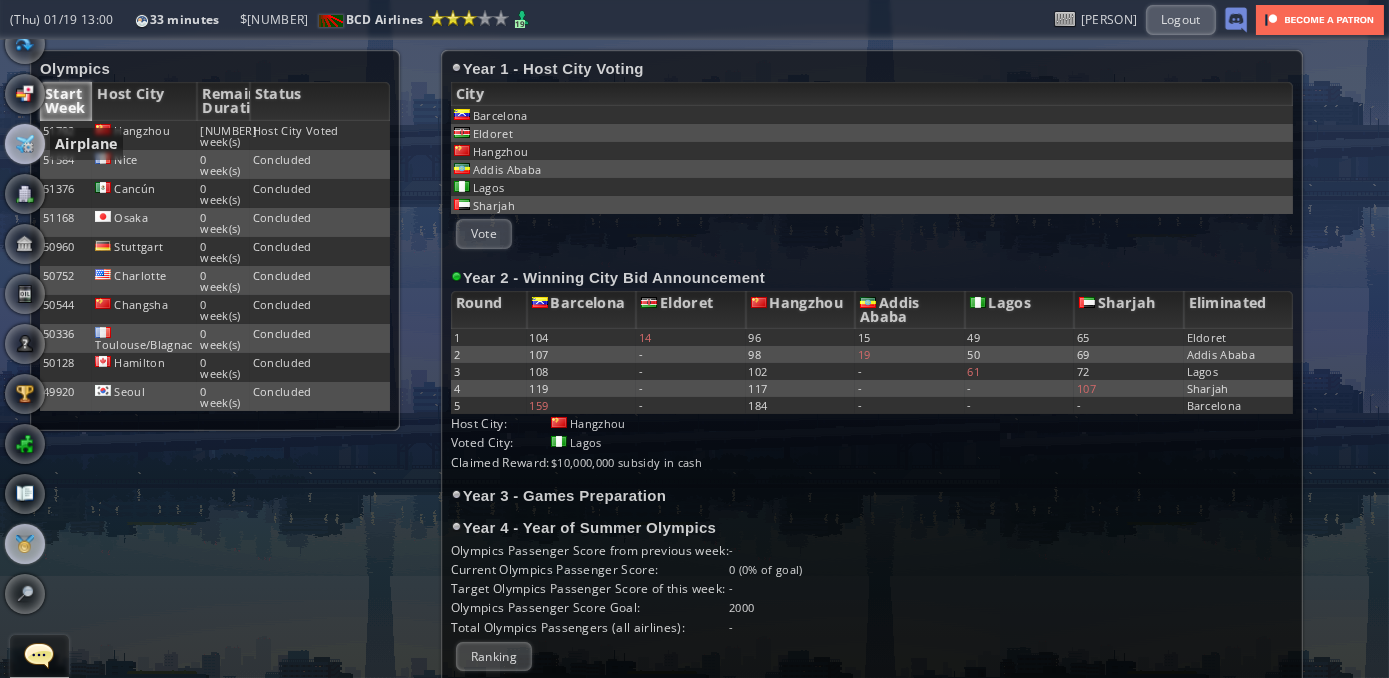 scroll, scrollTop: 0, scrollLeft: 0, axis: both 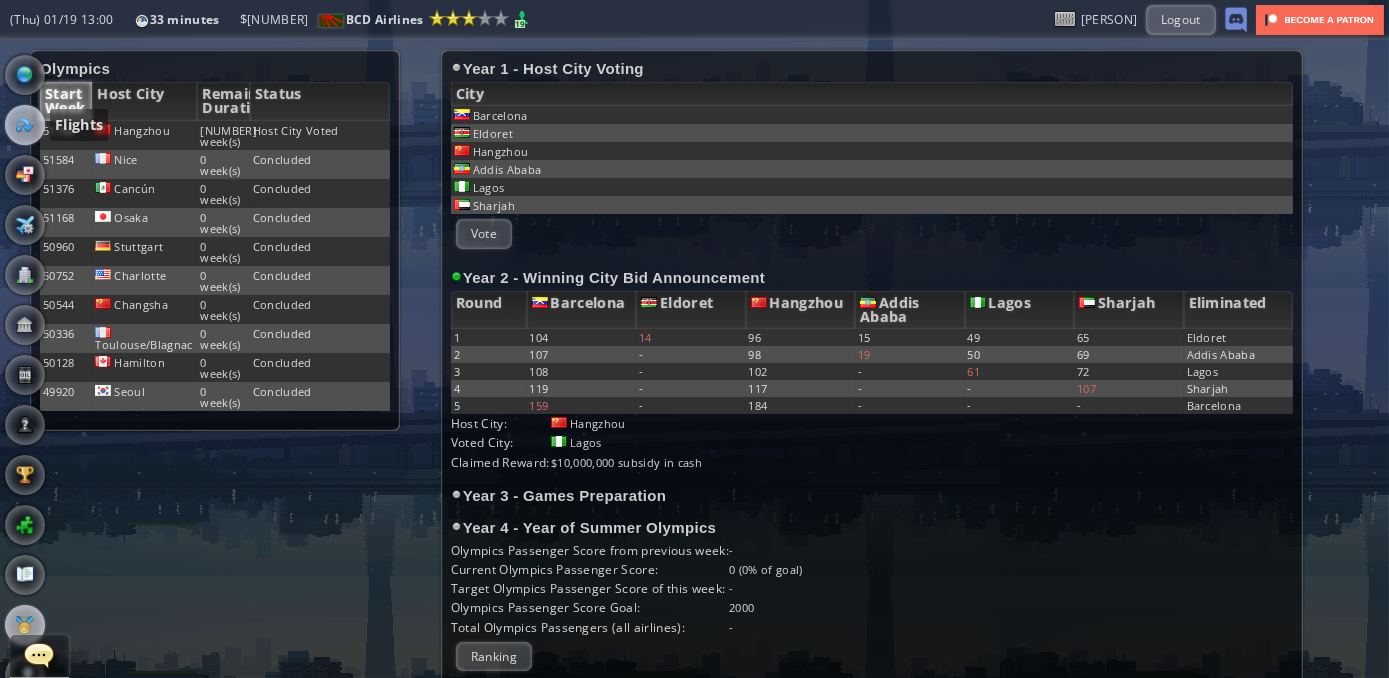click at bounding box center [25, 125] 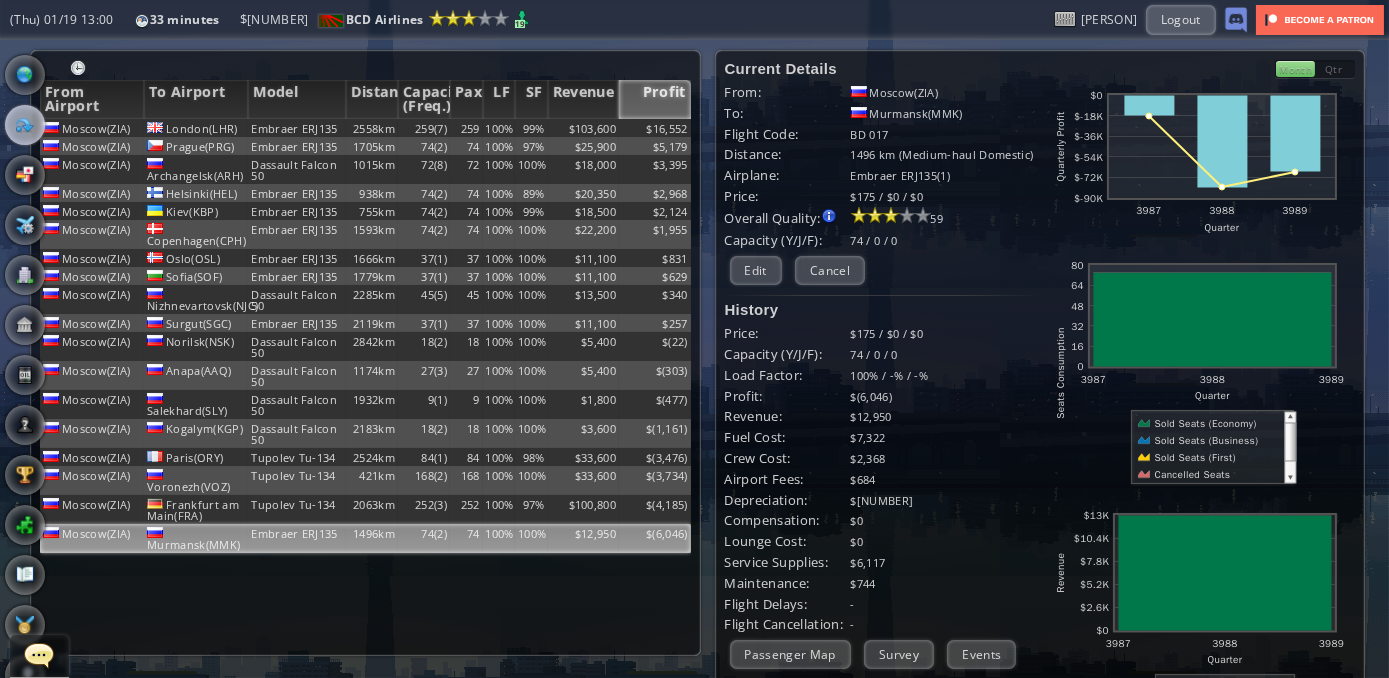 click on "Profit" at bounding box center [655, 99] 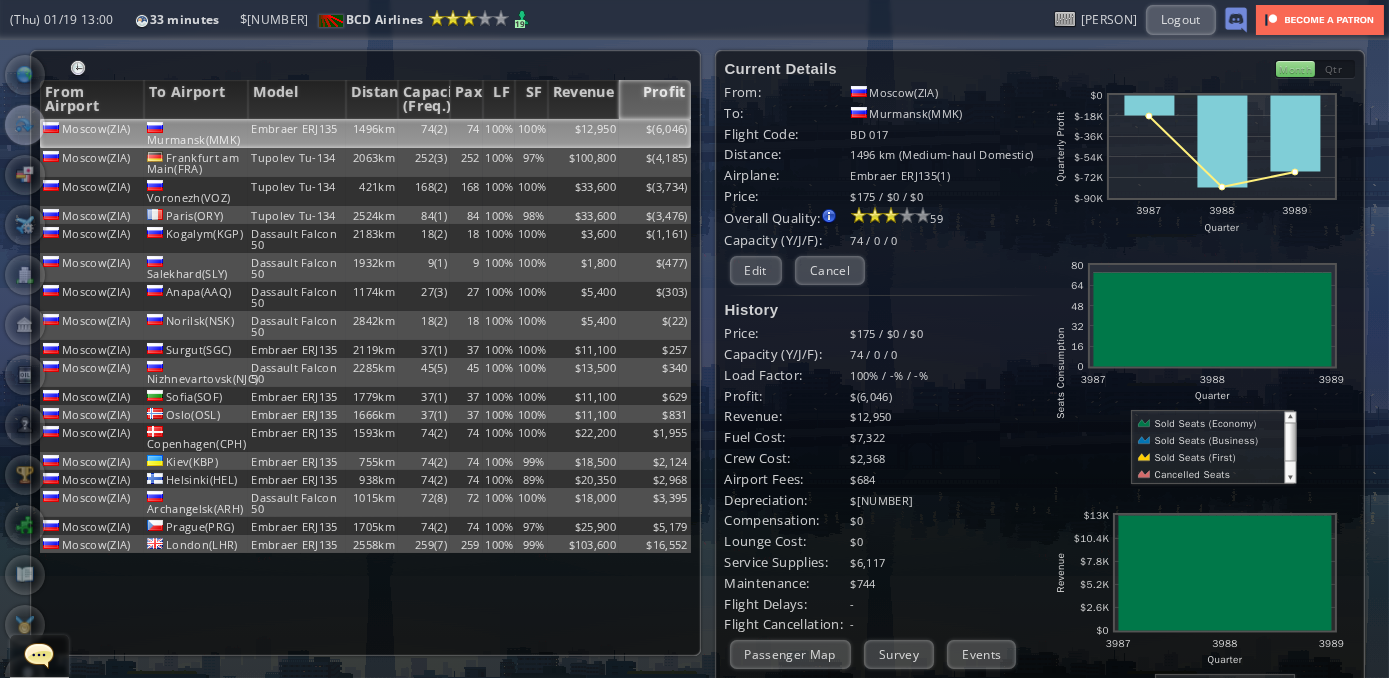 click on "Profit" at bounding box center (655, 99) 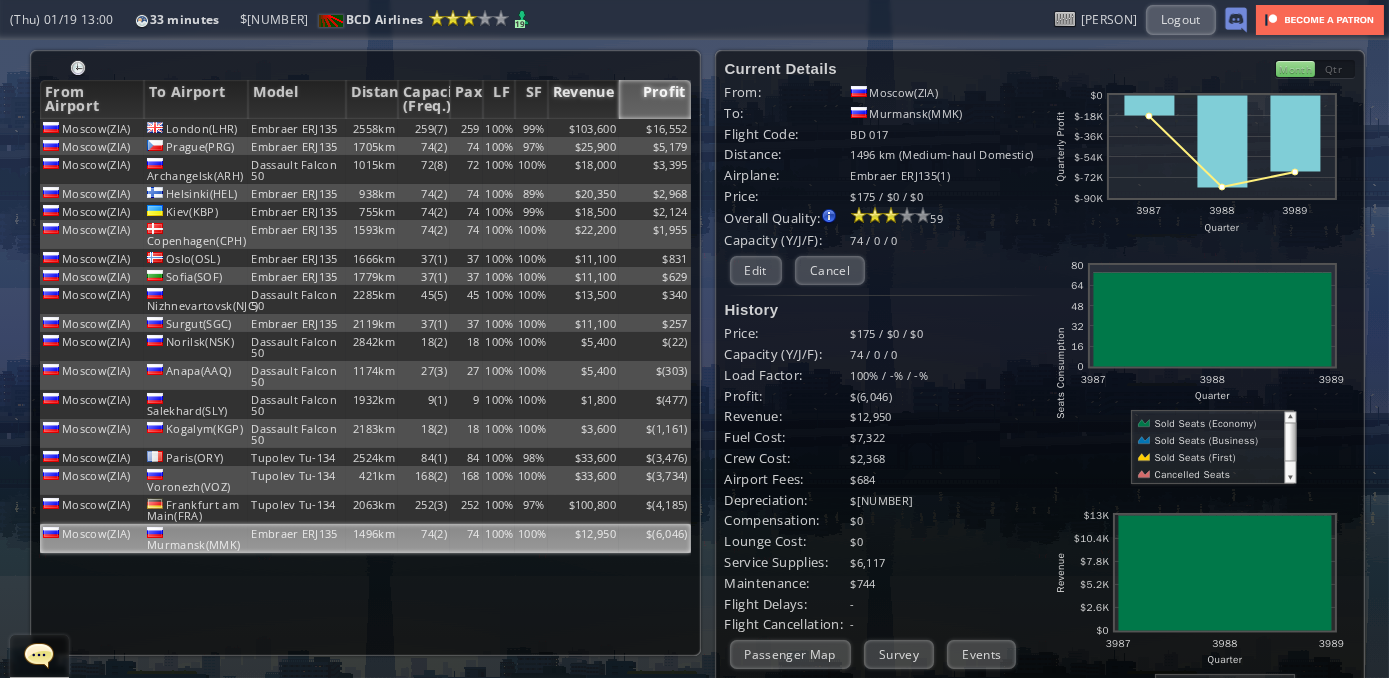click on "Revenue" at bounding box center (584, 99) 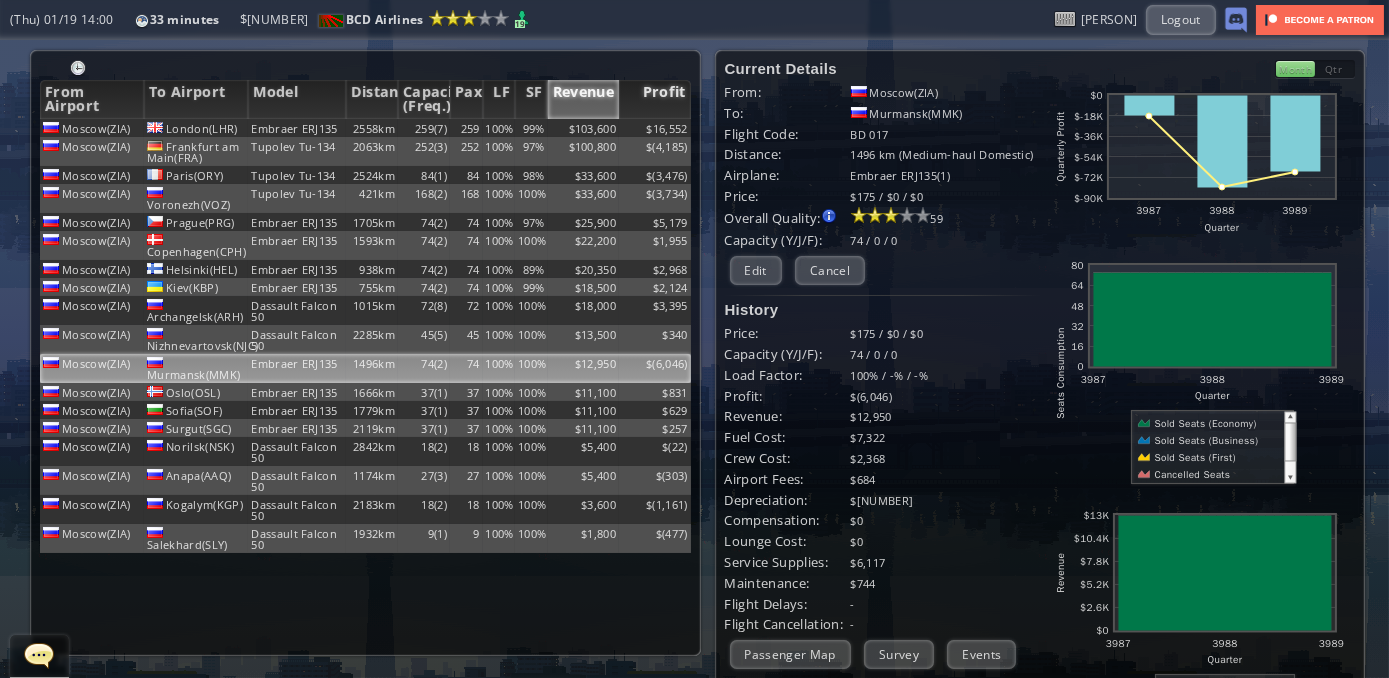 click on "Profit" at bounding box center [655, 99] 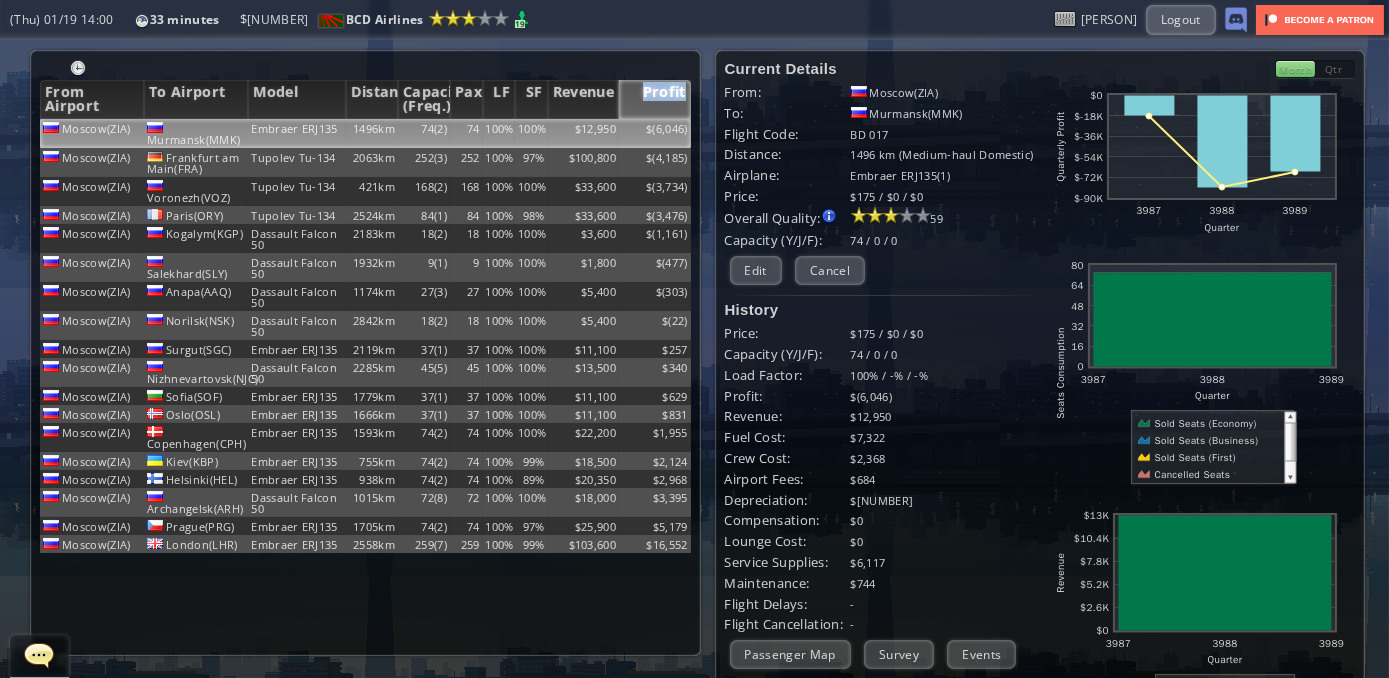 click on "Profit" at bounding box center (655, 99) 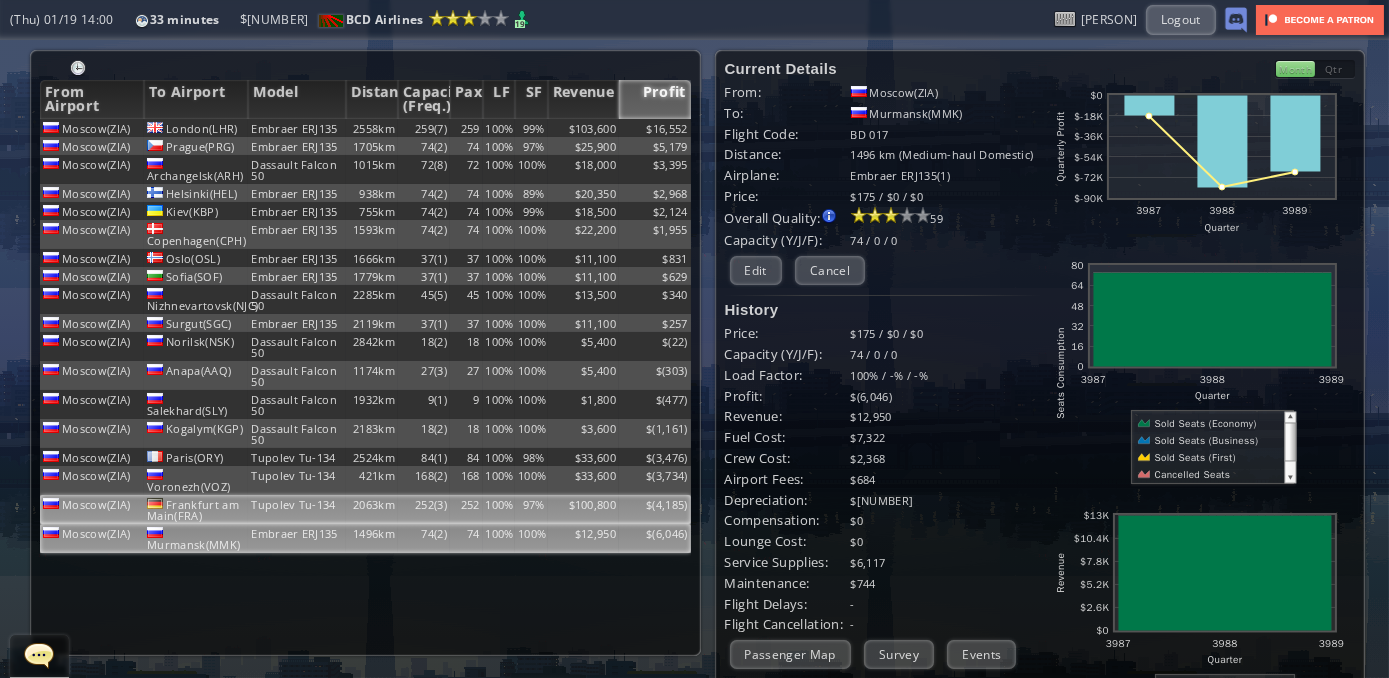 click on "$(4,185)" at bounding box center [655, 128] 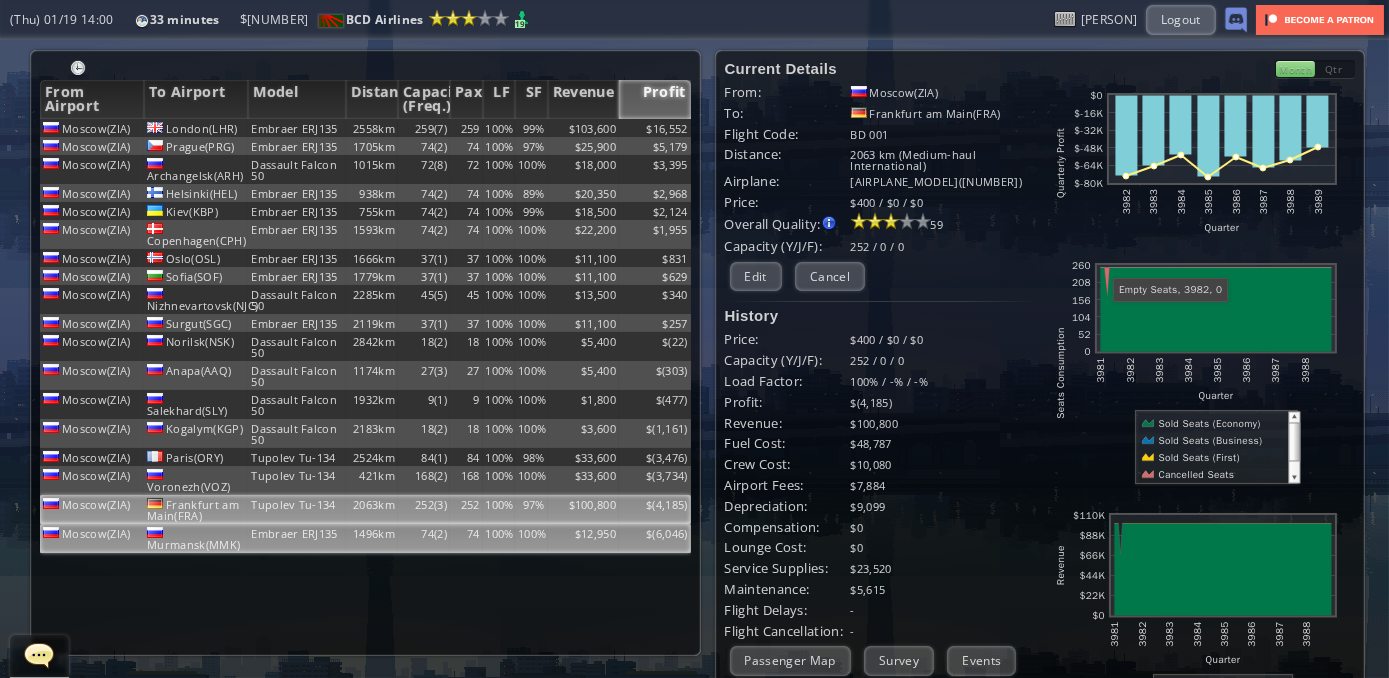 click on "$(6,046)" at bounding box center [655, 128] 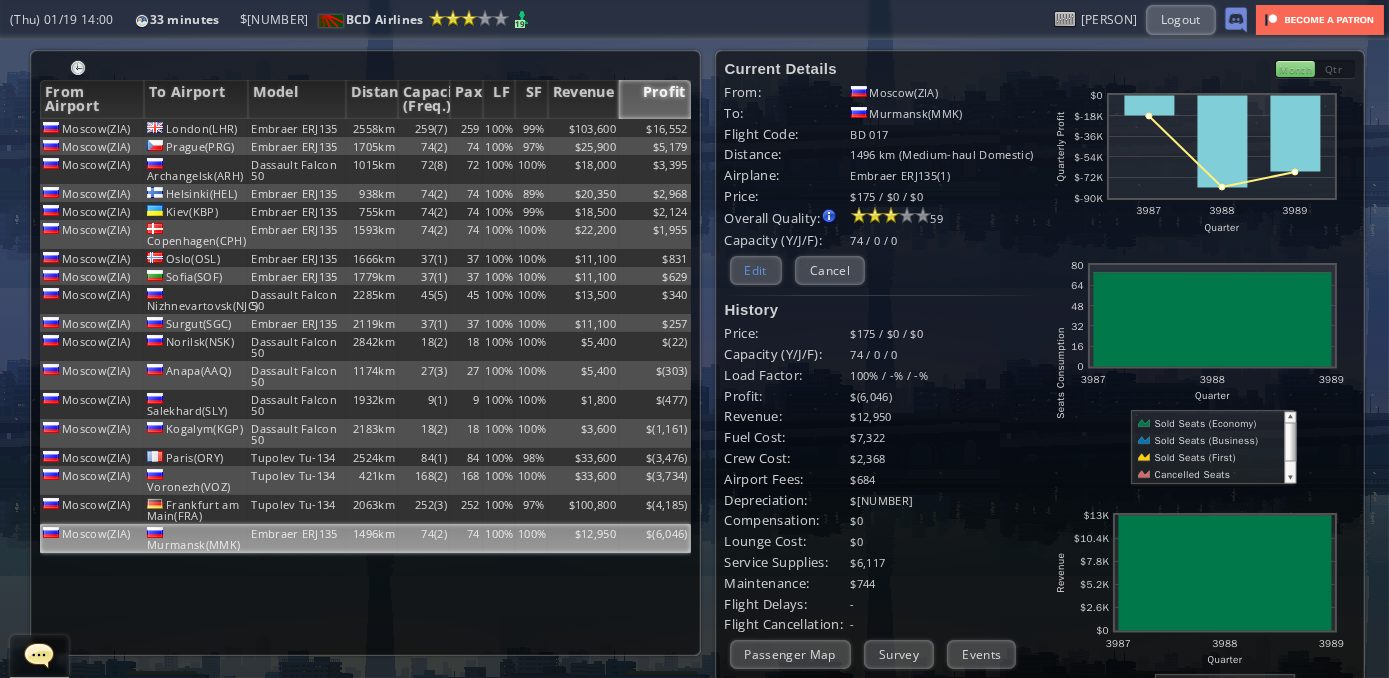 click on "Edit" at bounding box center (756, 270) 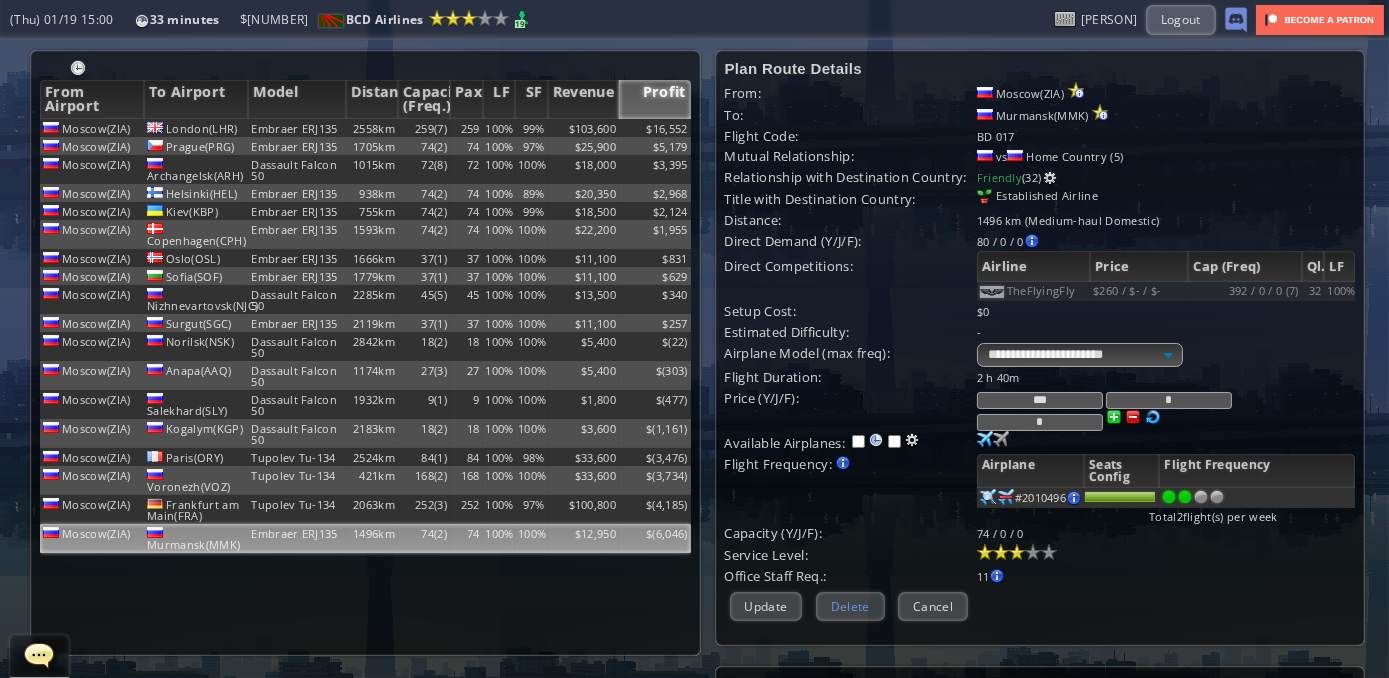 click on "Delete" at bounding box center (850, 606) 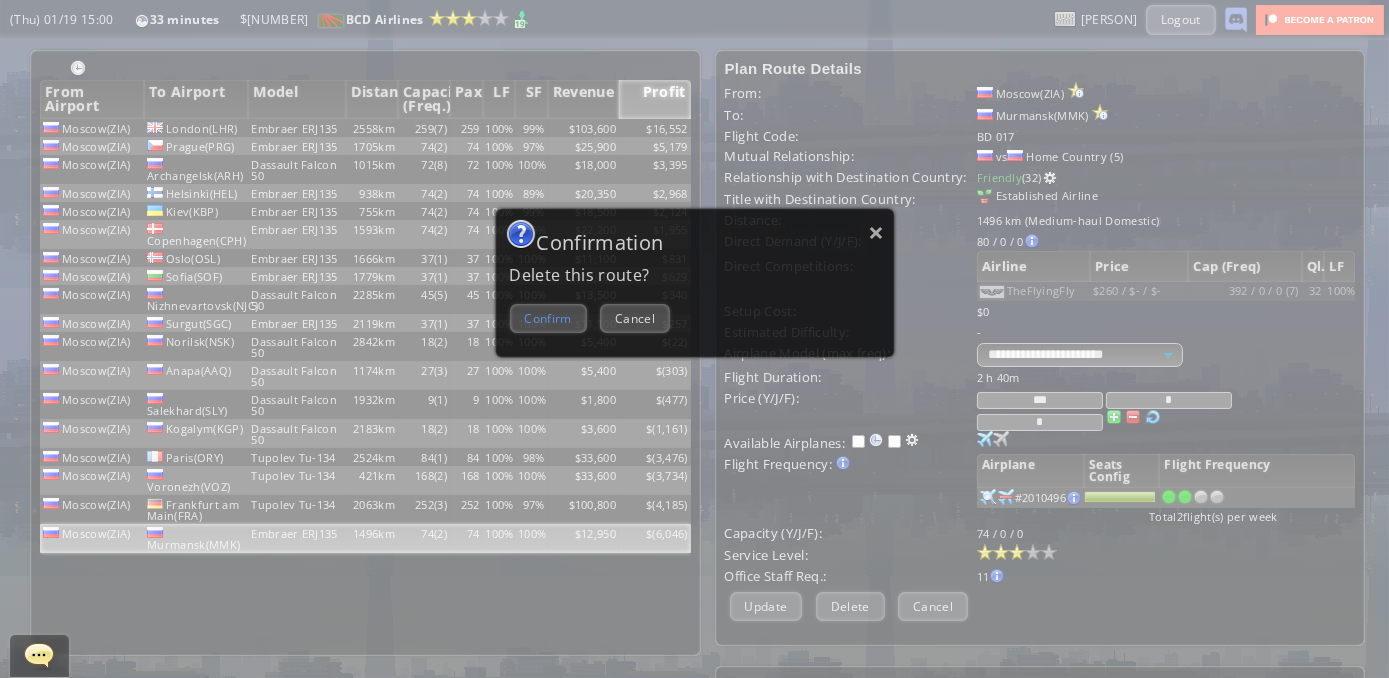 click on "Confirm" at bounding box center (548, 318) 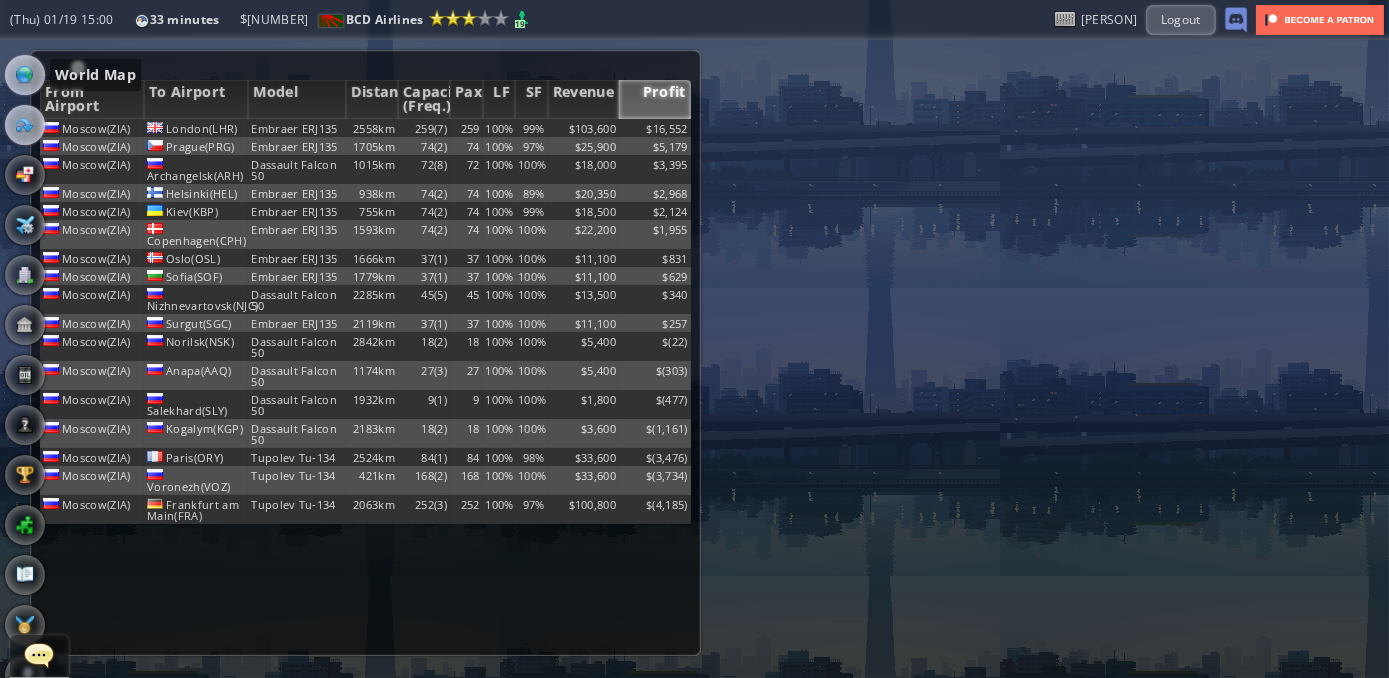 click at bounding box center [25, 75] 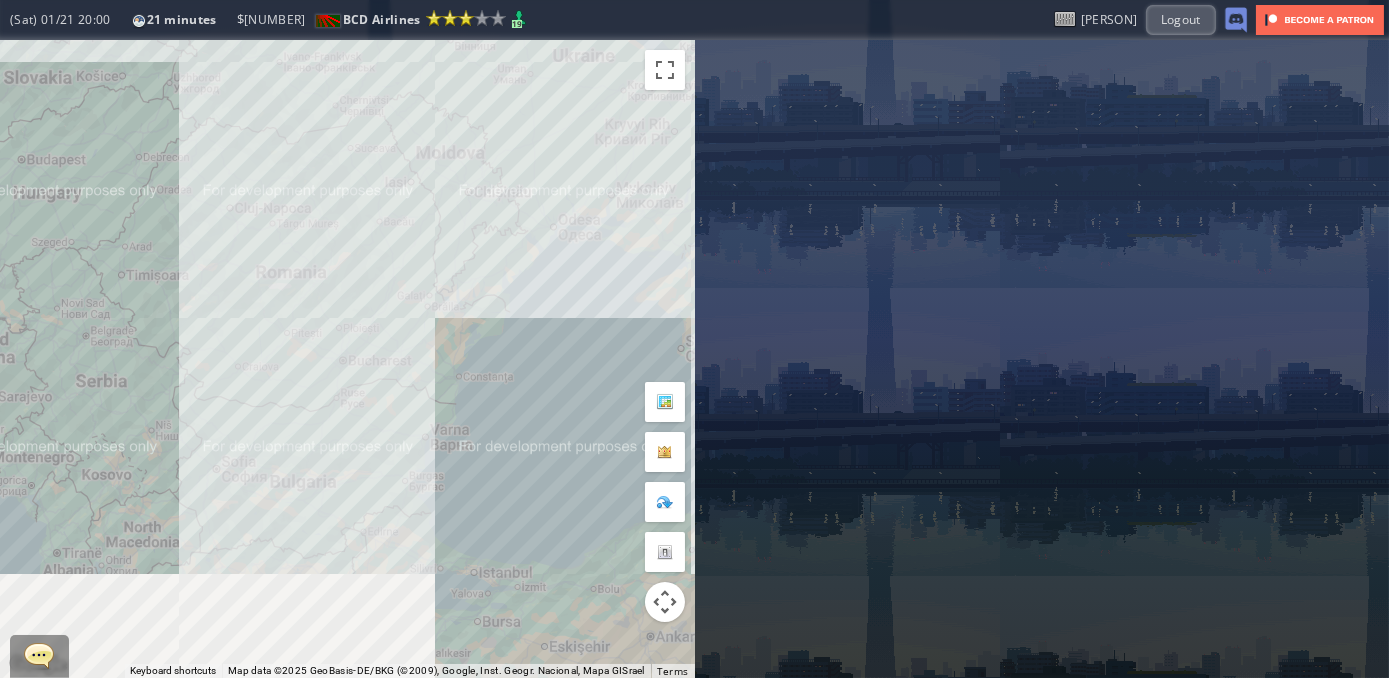 drag, startPoint x: 296, startPoint y: 390, endPoint x: 360, endPoint y: 174, distance: 225.28204 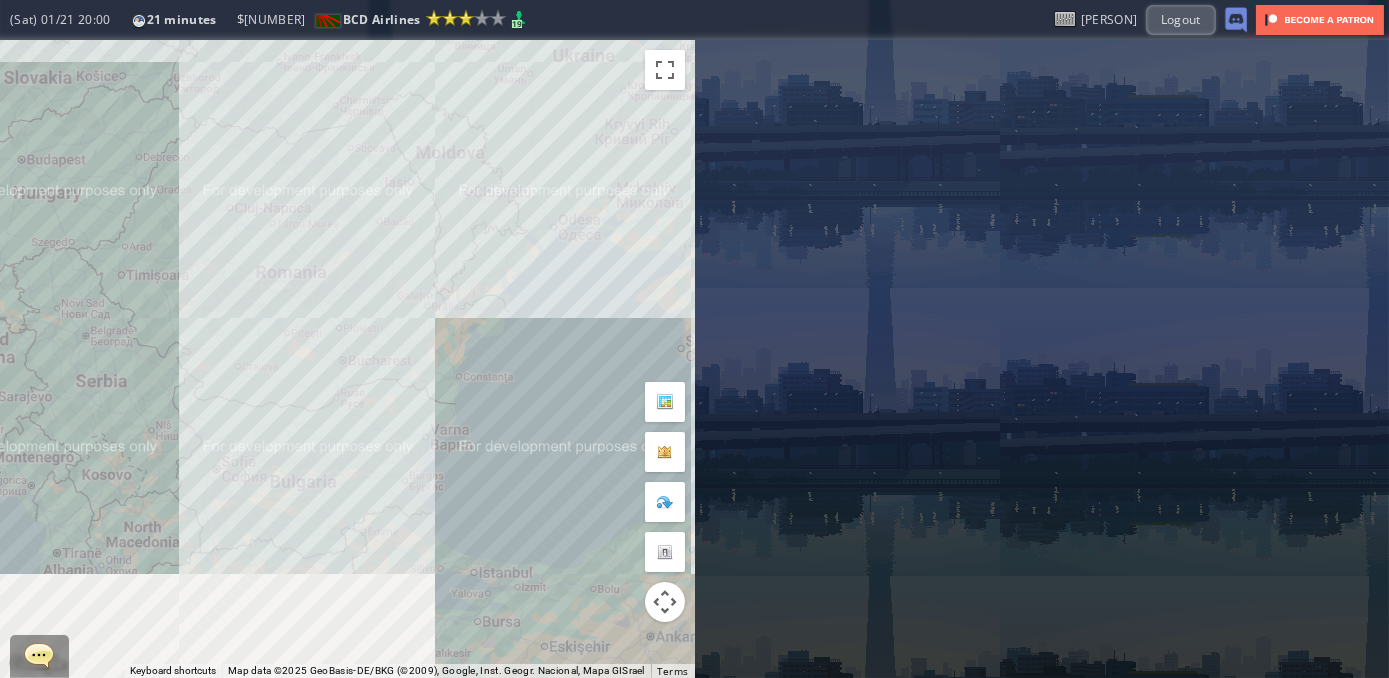 click on "To navigate, press the arrow keys." at bounding box center (347, 359) 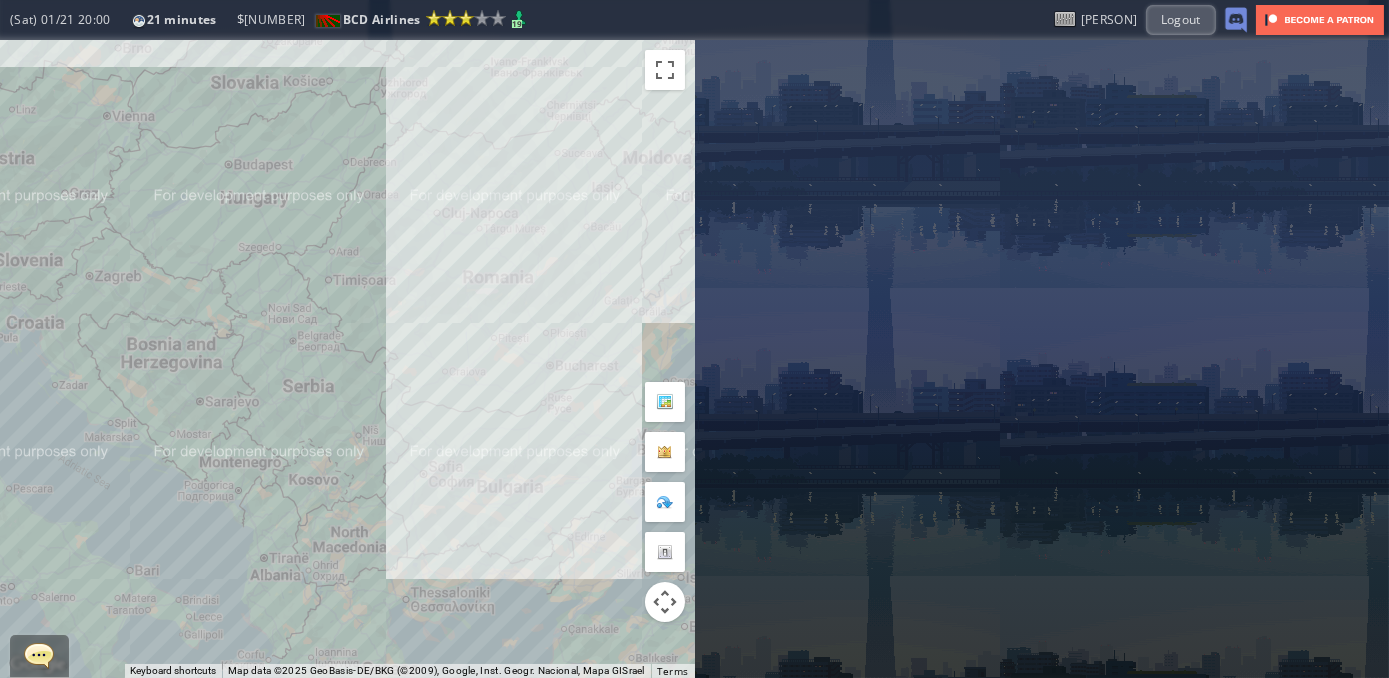drag, startPoint x: 128, startPoint y: 345, endPoint x: 308, endPoint y: 308, distance: 183.76343 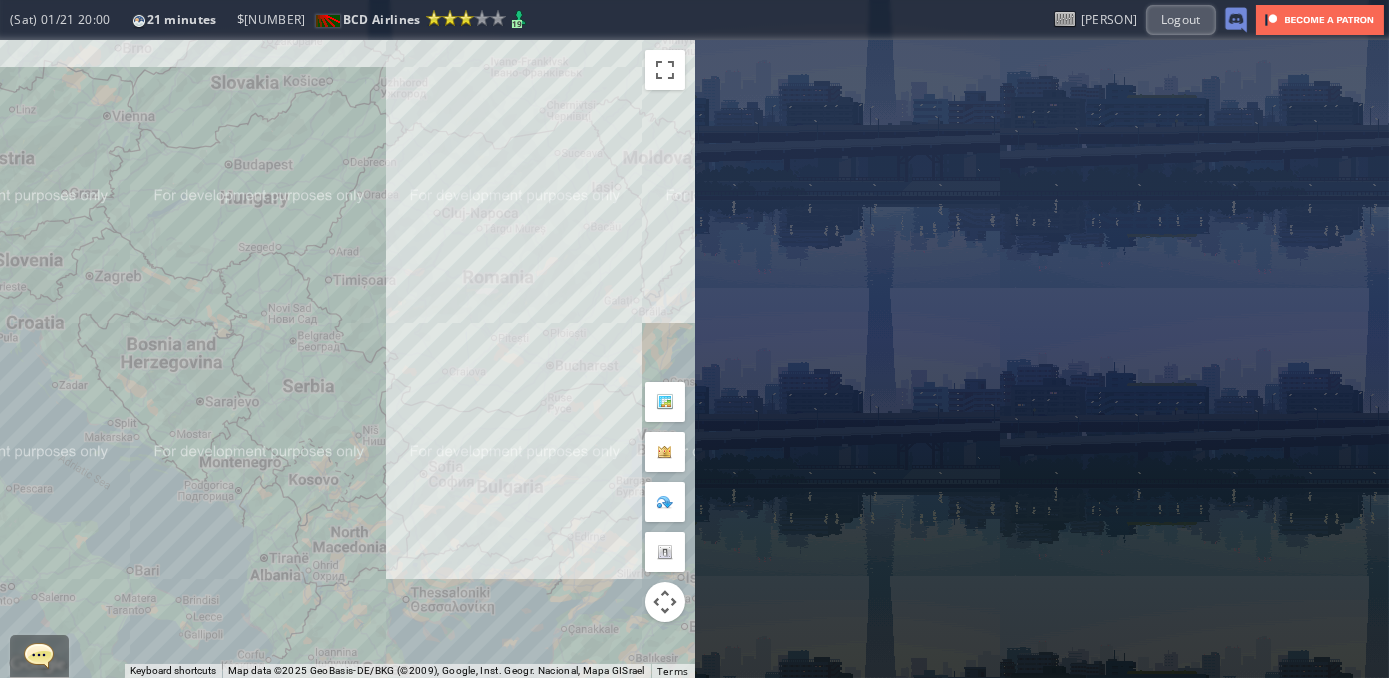 click on "To navigate, press the arrow keys." at bounding box center [347, 359] 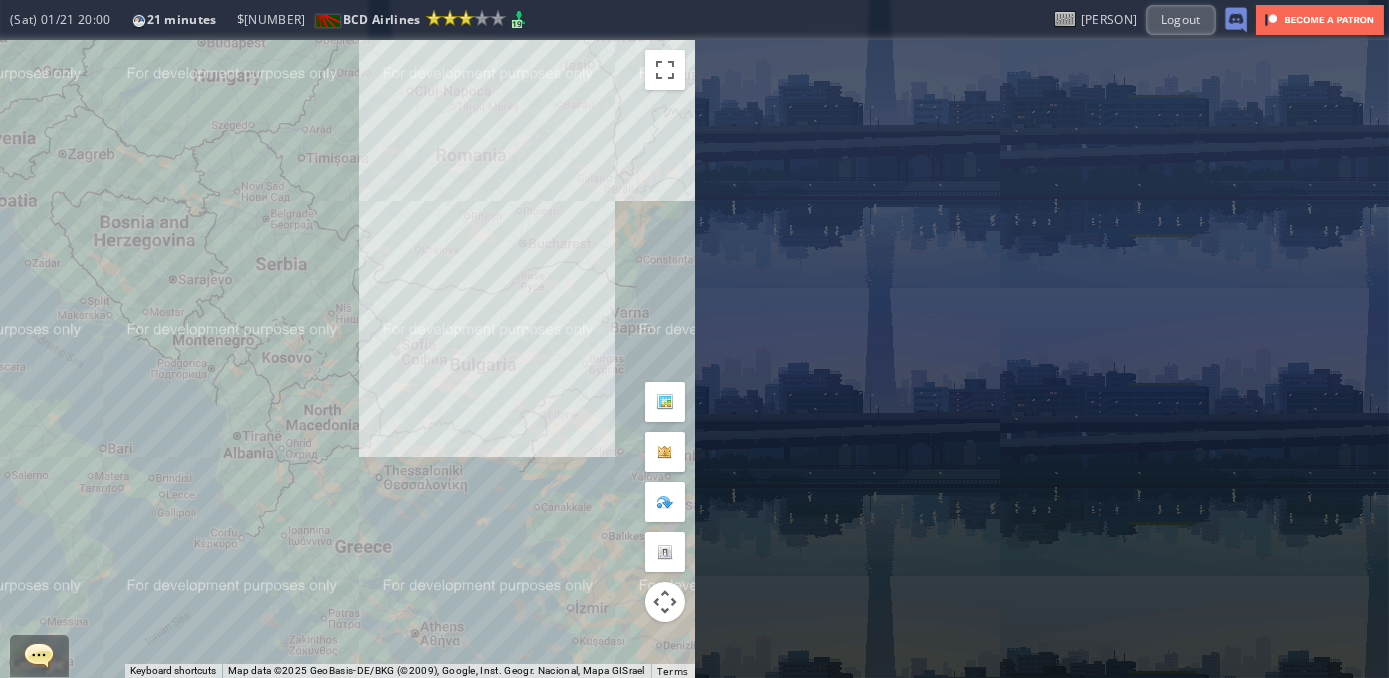 drag, startPoint x: 347, startPoint y: 457, endPoint x: 307, endPoint y: 356, distance: 108.63241 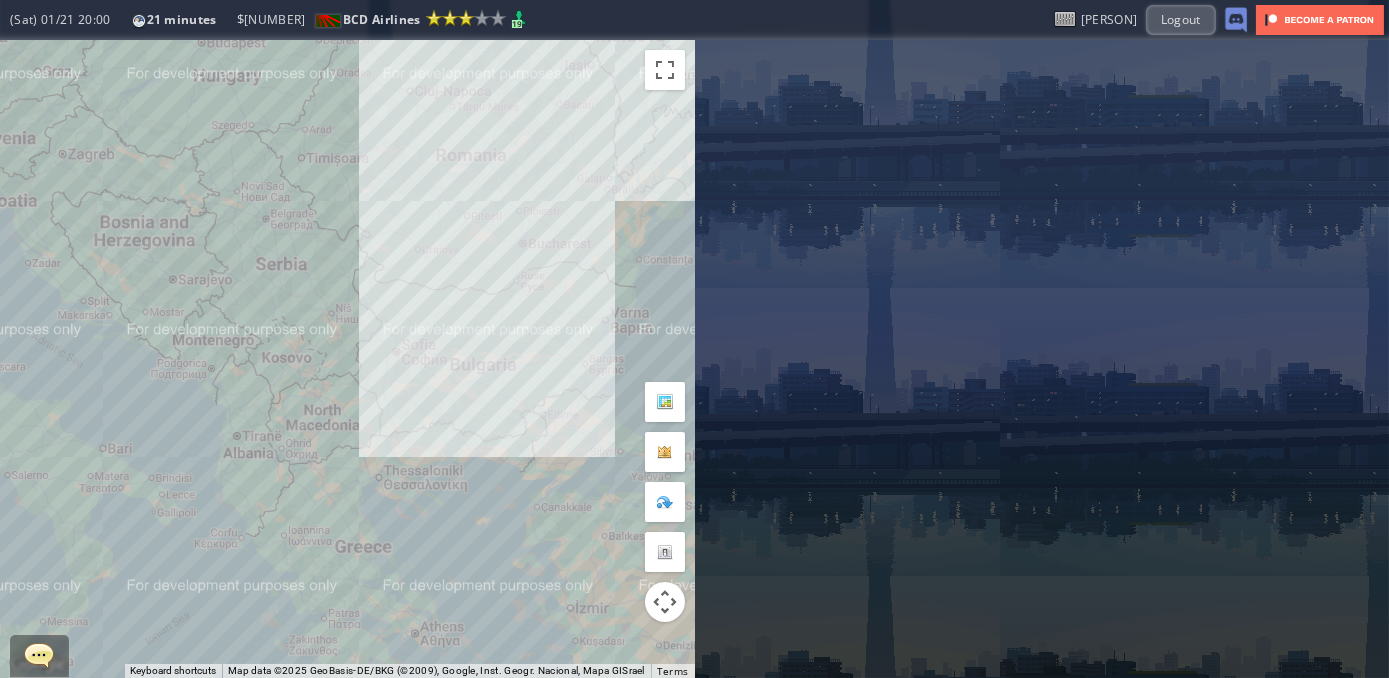 click on "To navigate, press the arrow keys." at bounding box center (347, 359) 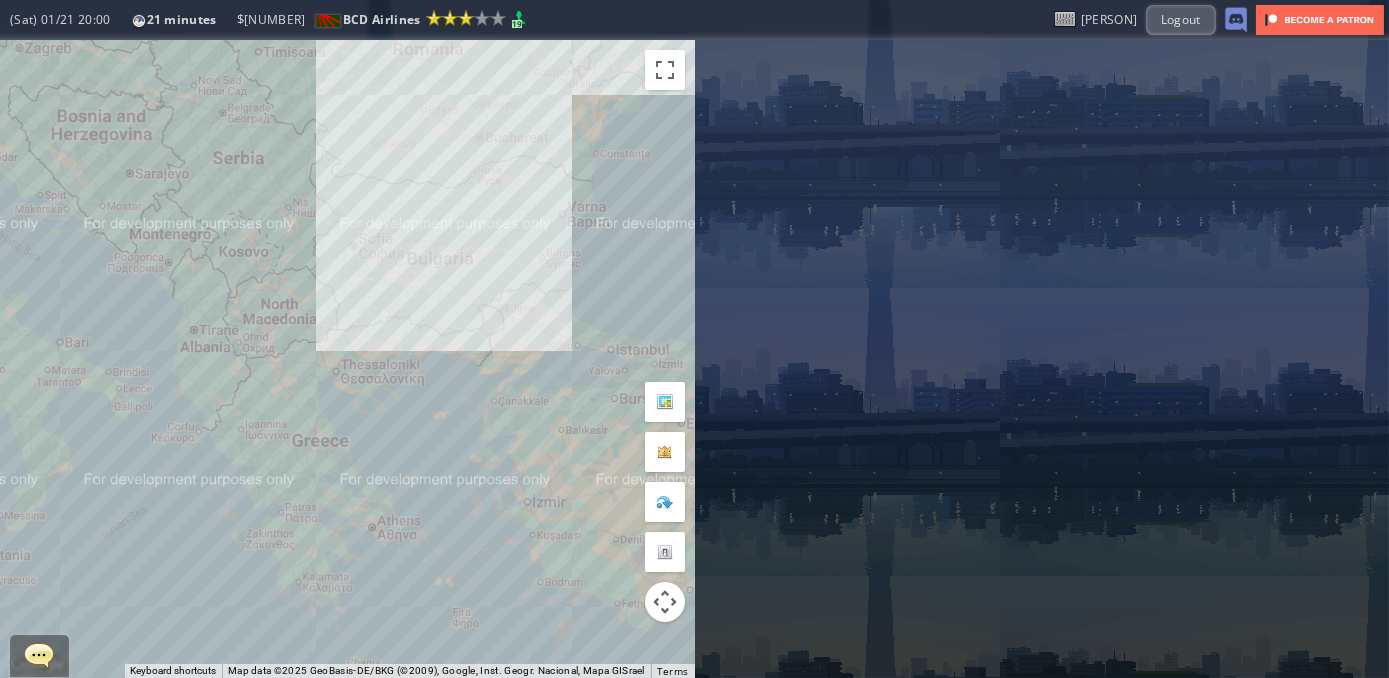 click on "To navigate, press the arrow keys." at bounding box center (347, 359) 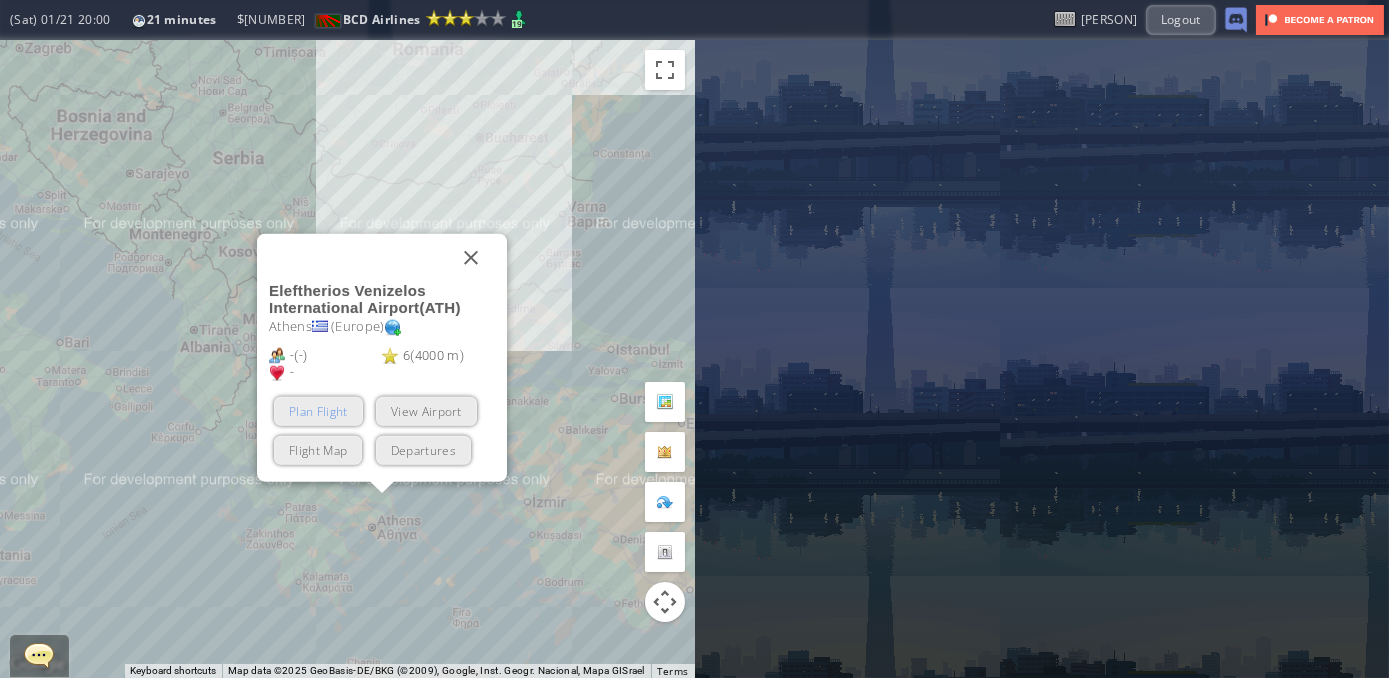 click on "Plan Flight" at bounding box center [318, 411] 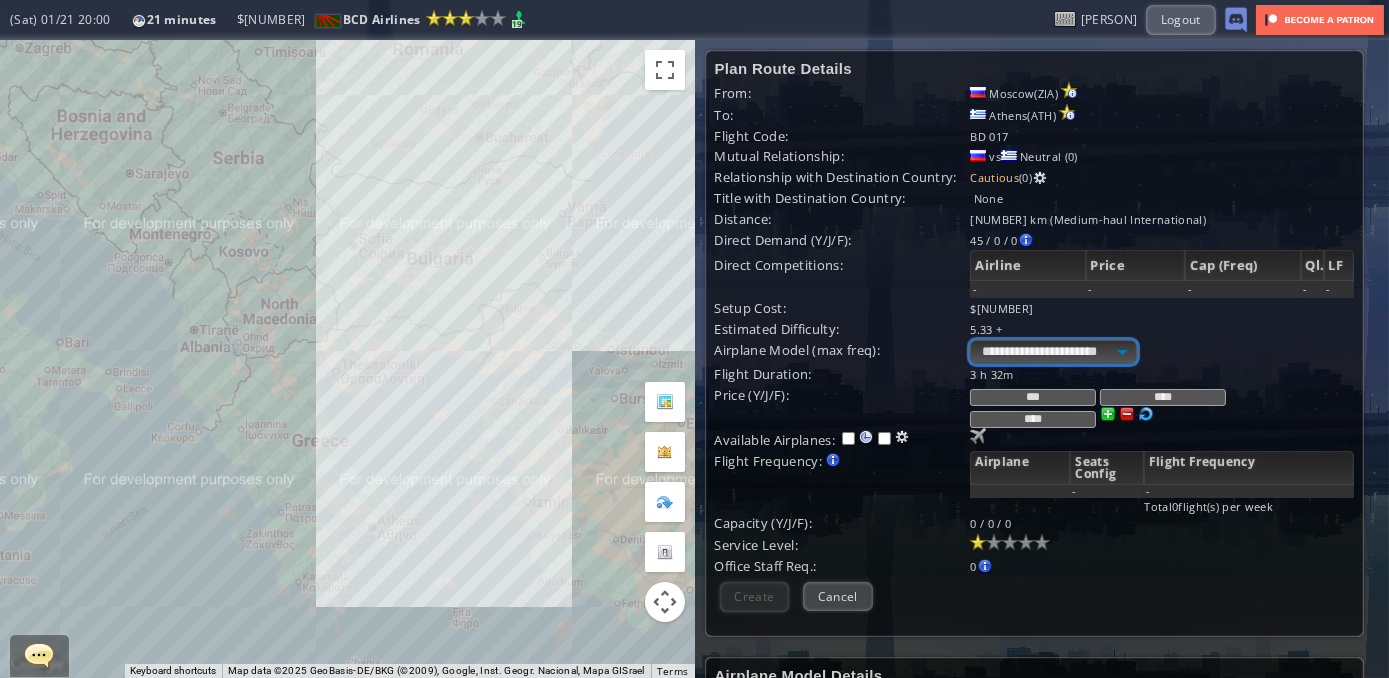 click on "**********" at bounding box center (1053, 352) 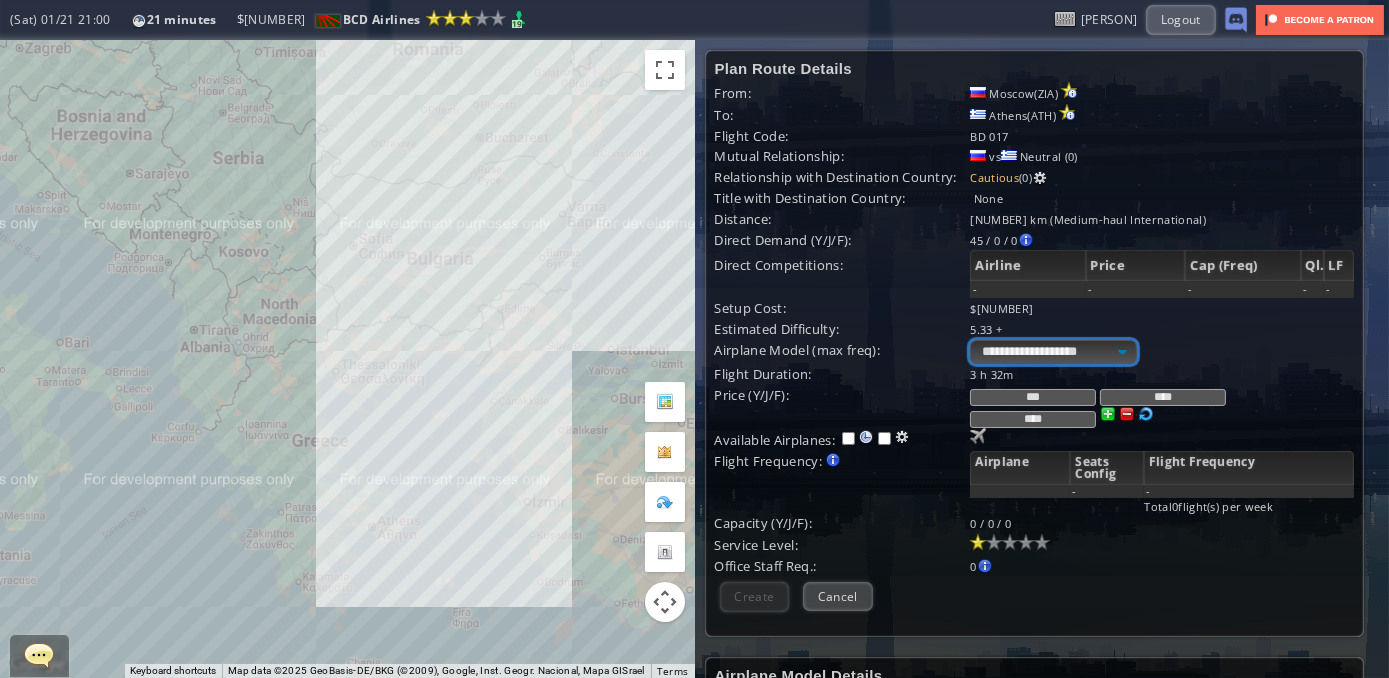 click on "**********" at bounding box center [1053, 352] 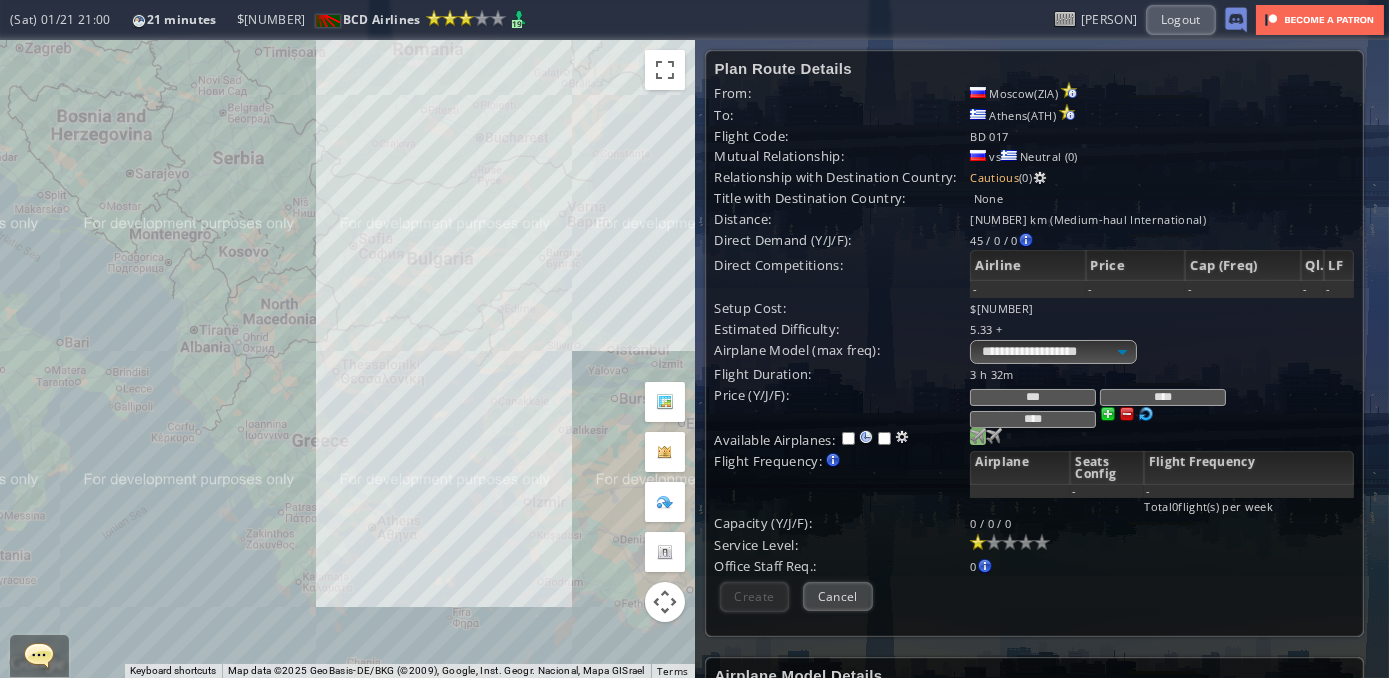 click at bounding box center (978, 436) 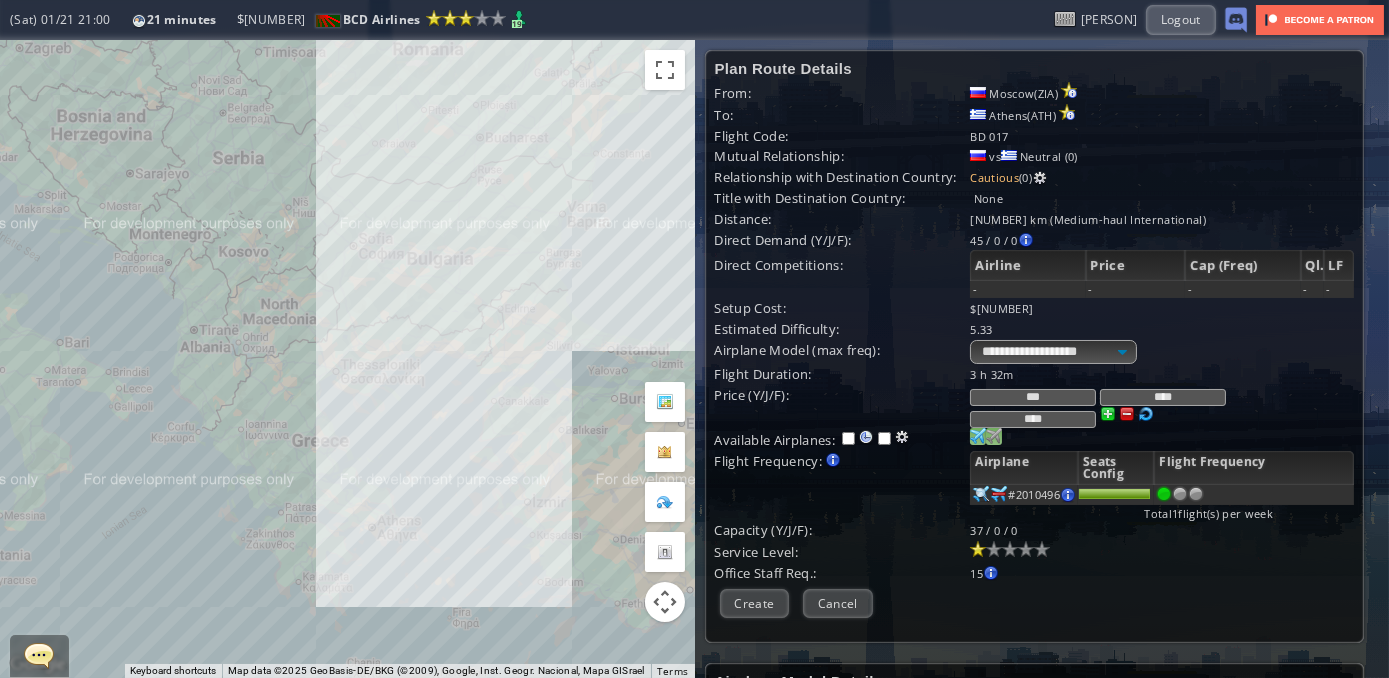 click at bounding box center [978, 436] 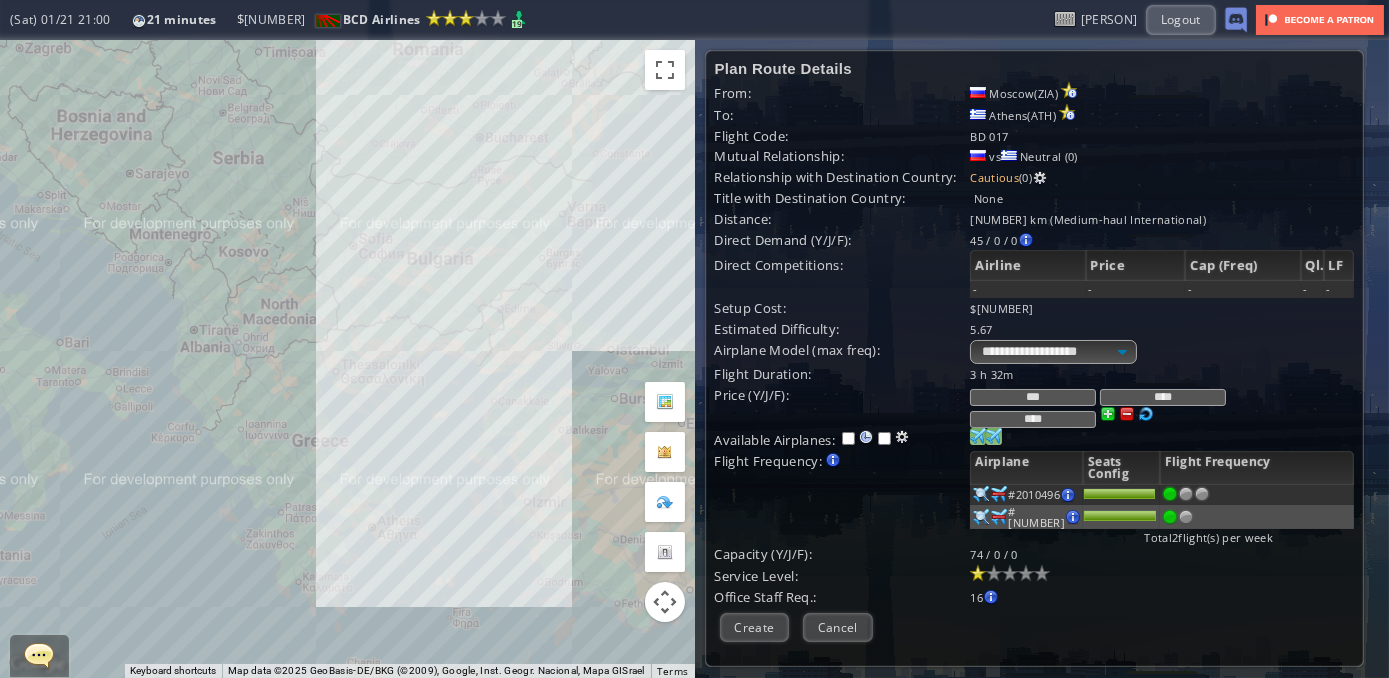 click at bounding box center [978, 436] 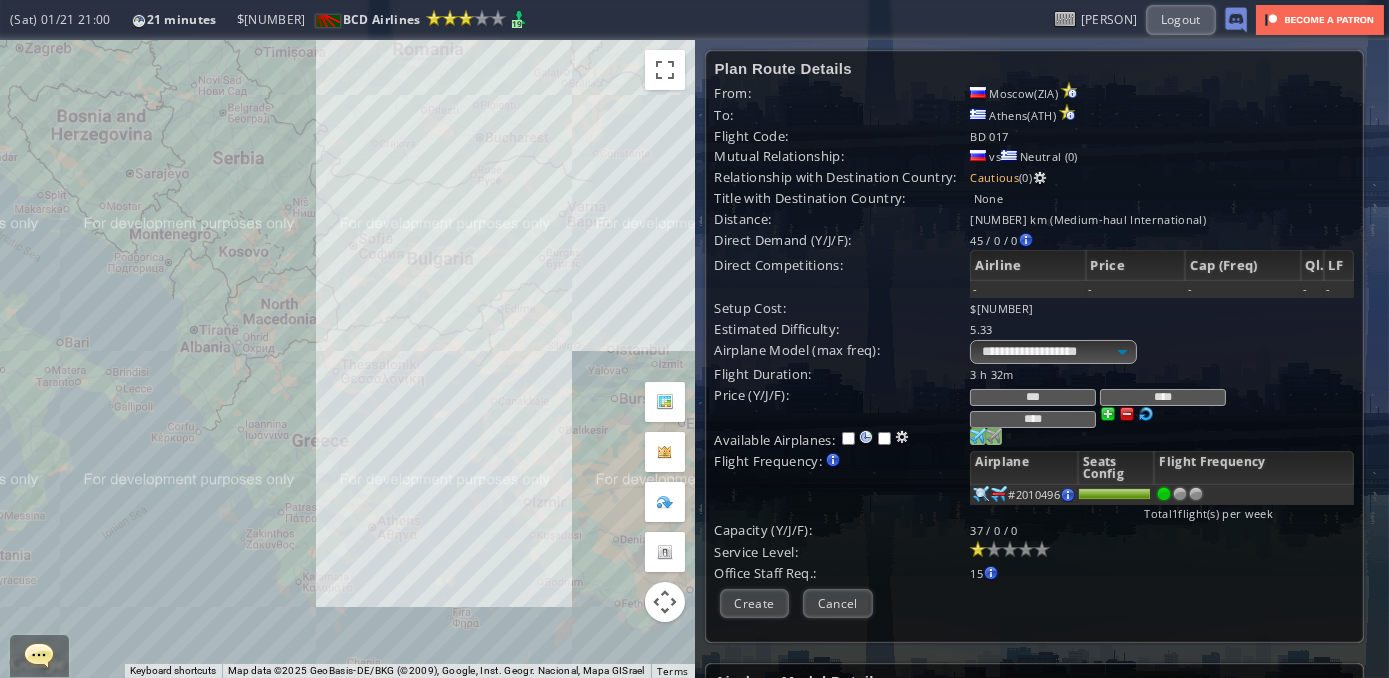click at bounding box center [978, 436] 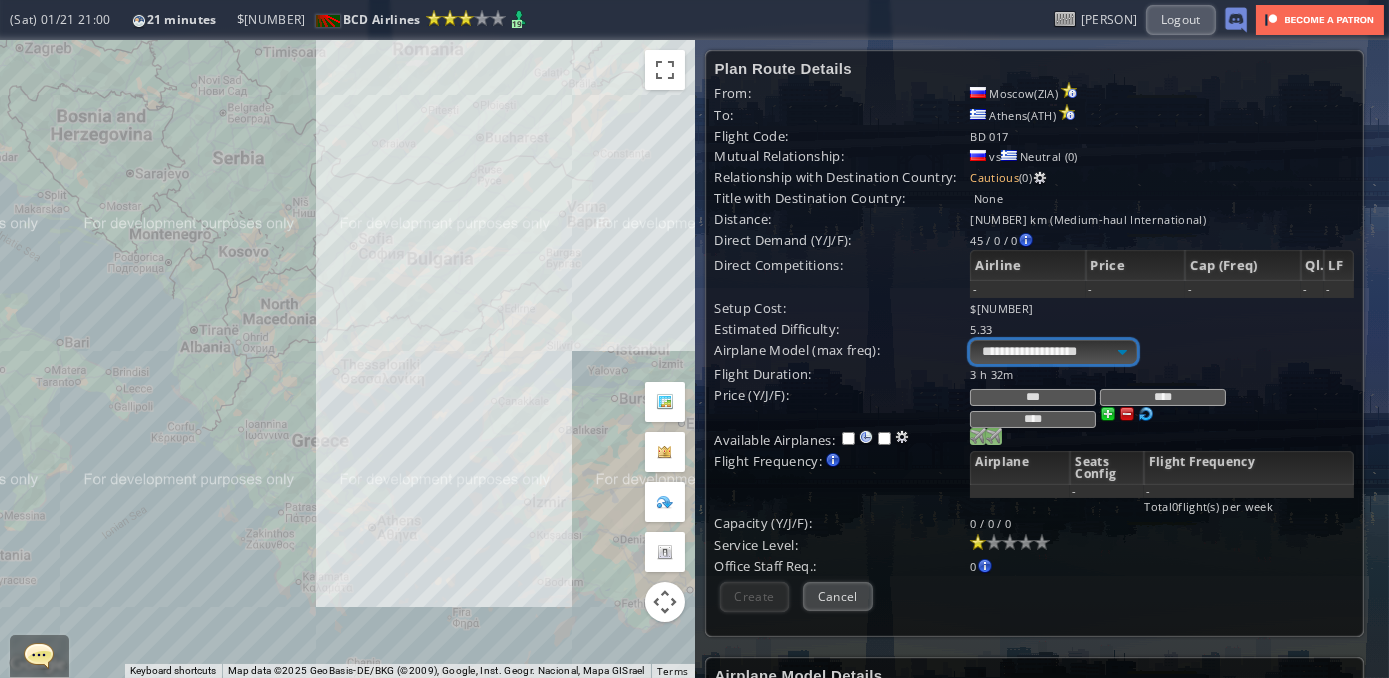 click on "**********" at bounding box center (1053, 352) 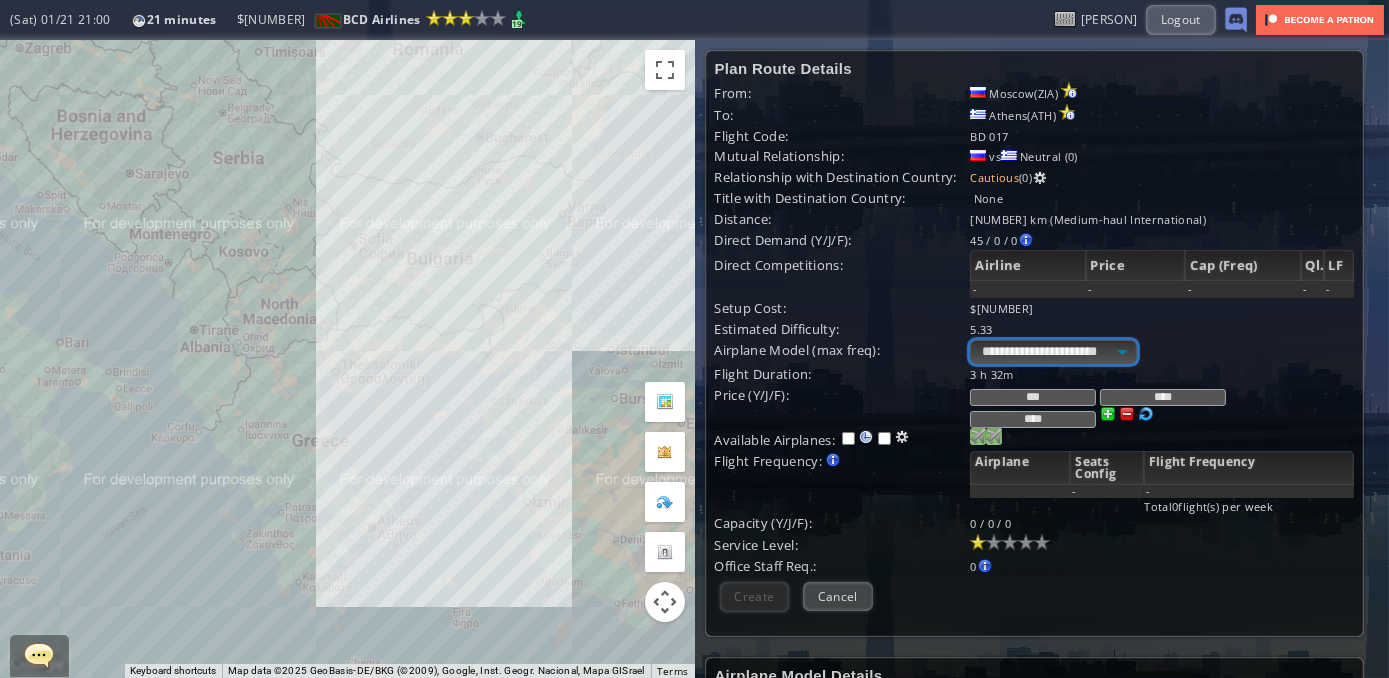 click on "**********" at bounding box center (1053, 352) 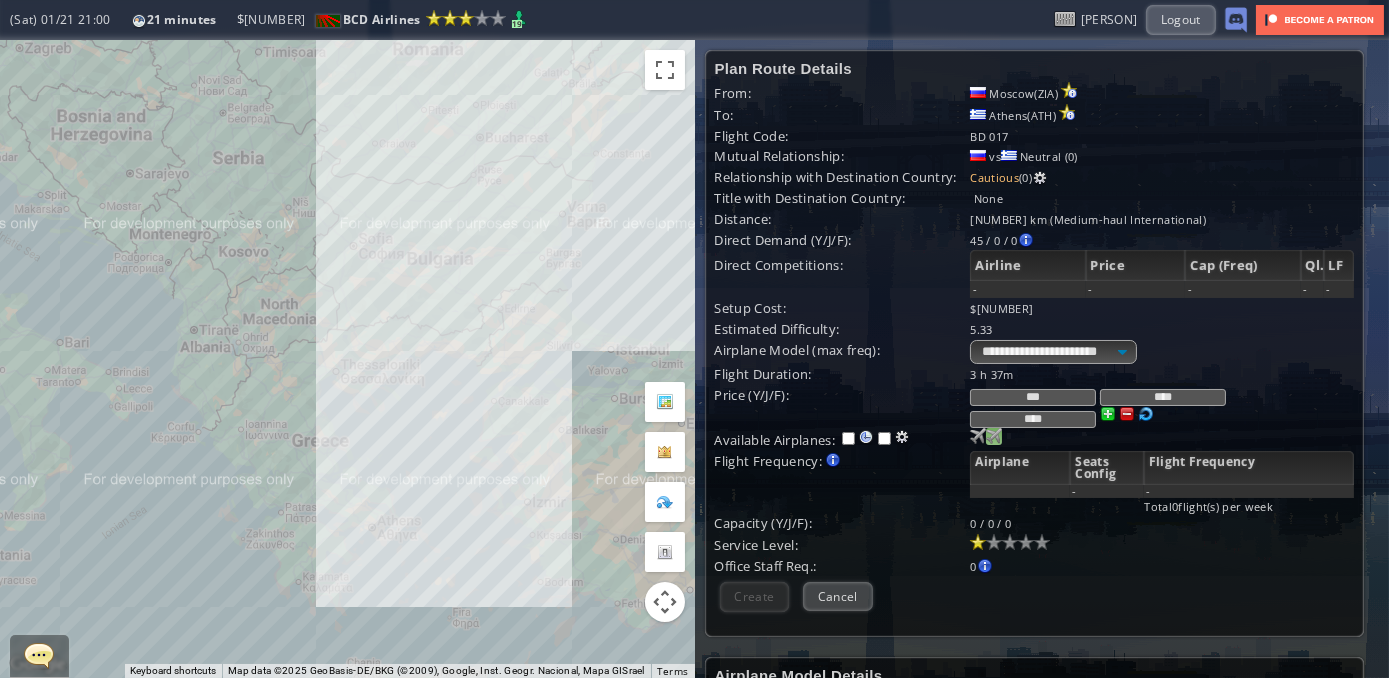 click at bounding box center [978, 436] 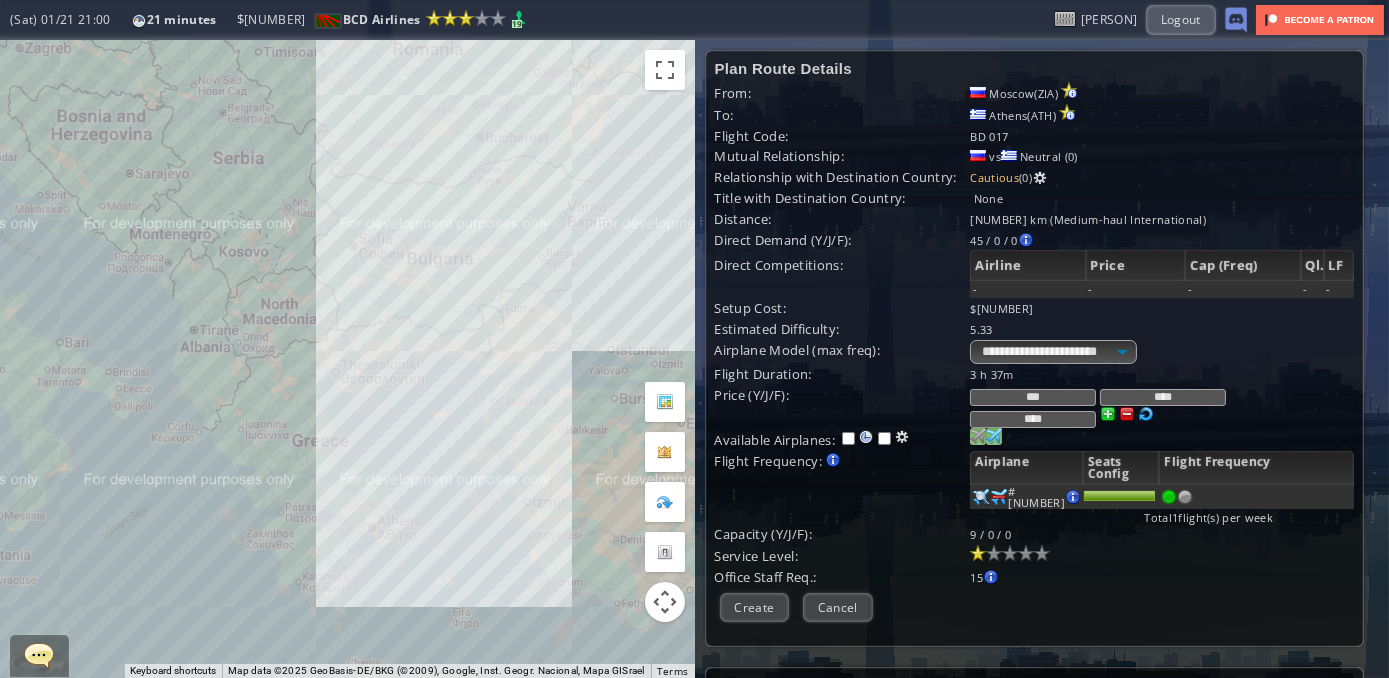 click at bounding box center [978, 436] 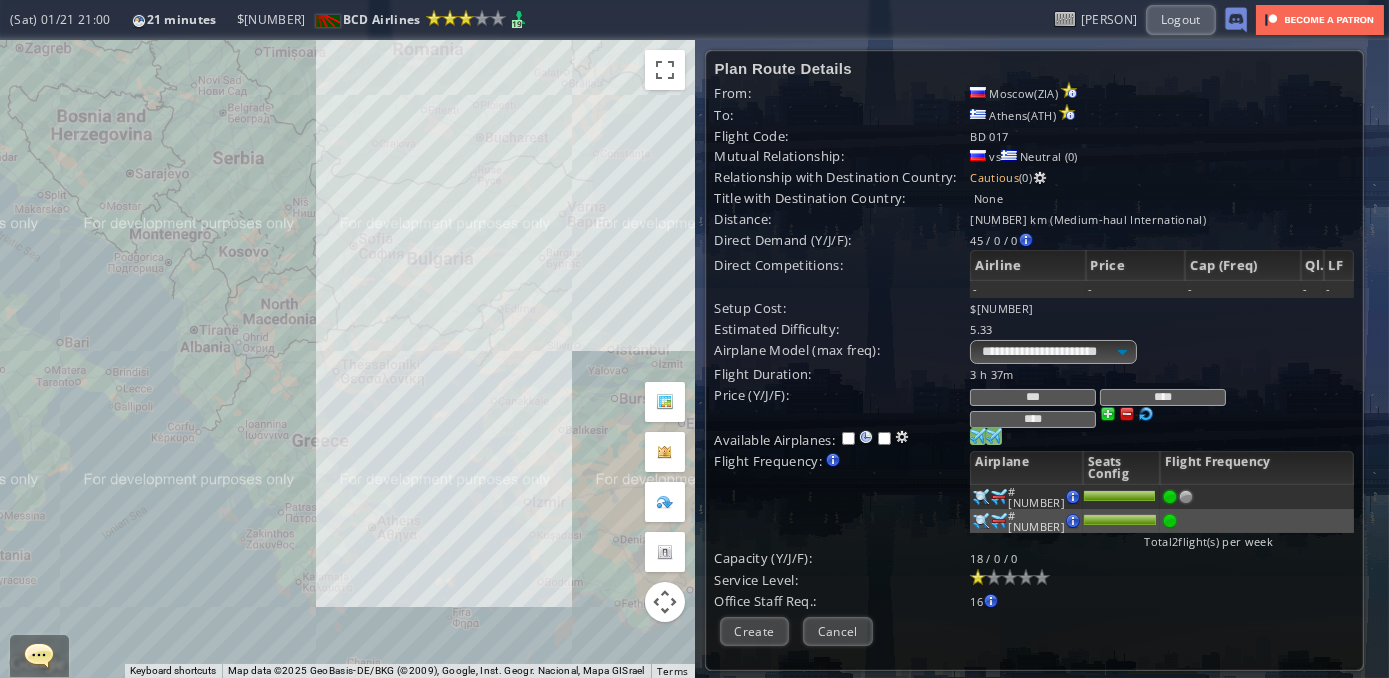 click at bounding box center (978, 436) 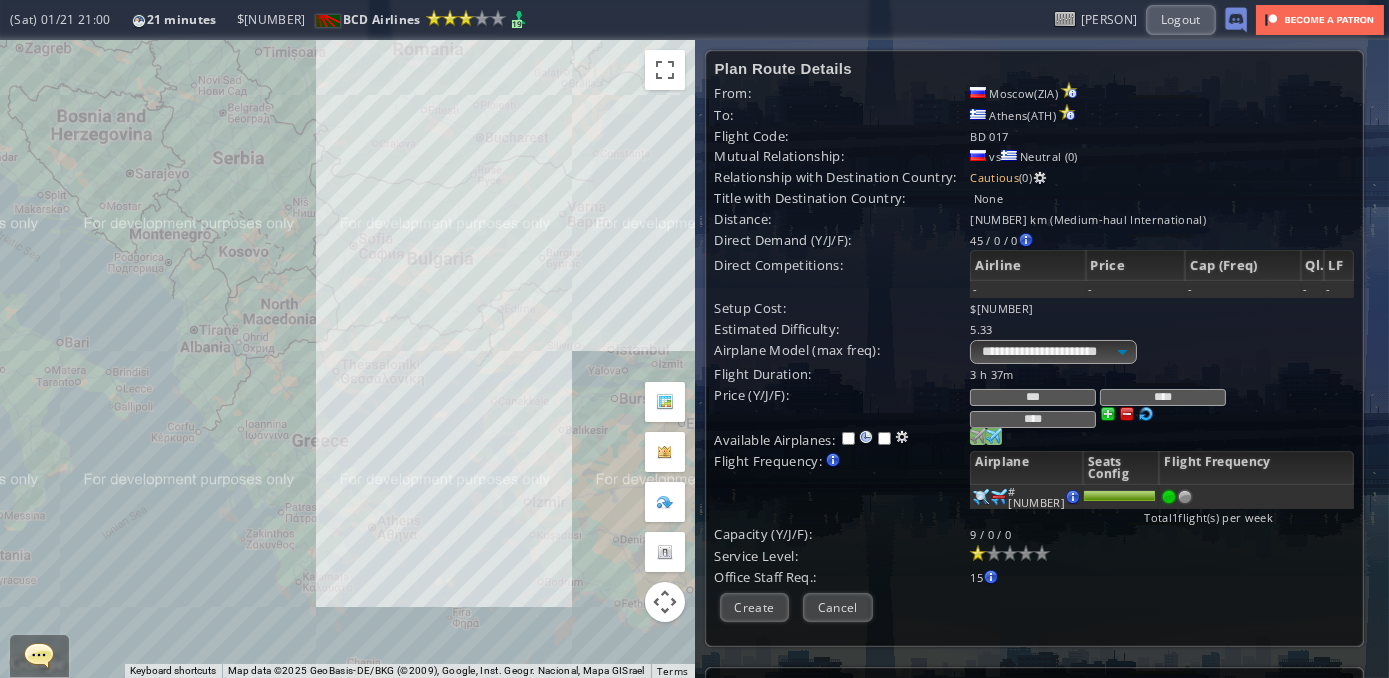 click at bounding box center (978, 436) 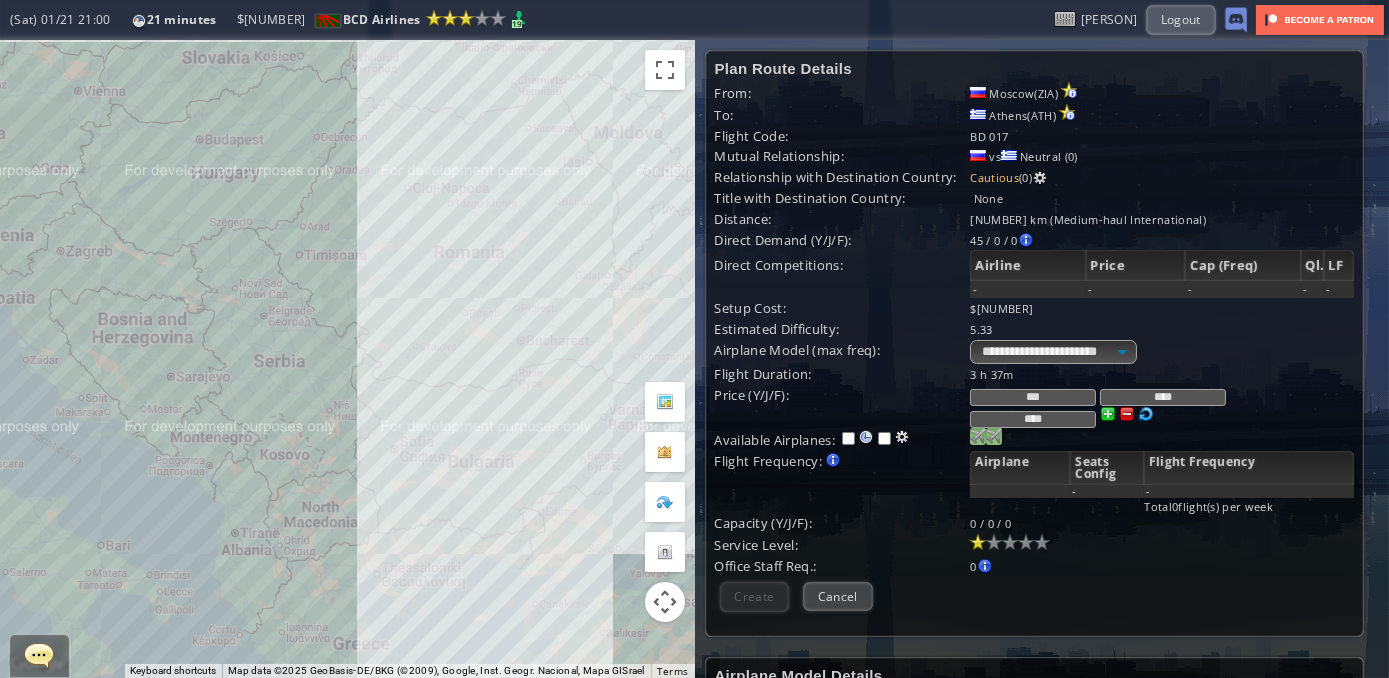 drag, startPoint x: 259, startPoint y: 215, endPoint x: 314, endPoint y: 470, distance: 260.86395 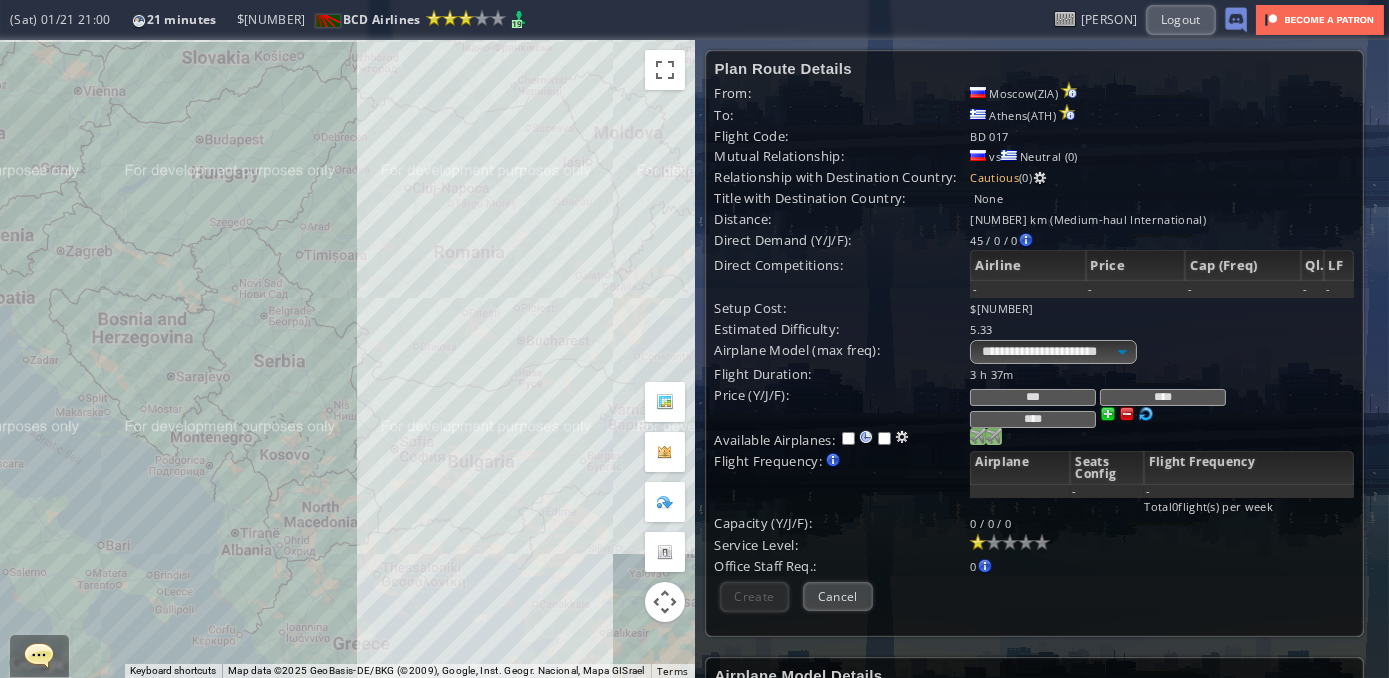 click on "To navigate, press the arrow keys." at bounding box center (347, 359) 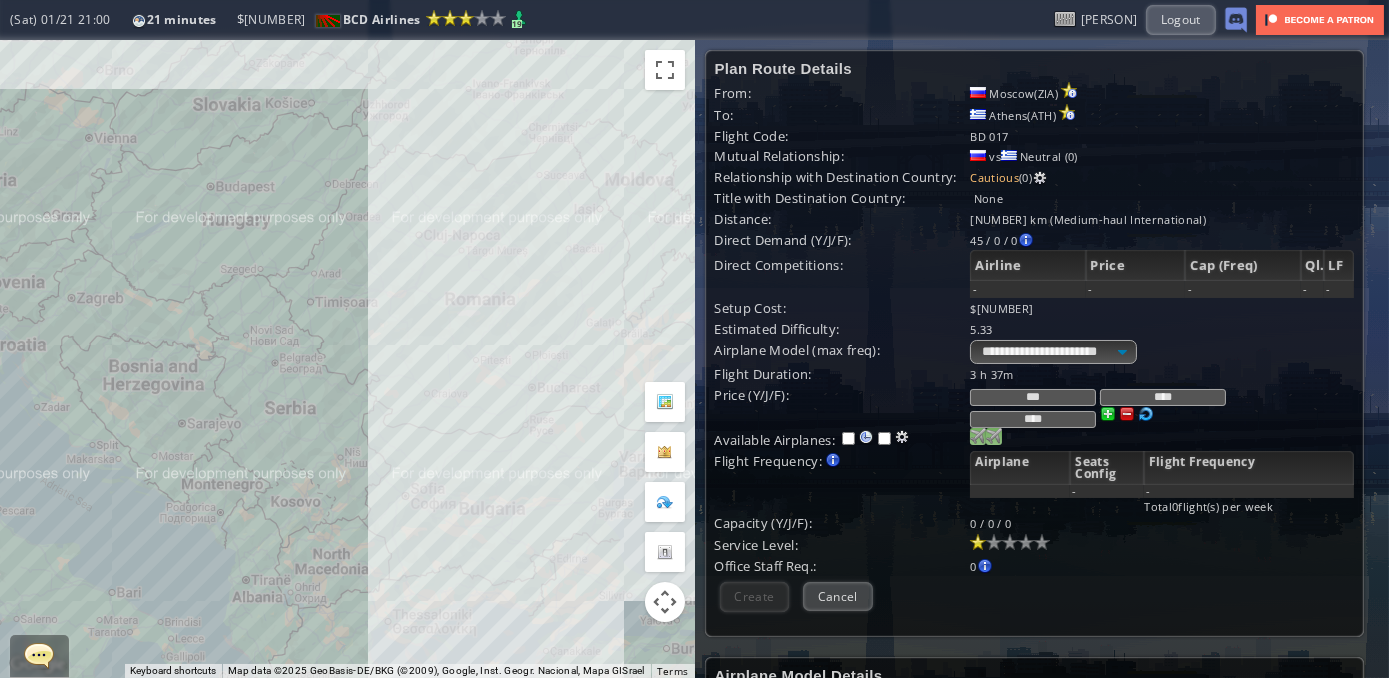 click on "To navigate, press the arrow keys." at bounding box center [347, 359] 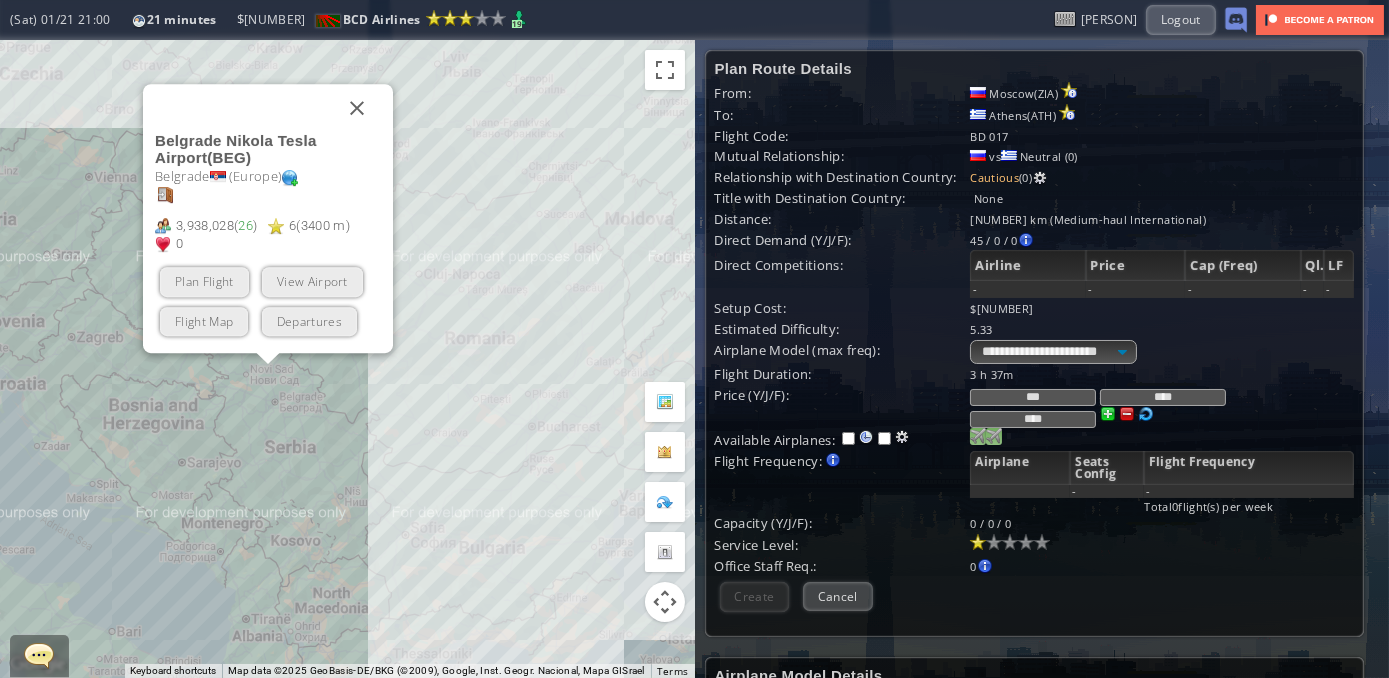 click on "Plan Flight
View Airport
Flight Map
Departures" at bounding box center [268, 302] 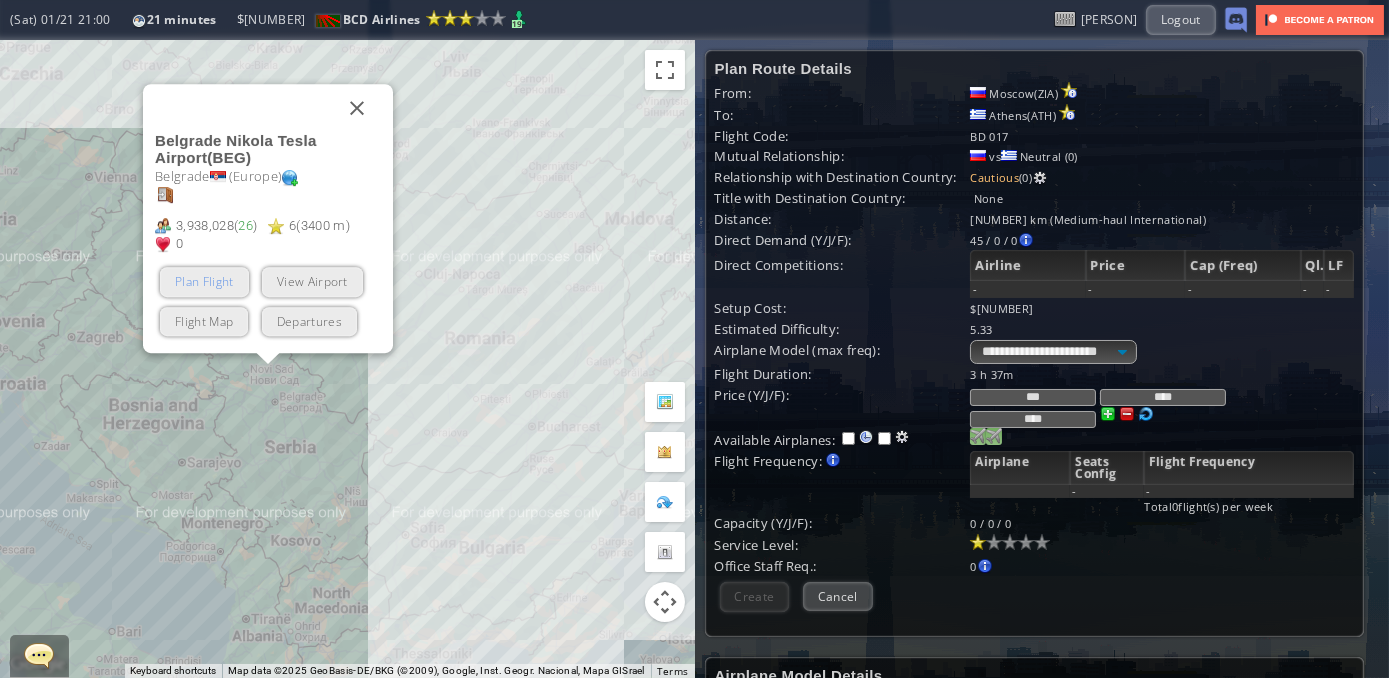 click on "Plan Flight" at bounding box center [204, 282] 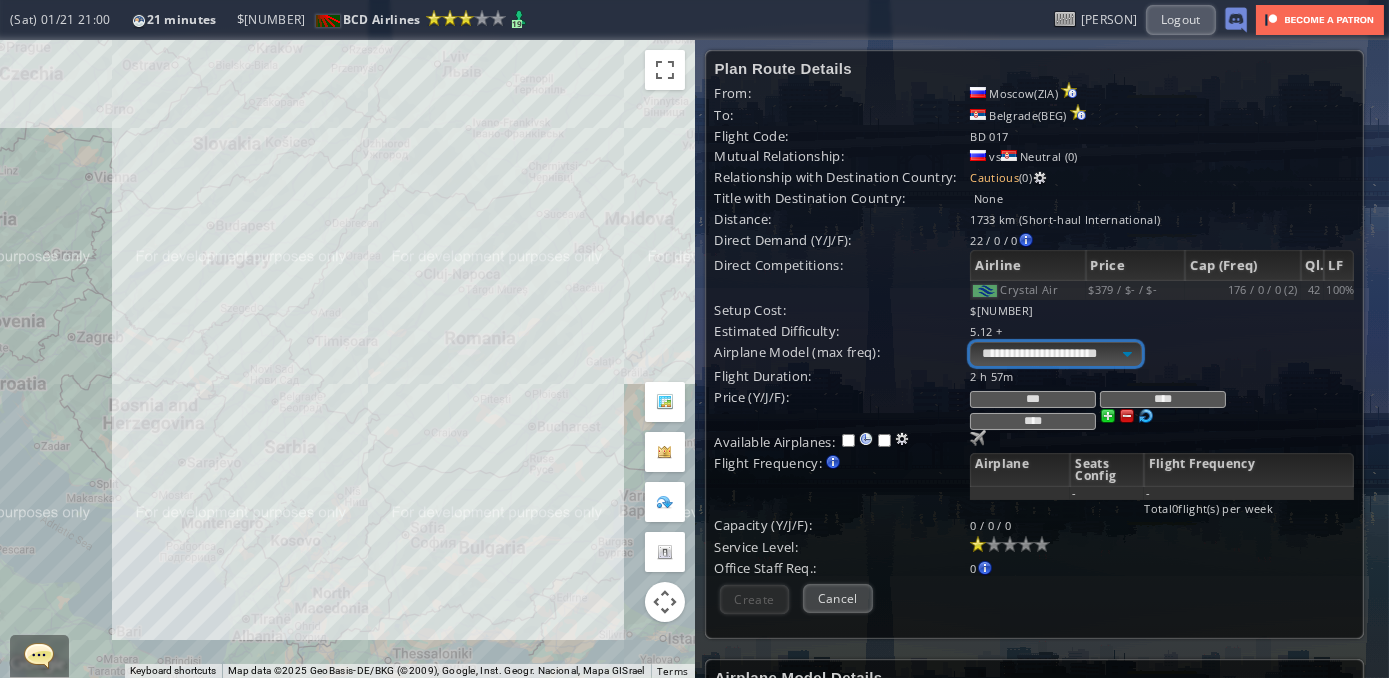 click on "**********" at bounding box center (1055, 354) 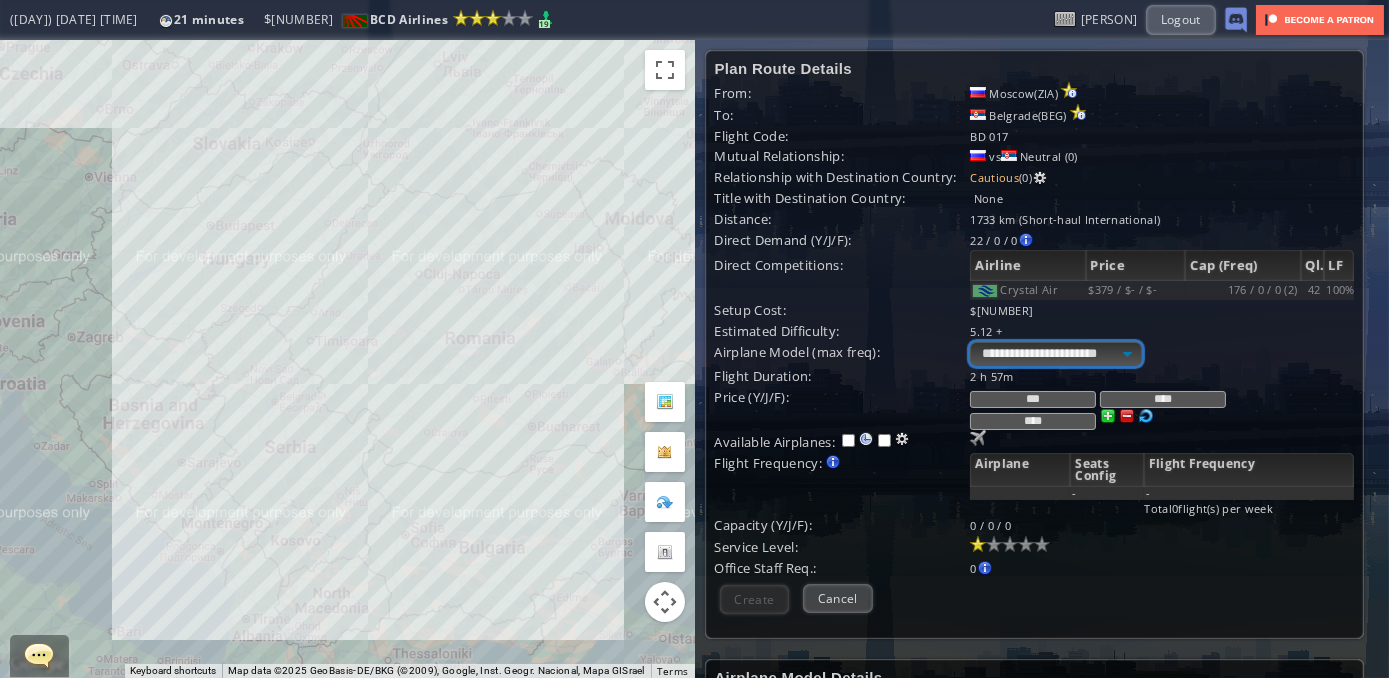 select on "***" 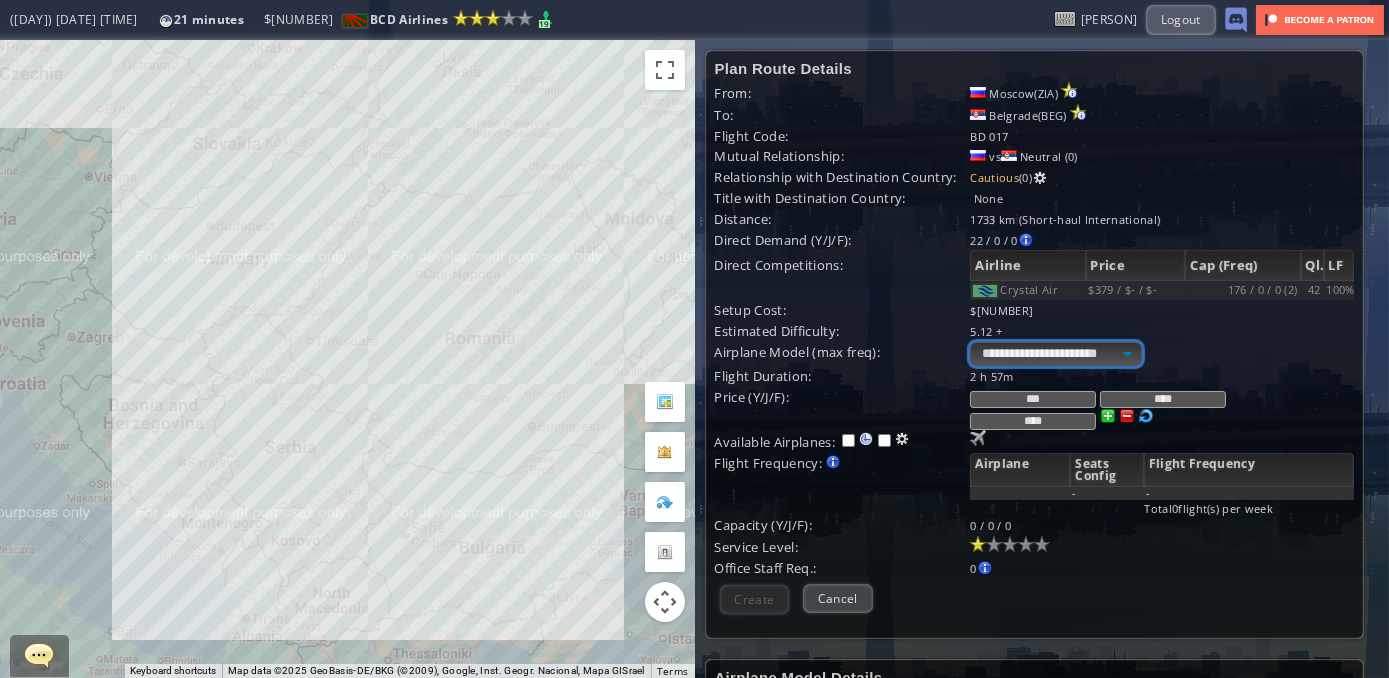 click on "**********" at bounding box center (1055, 354) 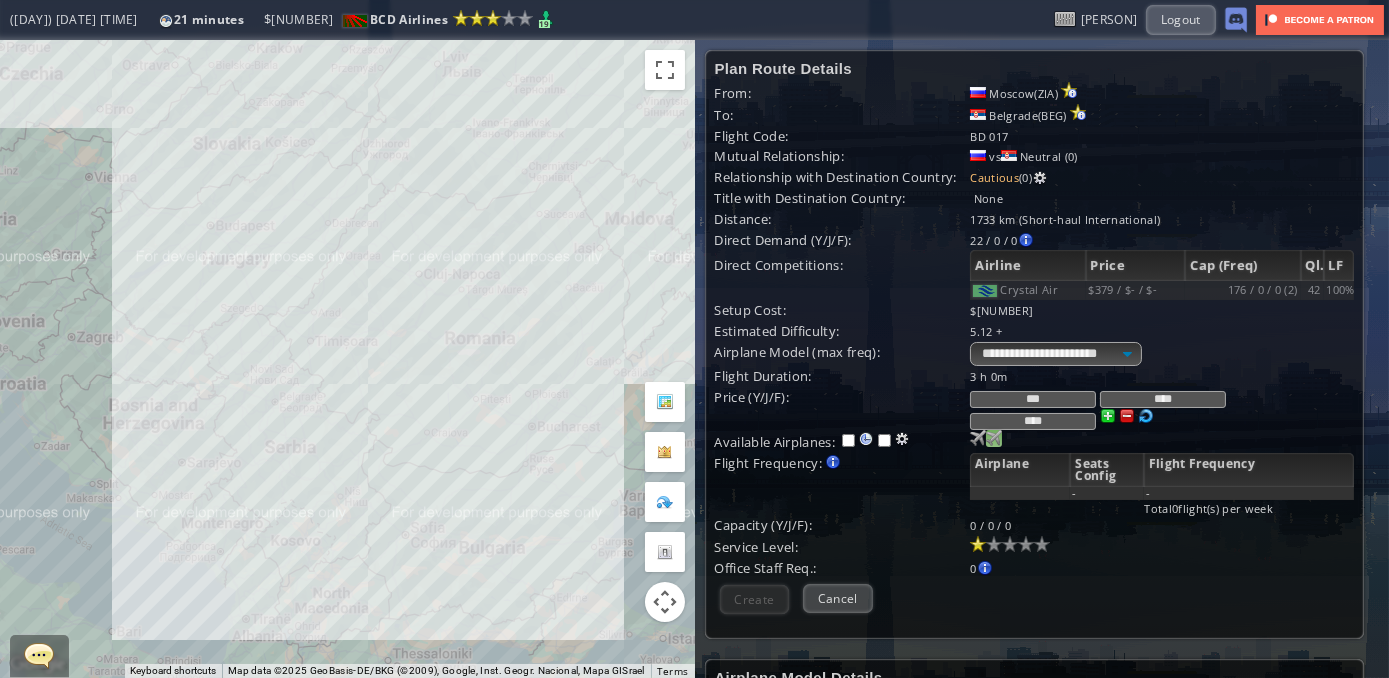 click at bounding box center [978, 438] 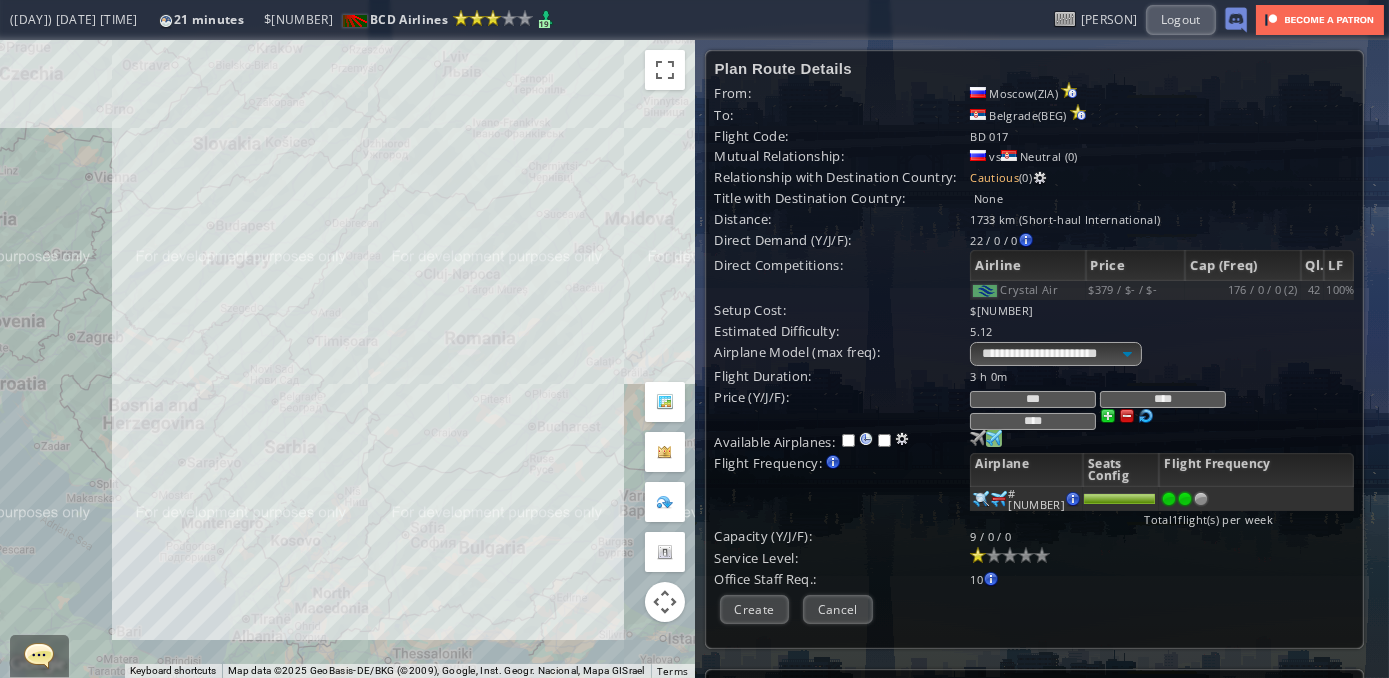 click at bounding box center (1185, 499) 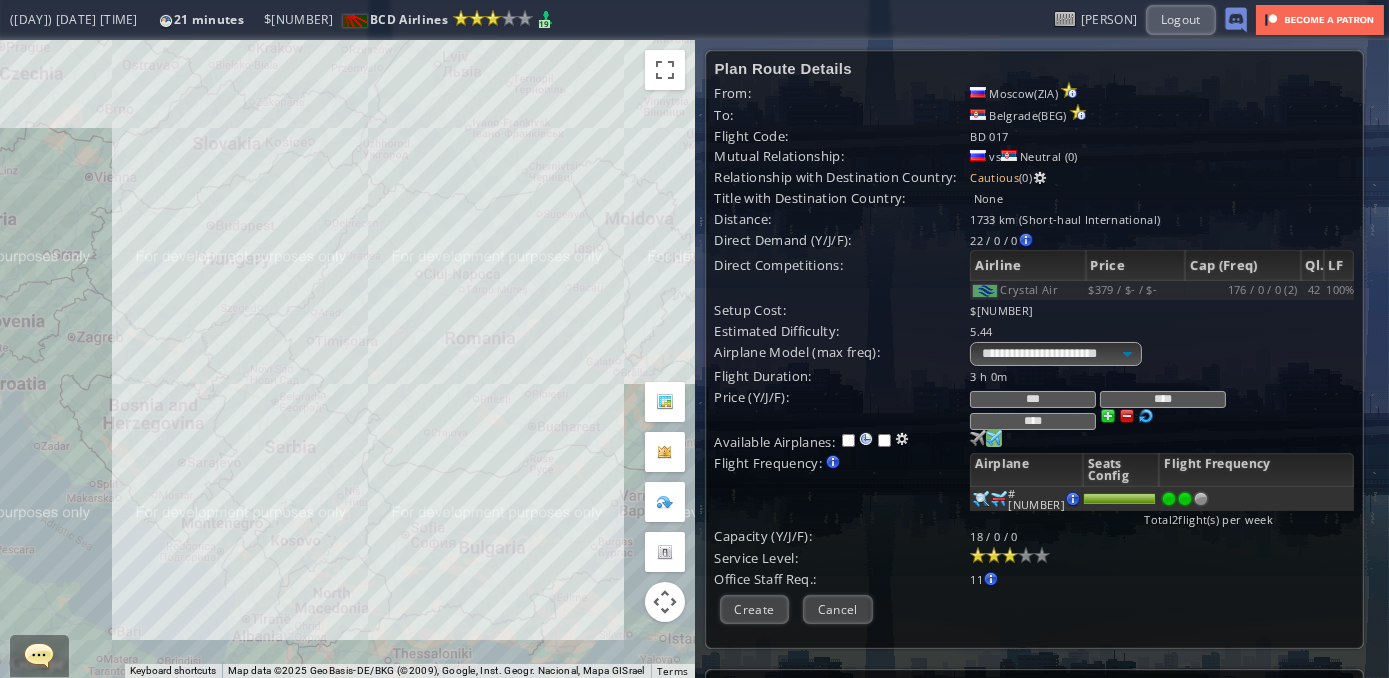 click at bounding box center [1010, 555] 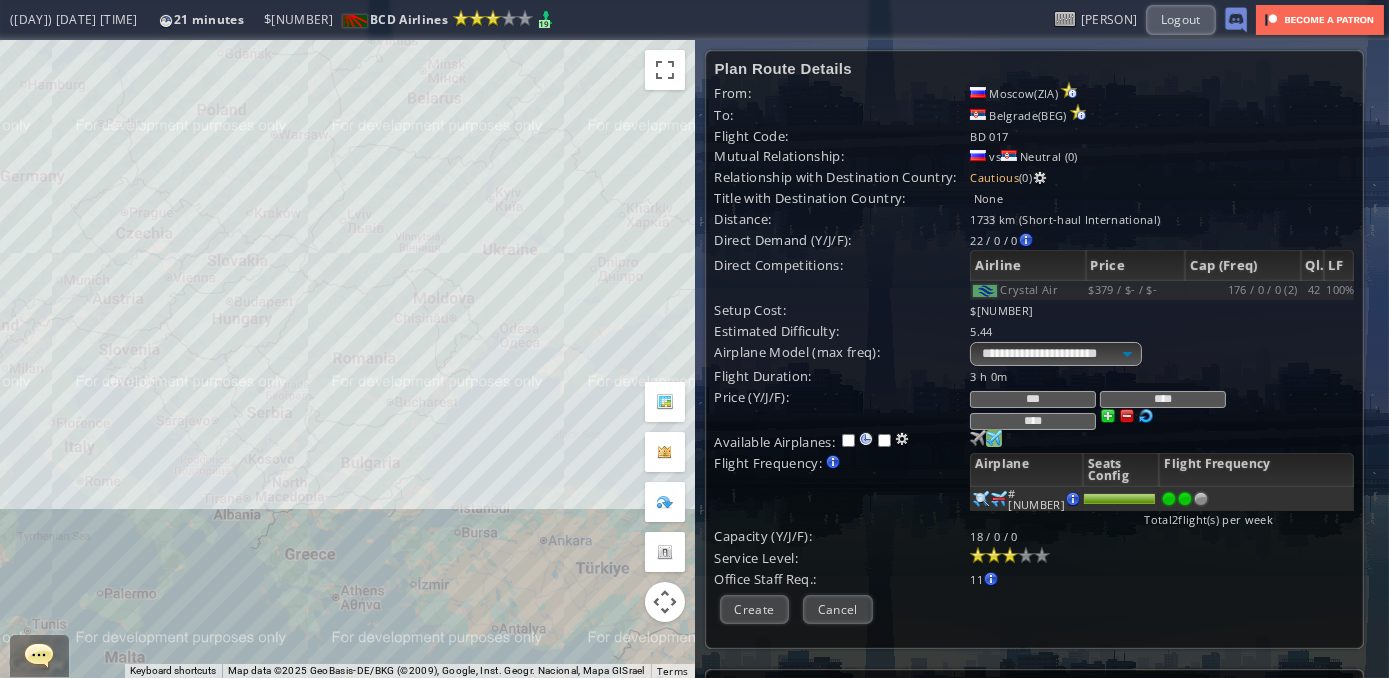 click on "To navigate, press the arrow keys." at bounding box center [347, 359] 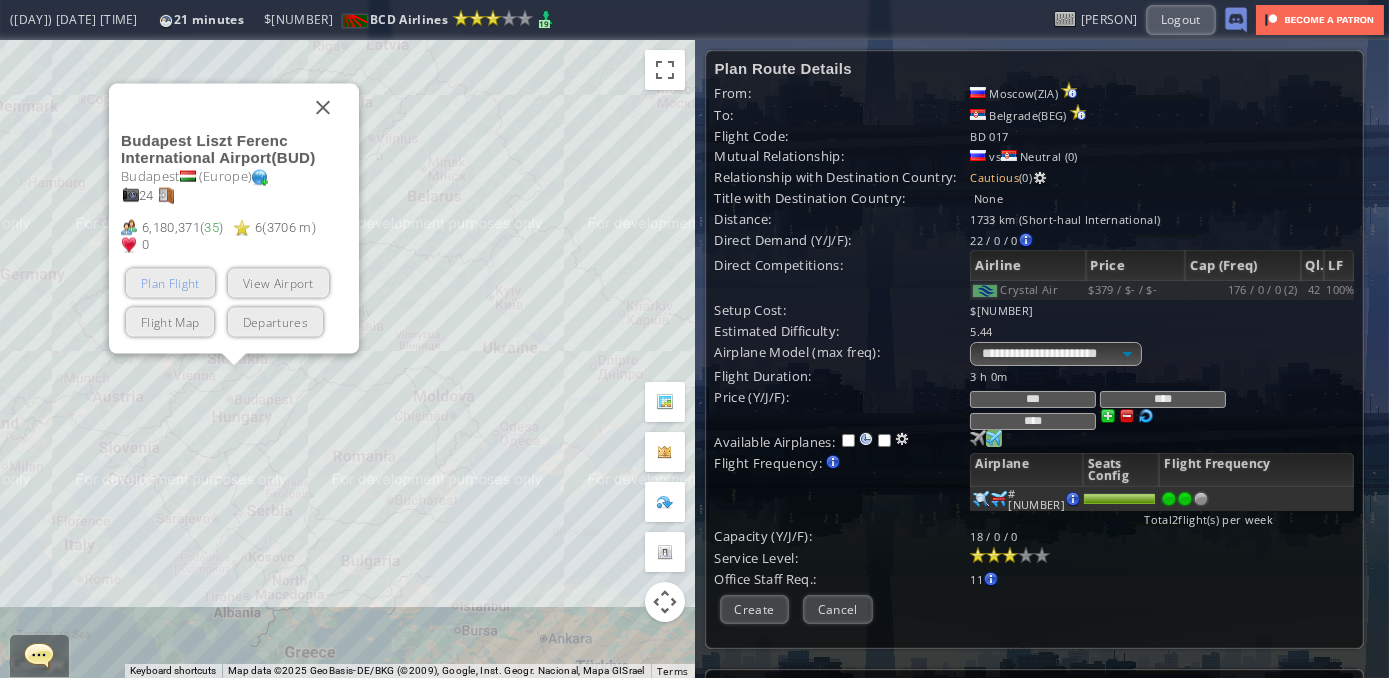 click on "Plan Flight" at bounding box center [170, 283] 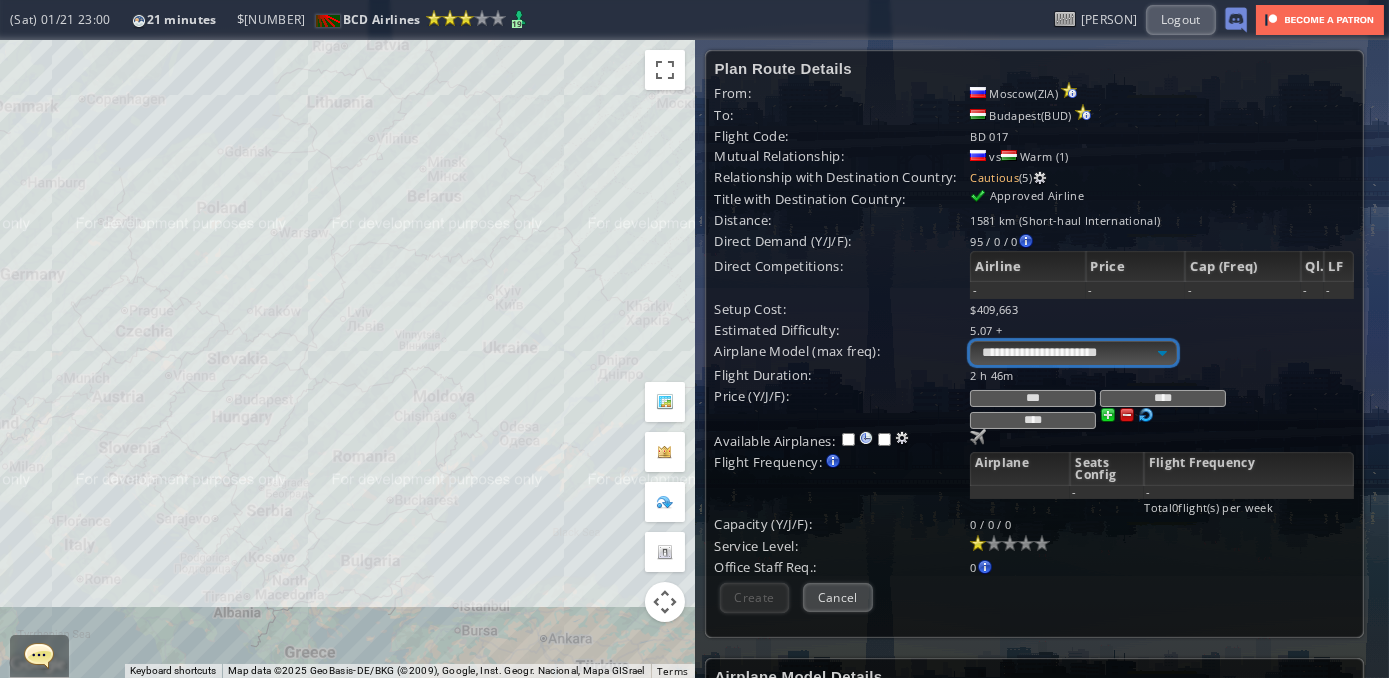 click on "**********" at bounding box center [1073, 353] 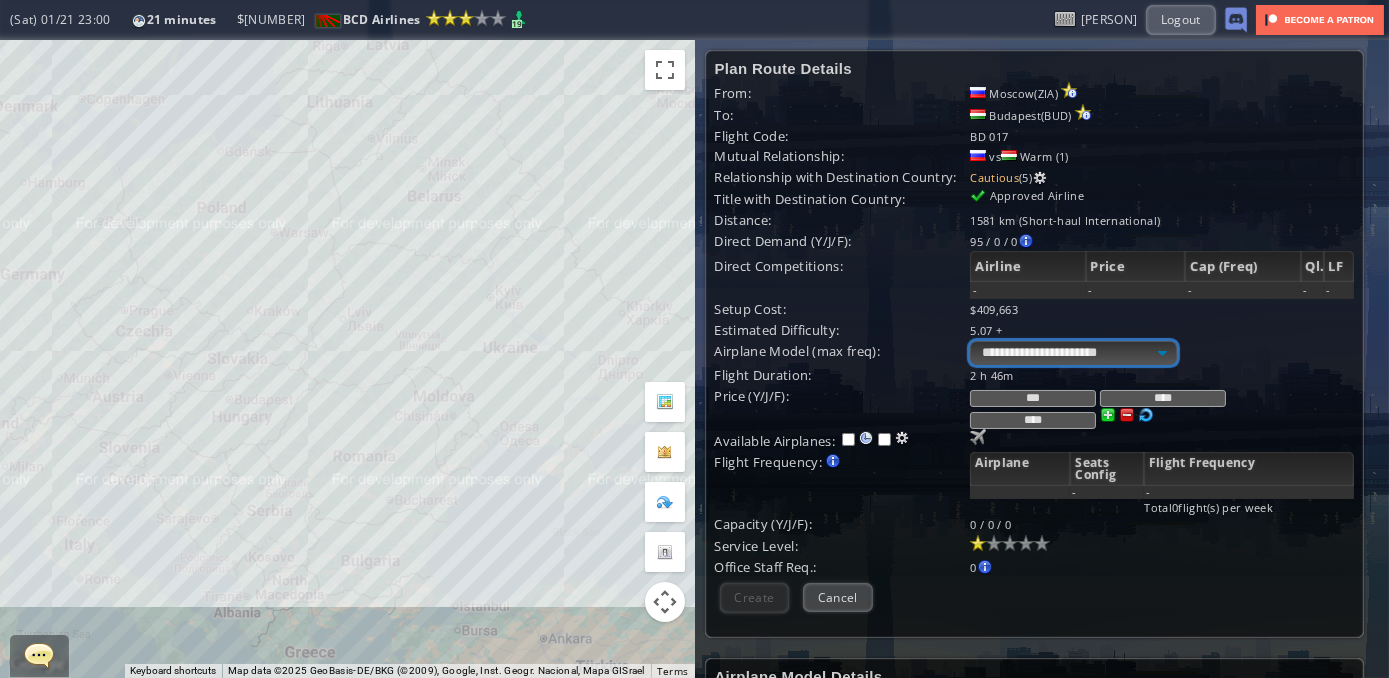 click on "**********" at bounding box center [1073, 353] 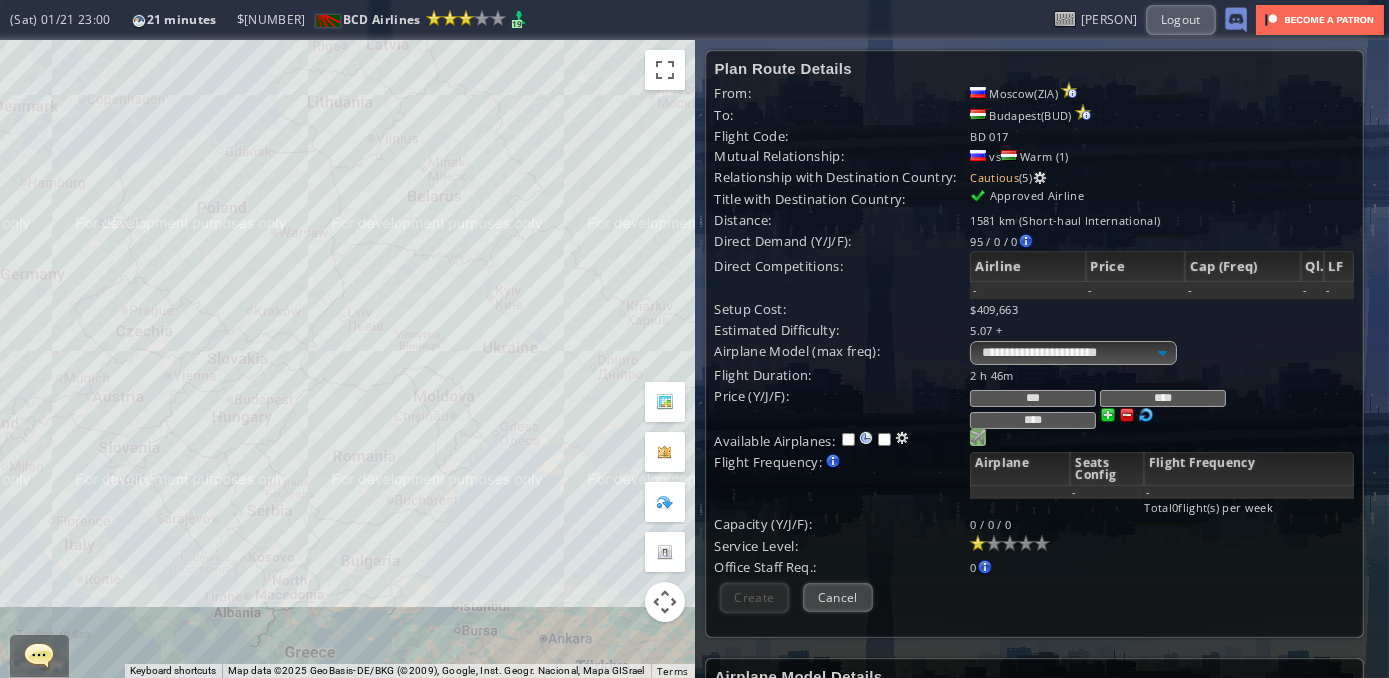 click at bounding box center [978, 437] 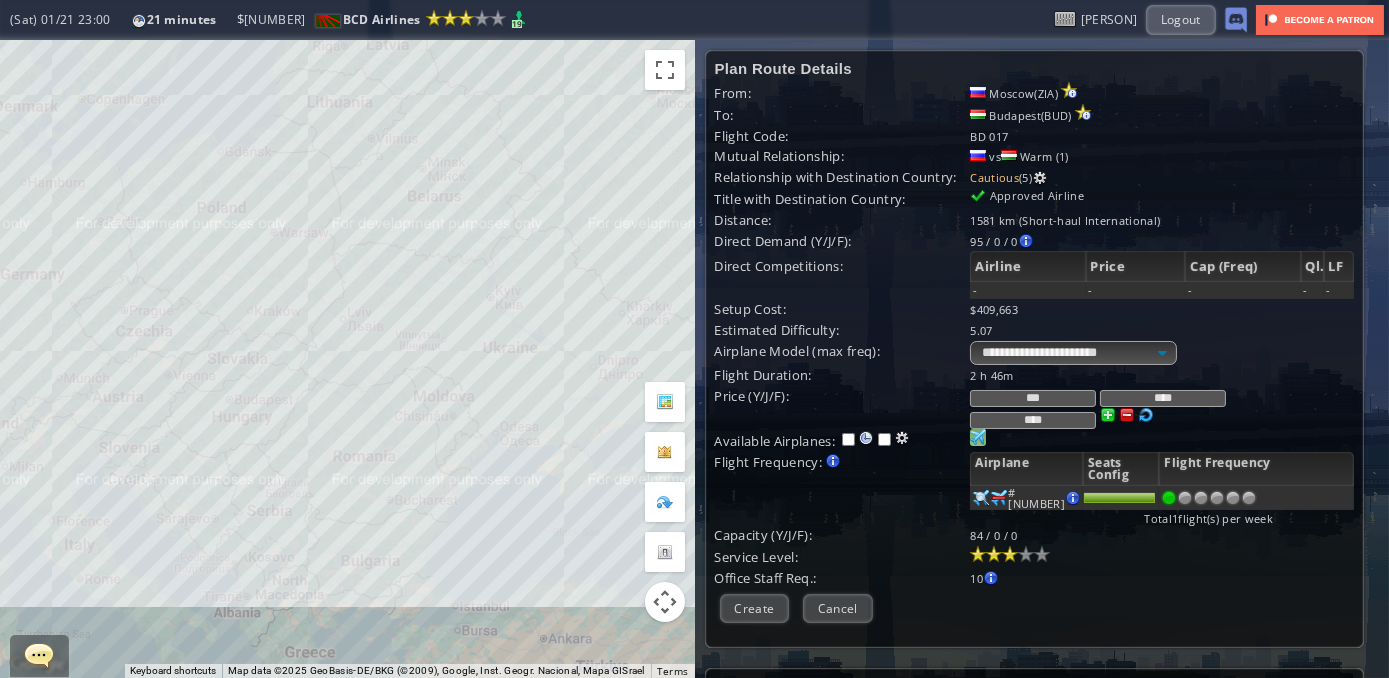 click at bounding box center (1010, 554) 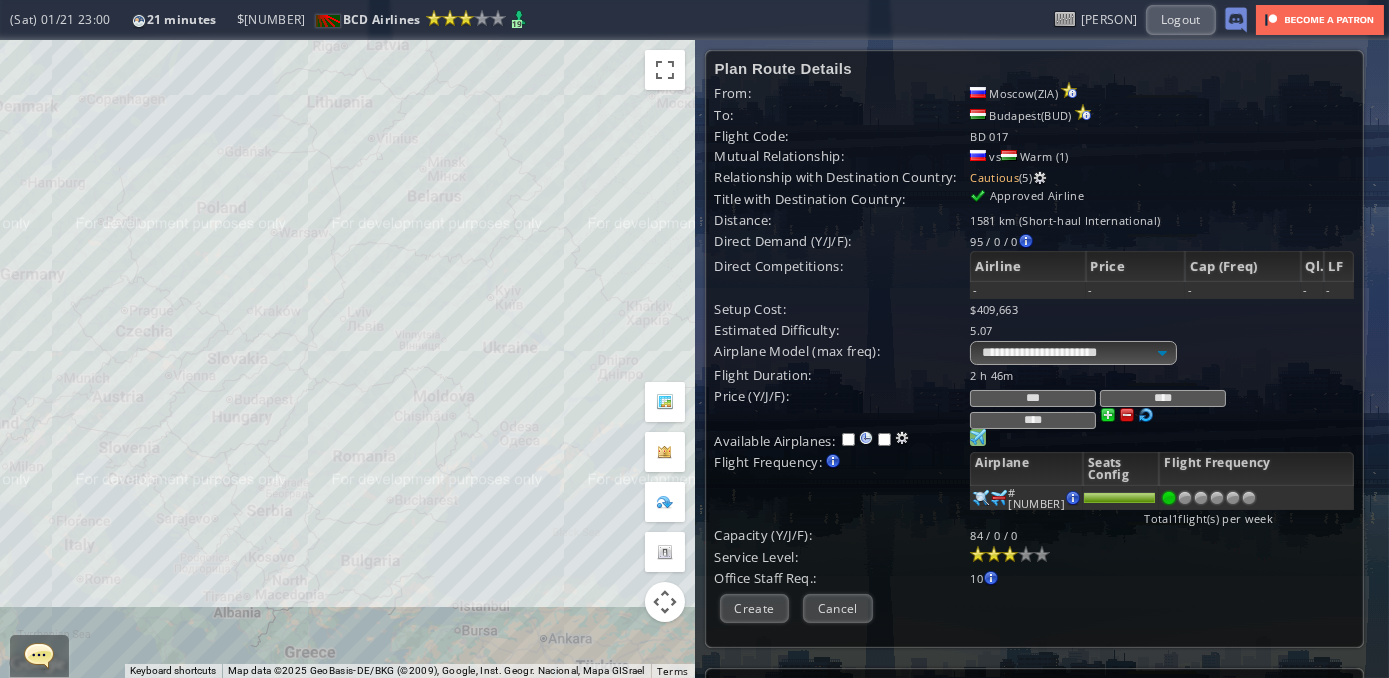 drag, startPoint x: 1082, startPoint y: 424, endPoint x: 923, endPoint y: 425, distance: 159.00314 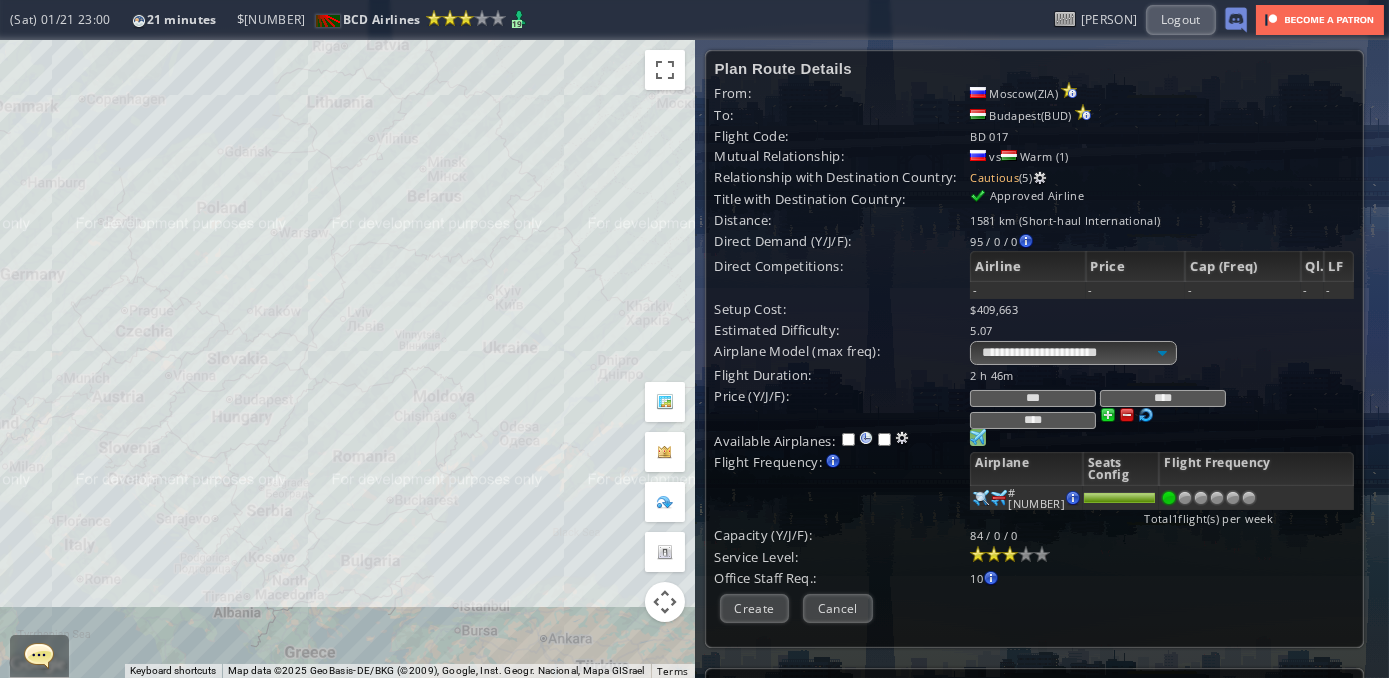 click on "Flight Duration:
[DURATION]
Price (Y/J/F):
***
****
****
Available Airplanes:
Purchase airplane
[NUMBER]" at bounding box center [1035, 476] 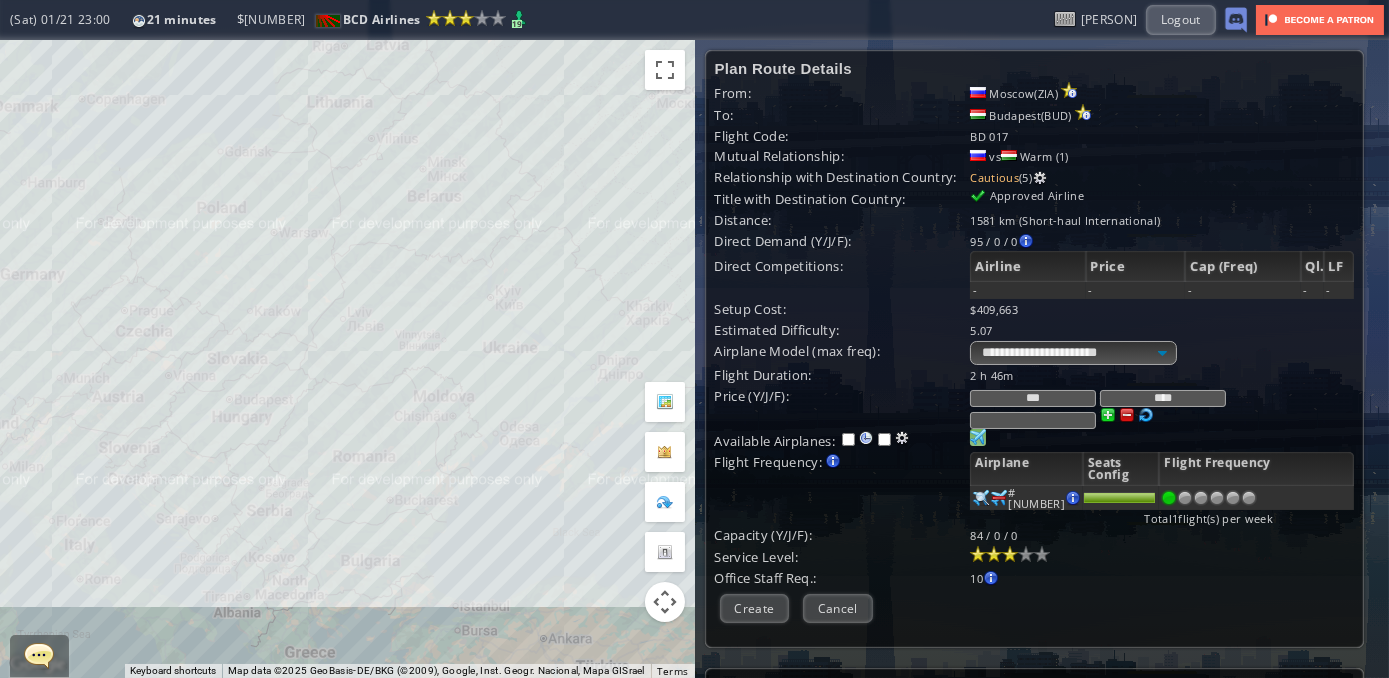 type 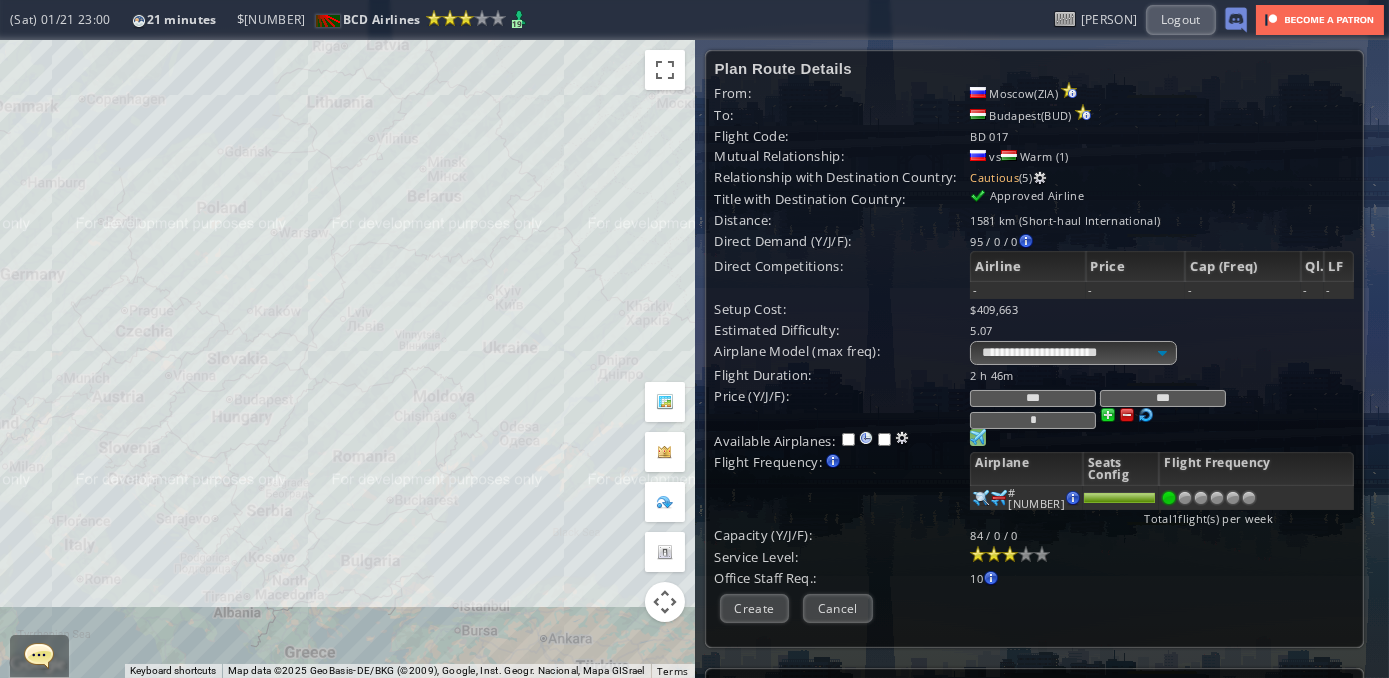 click on "***" at bounding box center [1163, 398] 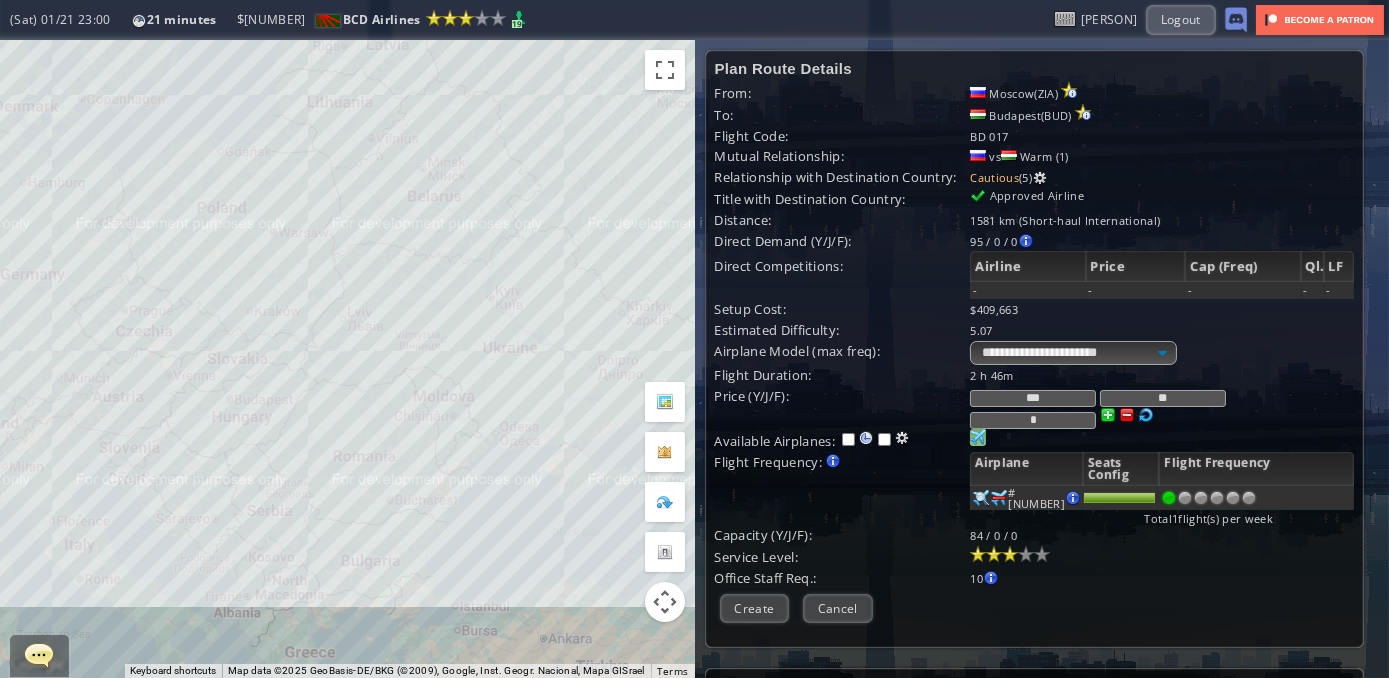 type on "*" 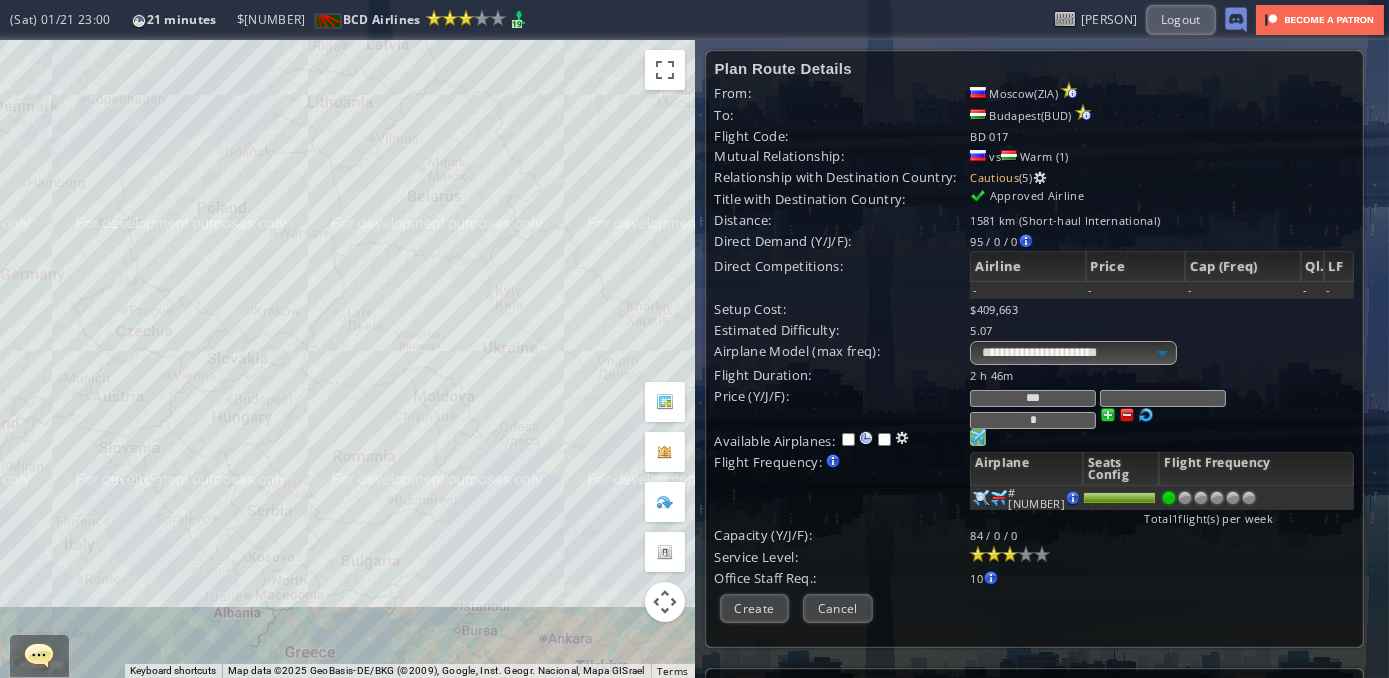 type 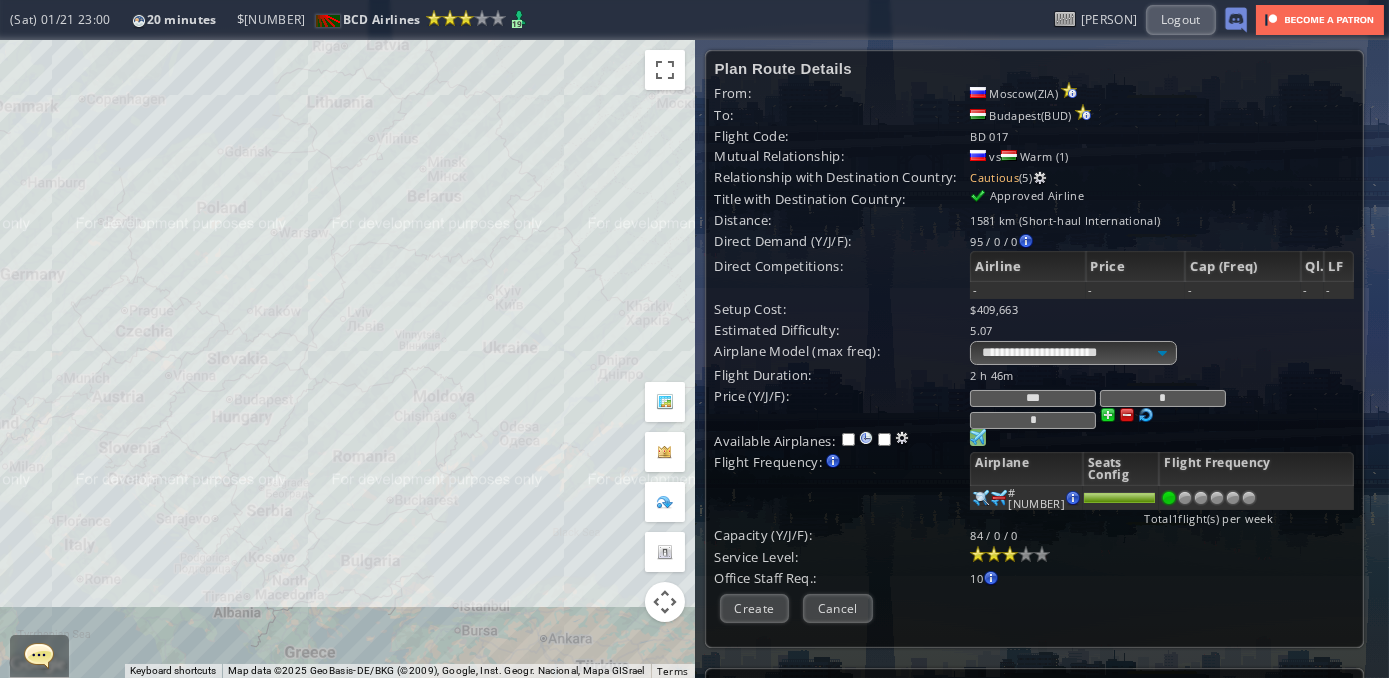 type on "**" 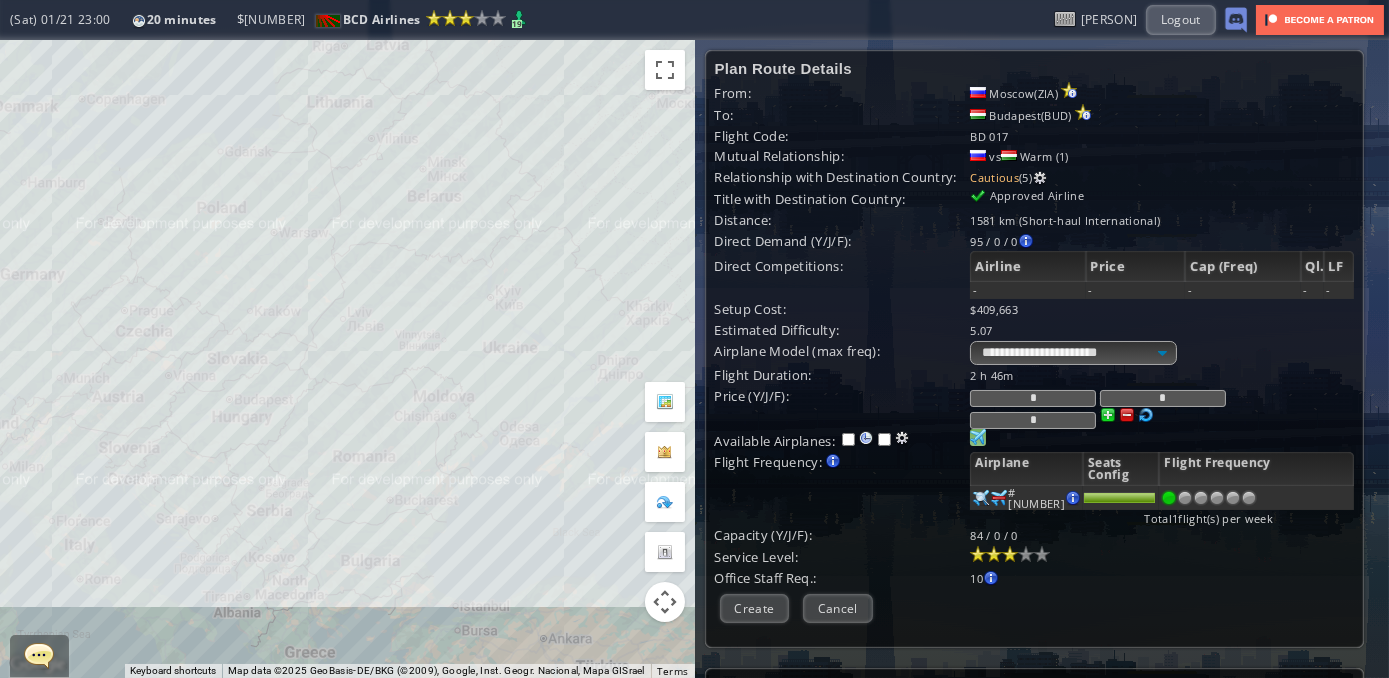 click on "*" at bounding box center (1033, 398) 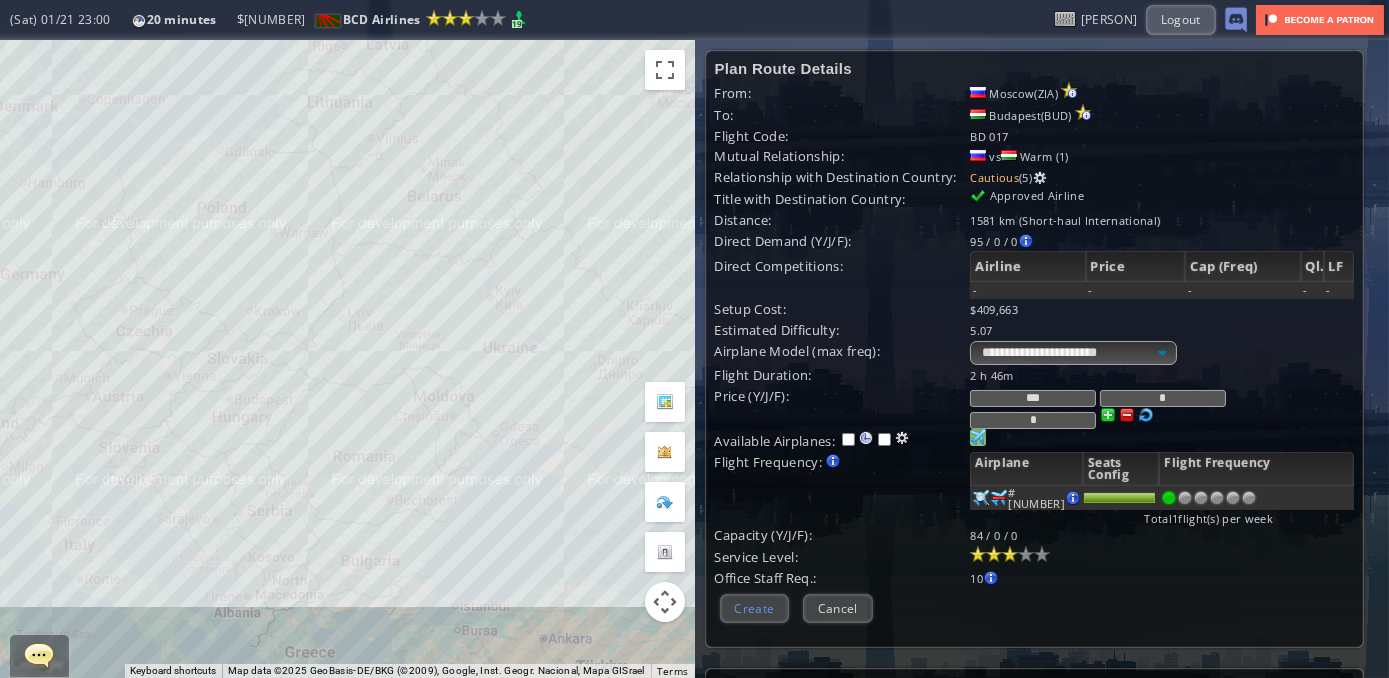 type on "***" 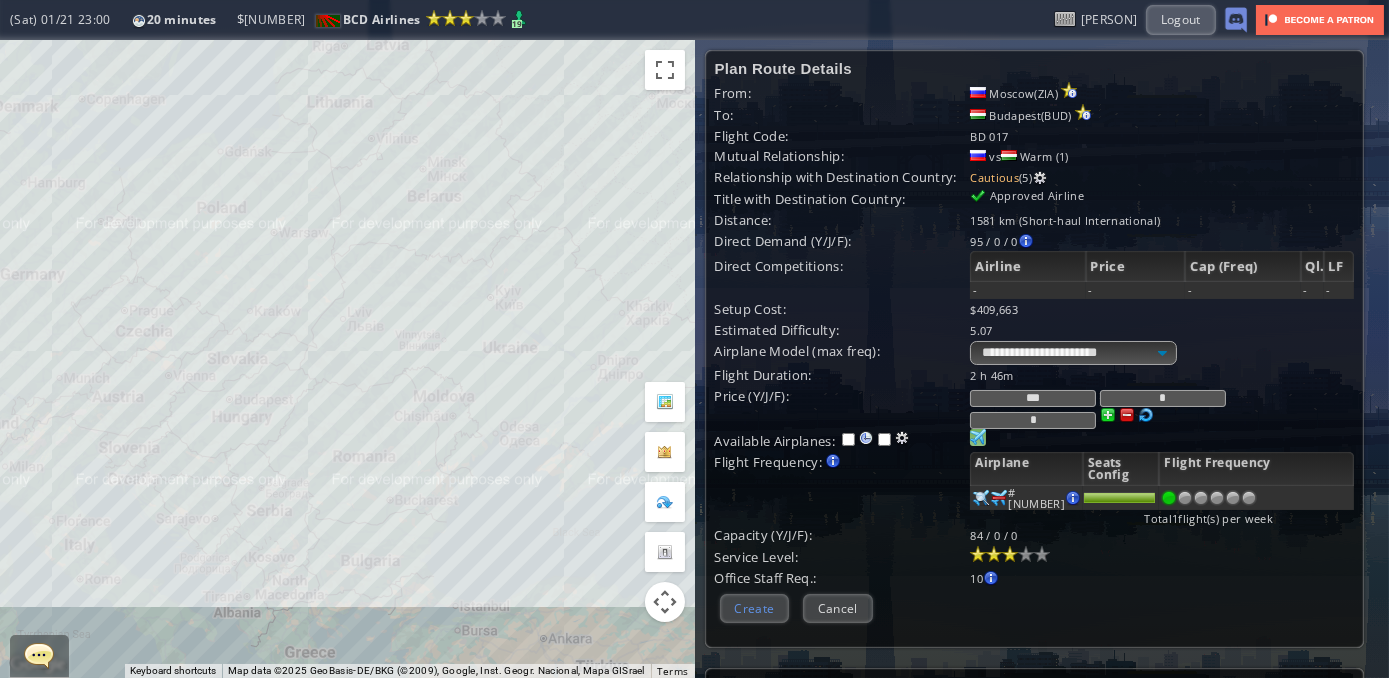 click on "Create" at bounding box center [755, 608] 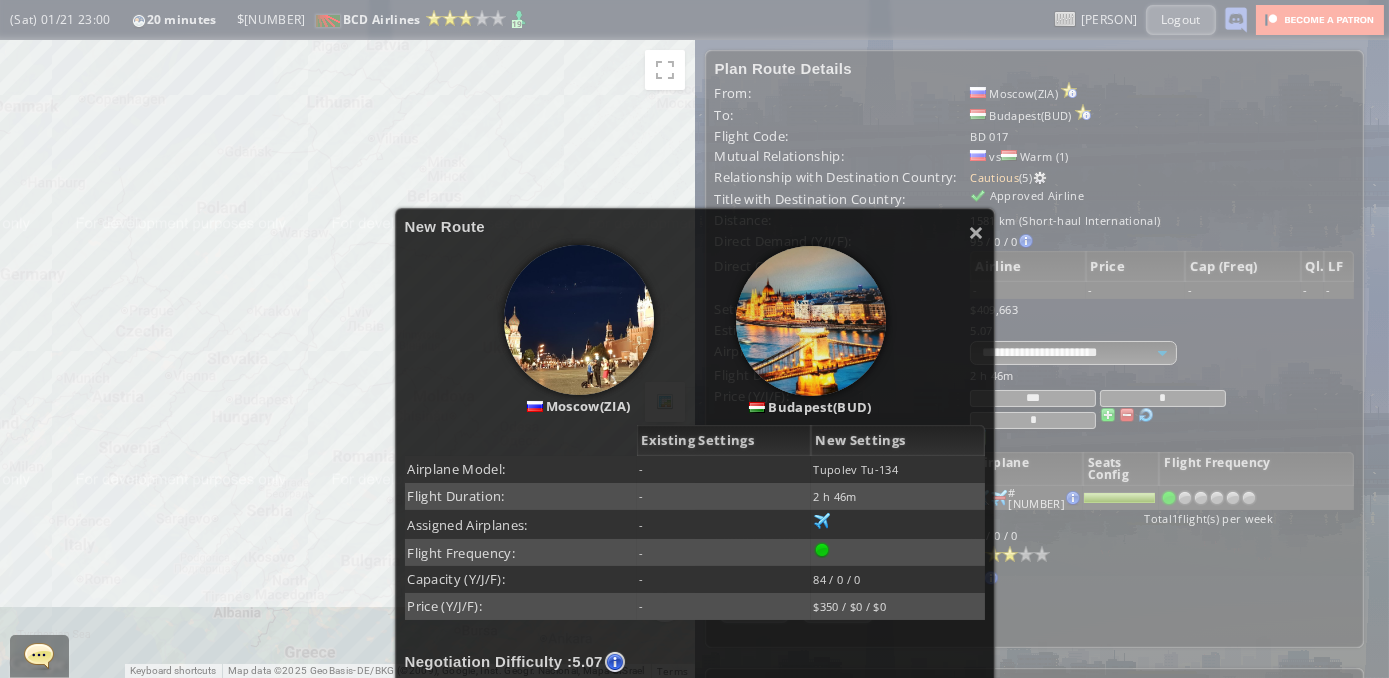 scroll, scrollTop: 151, scrollLeft: 0, axis: vertical 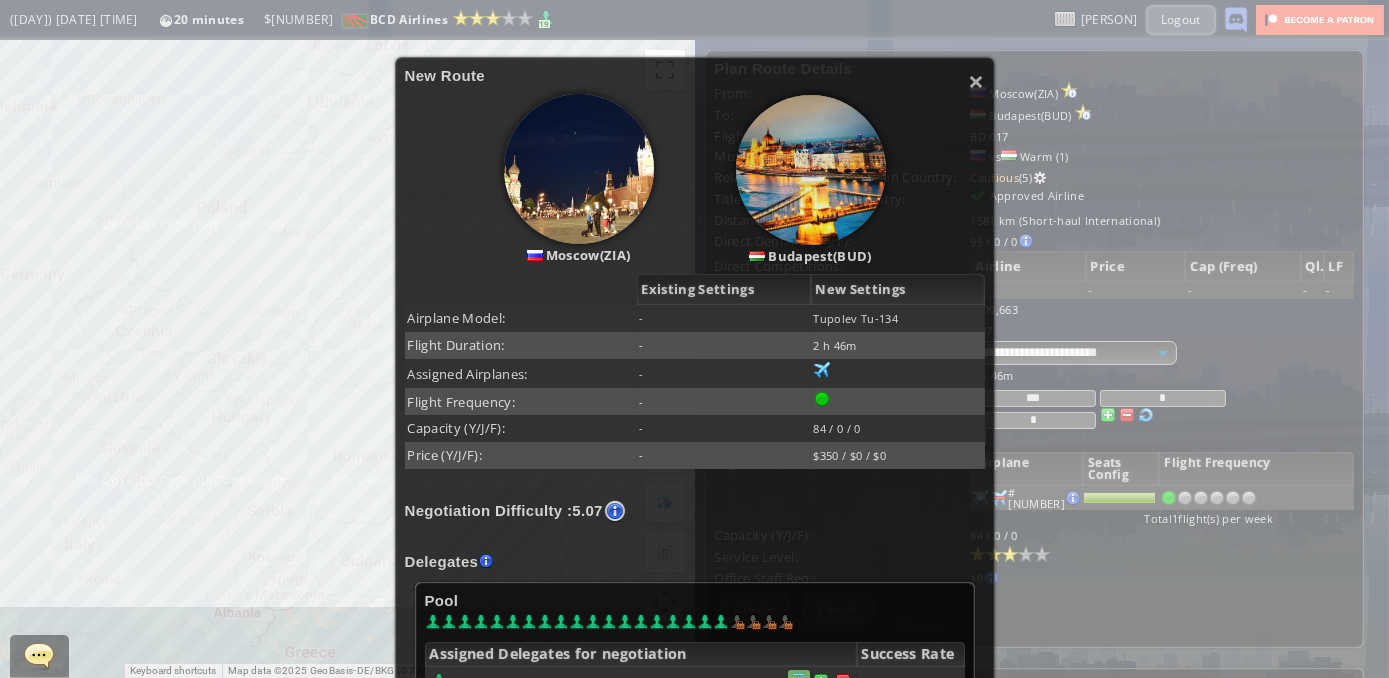 drag, startPoint x: 792, startPoint y: 673, endPoint x: 796, endPoint y: 576, distance: 97.082436 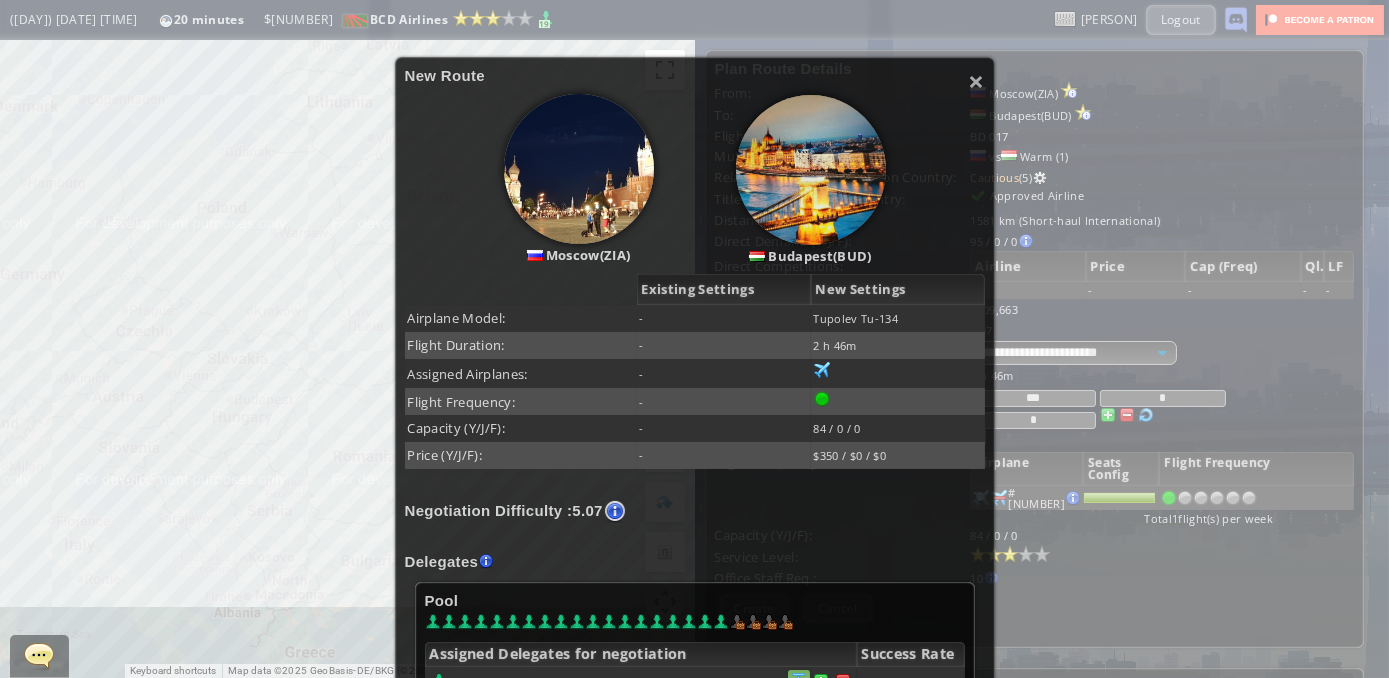 click at bounding box center (843, 681) 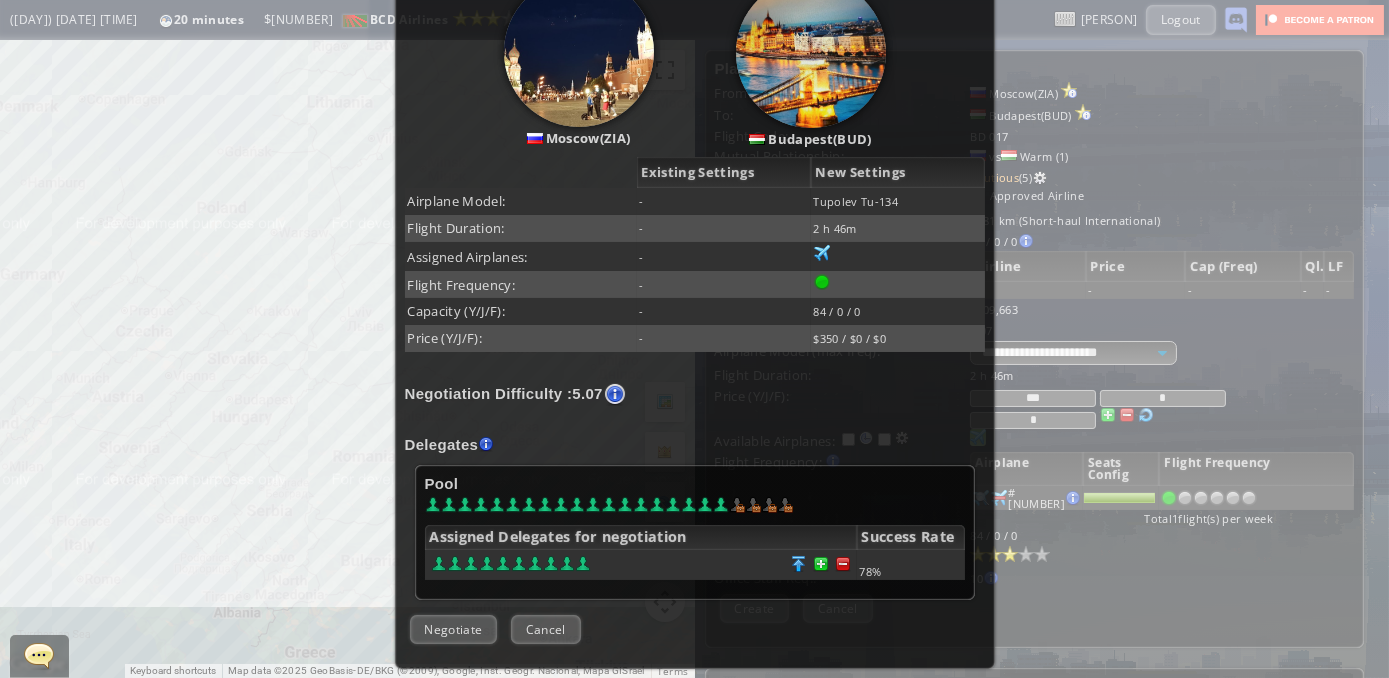 scroll, scrollTop: 303, scrollLeft: 0, axis: vertical 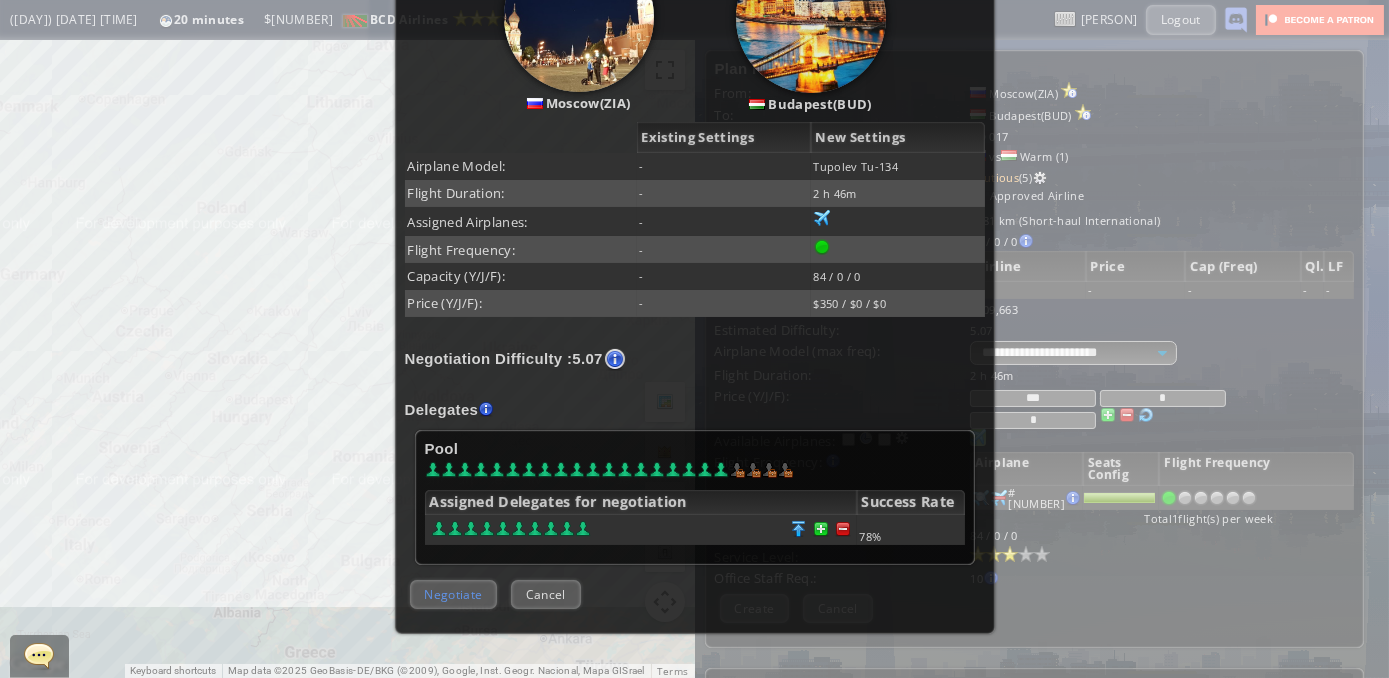 click on "Negotiate" at bounding box center [454, 594] 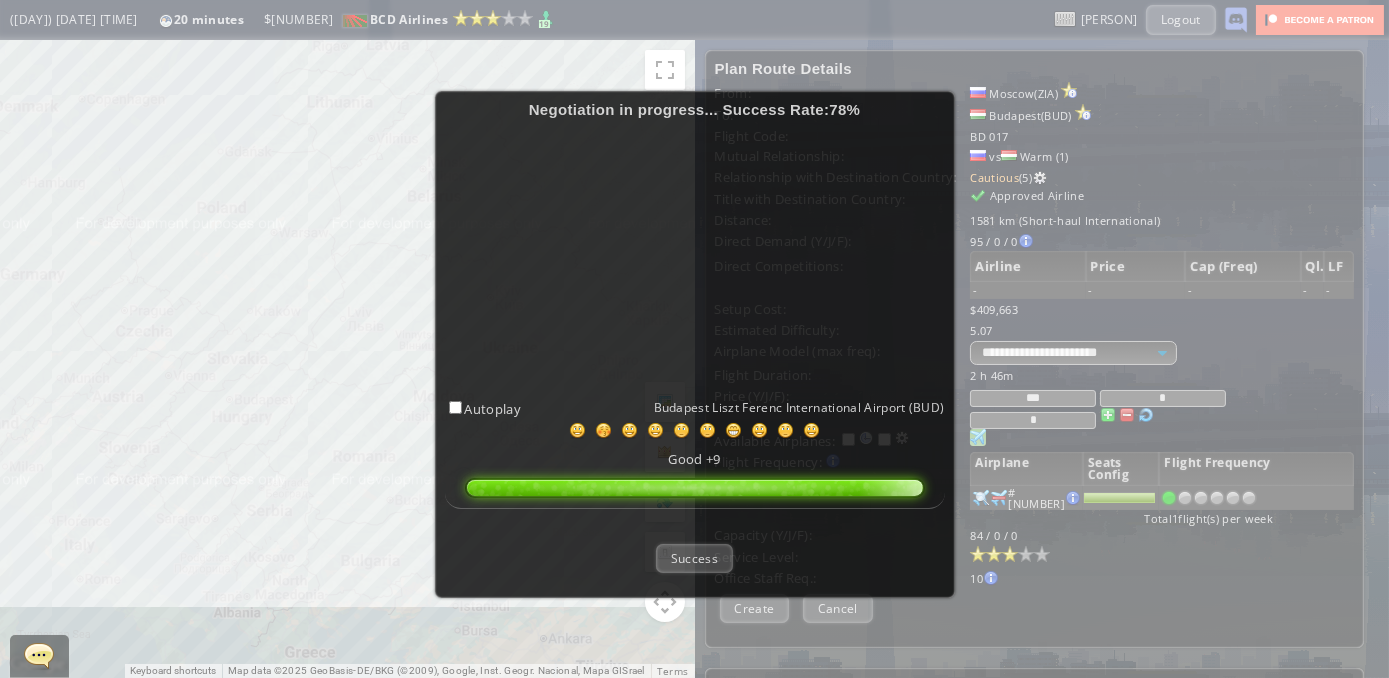 scroll, scrollTop: 151, scrollLeft: 0, axis: vertical 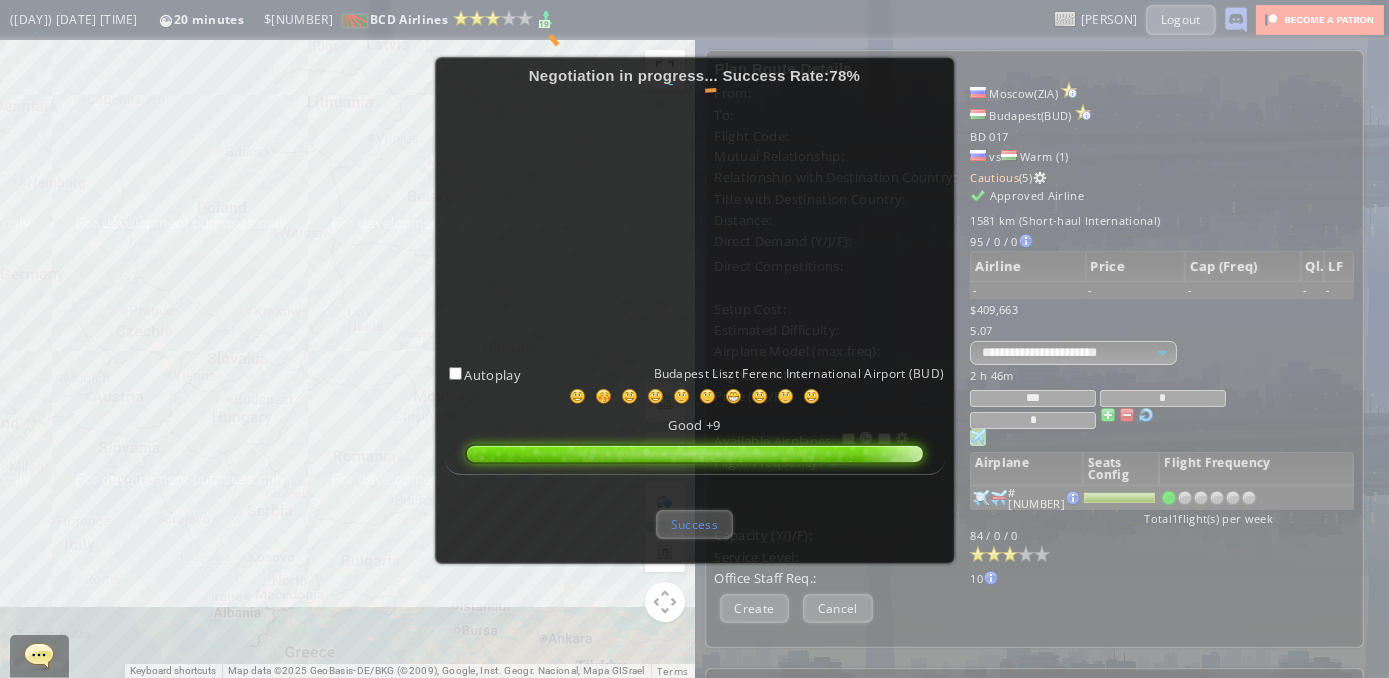 click on "Success" at bounding box center [694, 524] 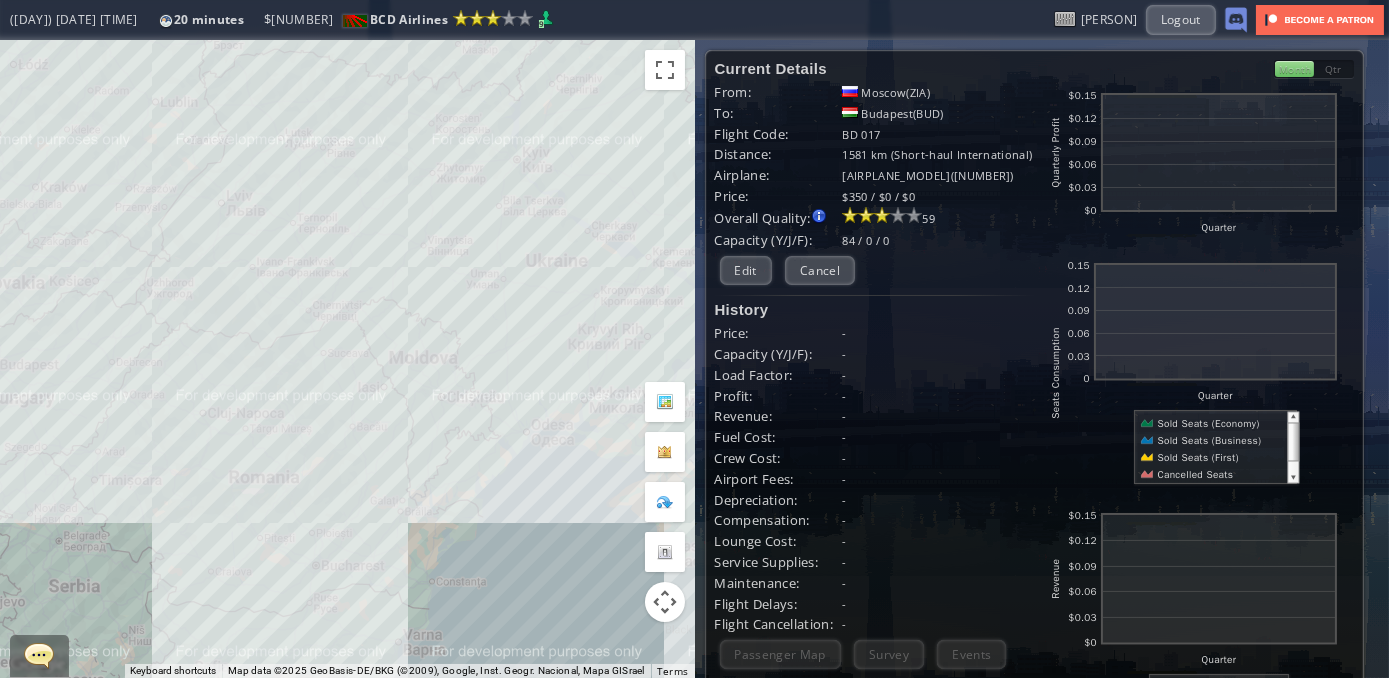 click on "To navigate, press the arrow keys." at bounding box center [347, 359] 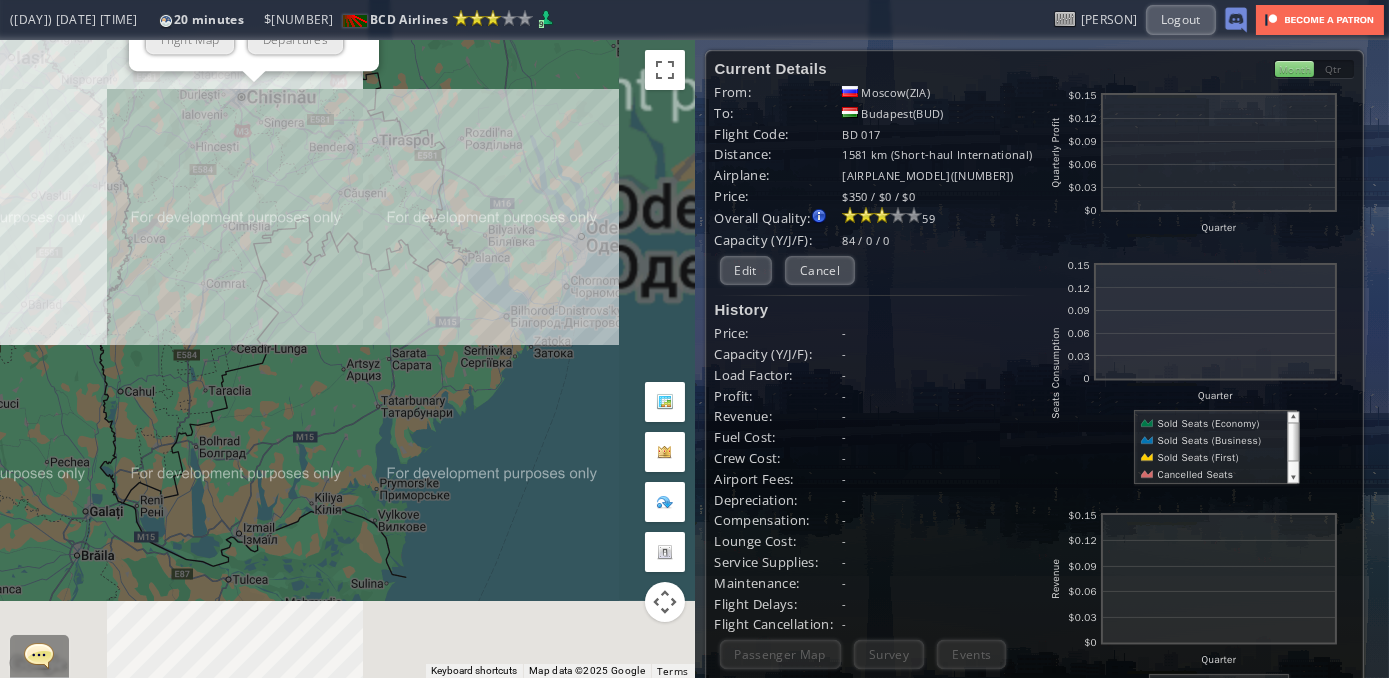 drag, startPoint x: 508, startPoint y: 496, endPoint x: 291, endPoint y: 385, distance: 243.74167 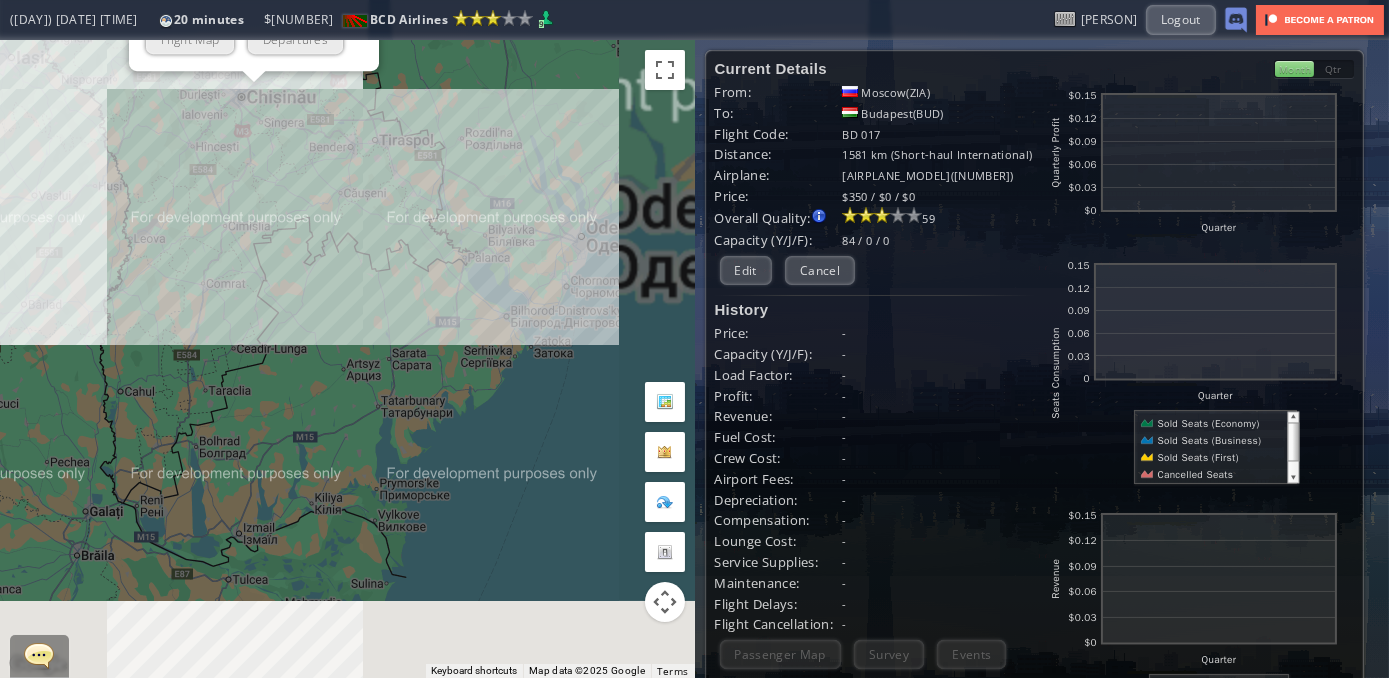 click on "To navigate, press the arrow keys.
[AIRPORT]  ( [CODE] )
[CITY]  ( [CONTINENT] )
[NUMBER]  ( [NUMBER] )
[NUMBER]  ( [NUMBER] m )
[NUMBER]
Plan Flight
View Airport
Flight Map
Departures" at bounding box center (347, 359) 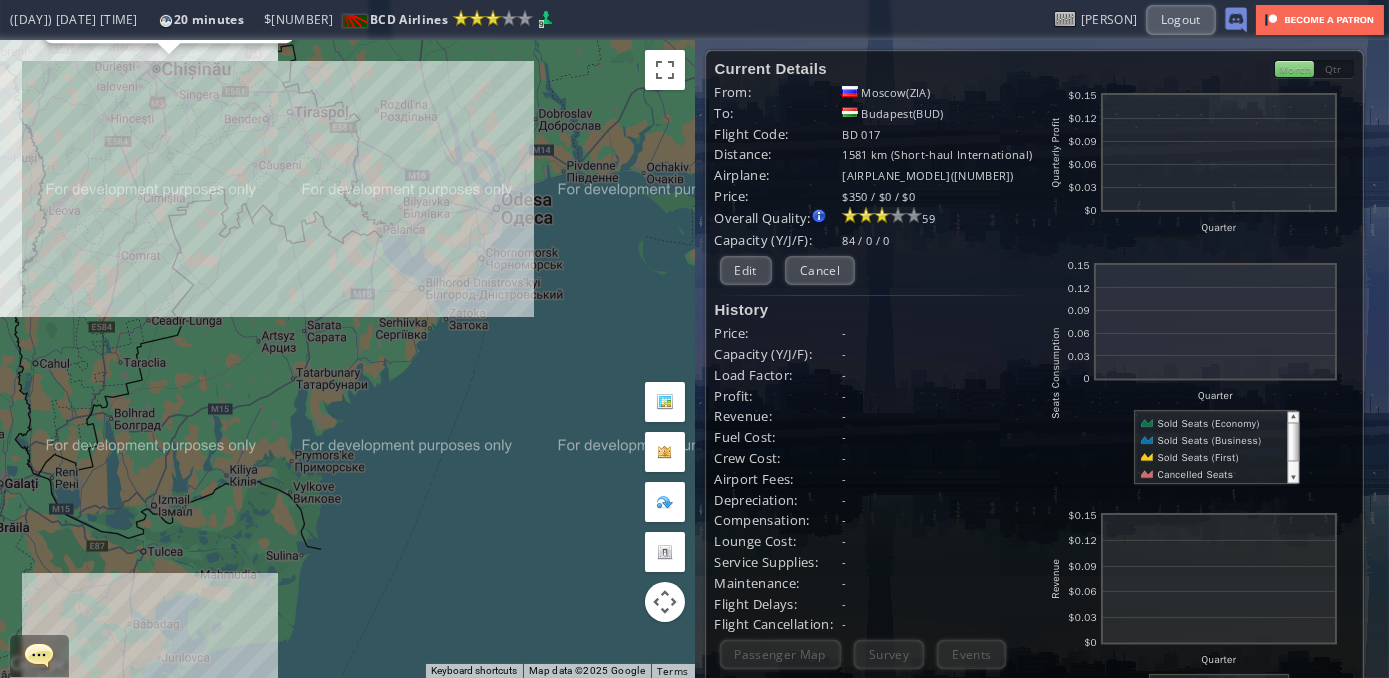 click on "To navigate, press the arrow keys.
[AIRPORT]  ( [CODE] )
[CITY]  ( [CONTINENT] )
[NUMBER]  ( [NUMBER] )
[NUMBER]  ( [NUMBER] m )
[NUMBER]
Plan Flight
View Airport
Flight Map
Departures" at bounding box center (347, 359) 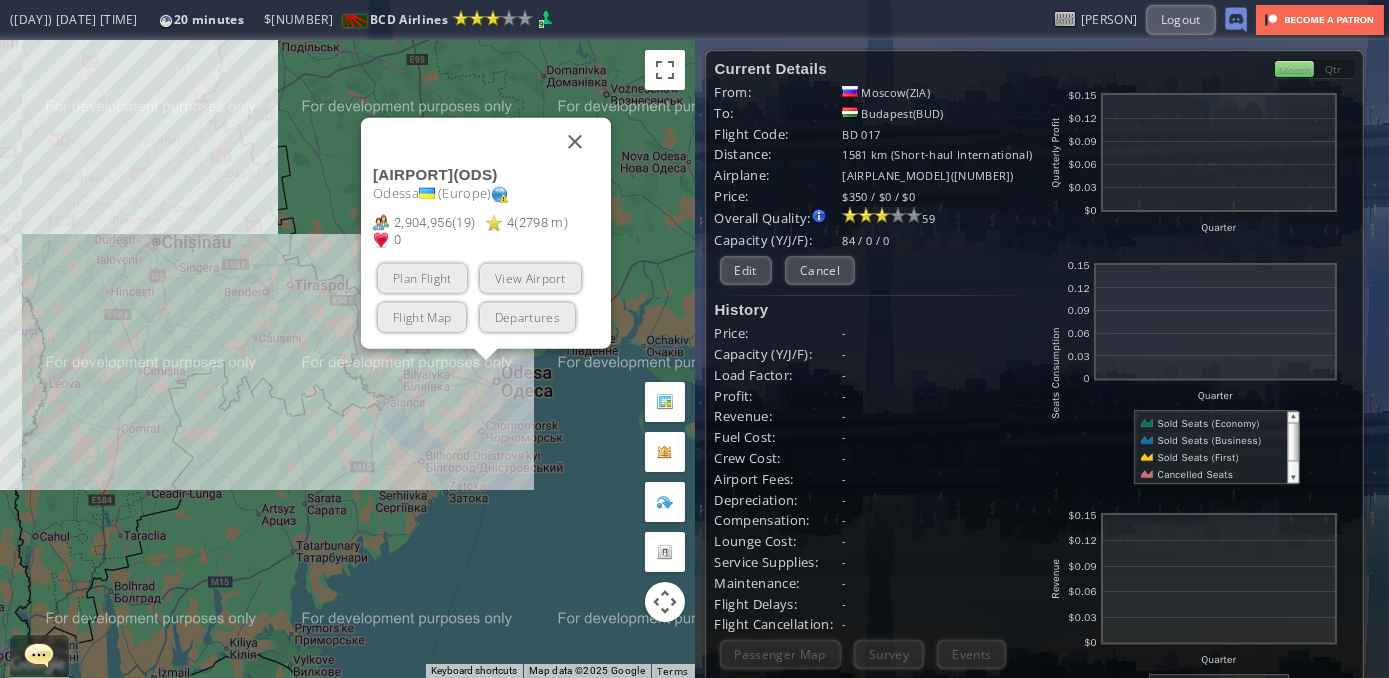 click on "To navigate, press the arrow keys.
[AIRPORT]  ( [CODE] )
[CITY]  ( [CONTINENT] )
[NUMBER]  ( [NUMBER] )
[NUMBER]  ( [NUMBER] m )
[NUMBER]
Plan Flight
View Airport
Flight Map
Departures" at bounding box center (347, 359) 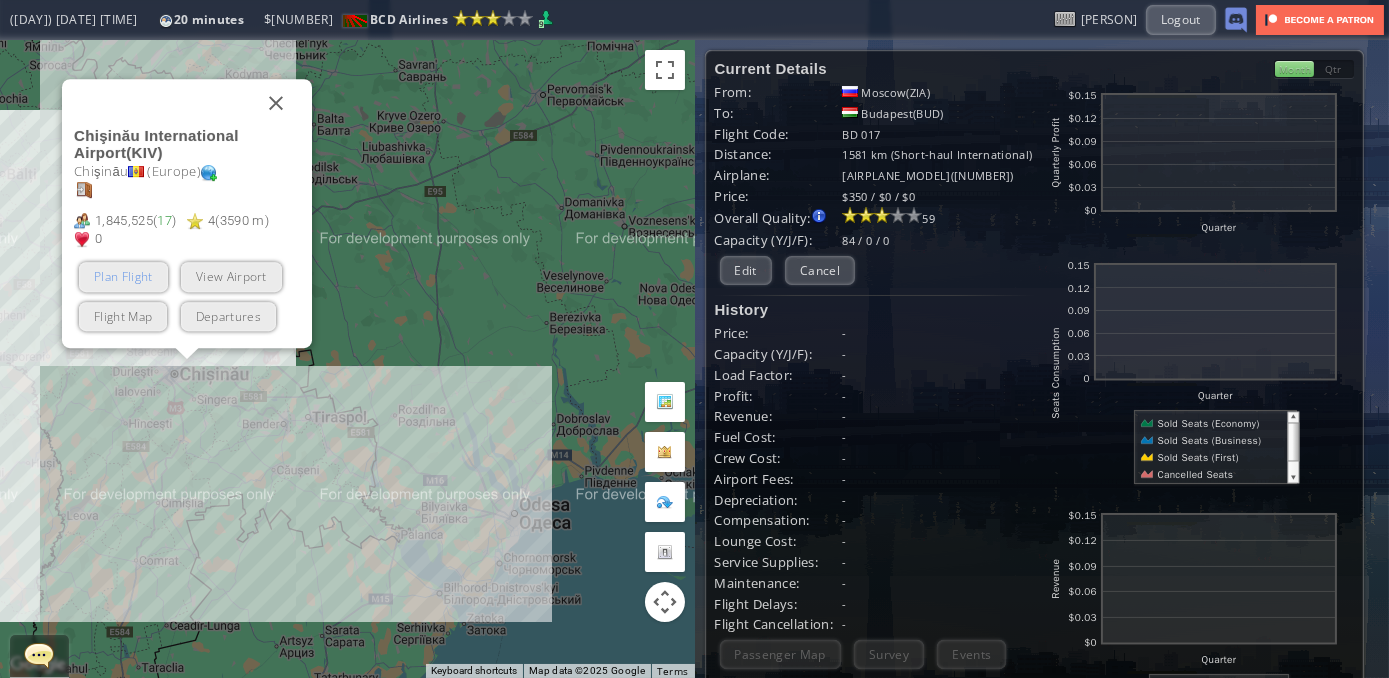 click on "Plan Flight" at bounding box center (123, 277) 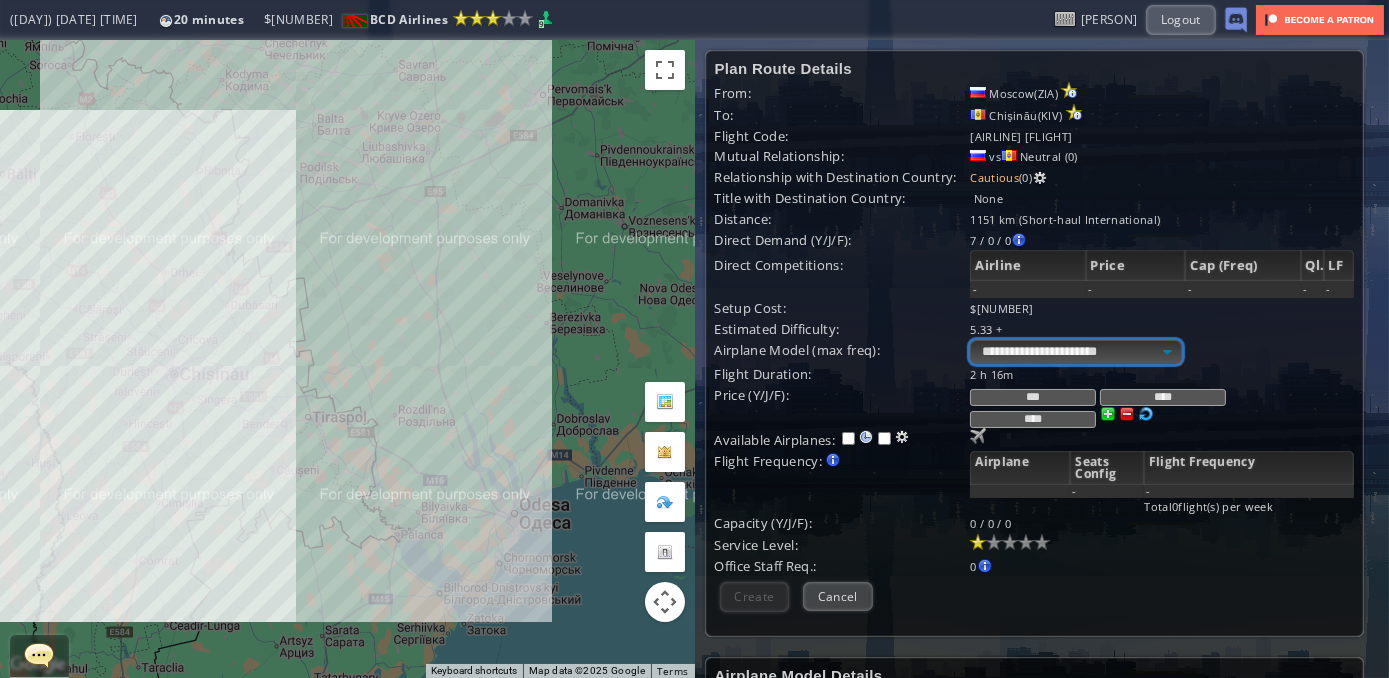 click on "**********" at bounding box center [1075, 352] 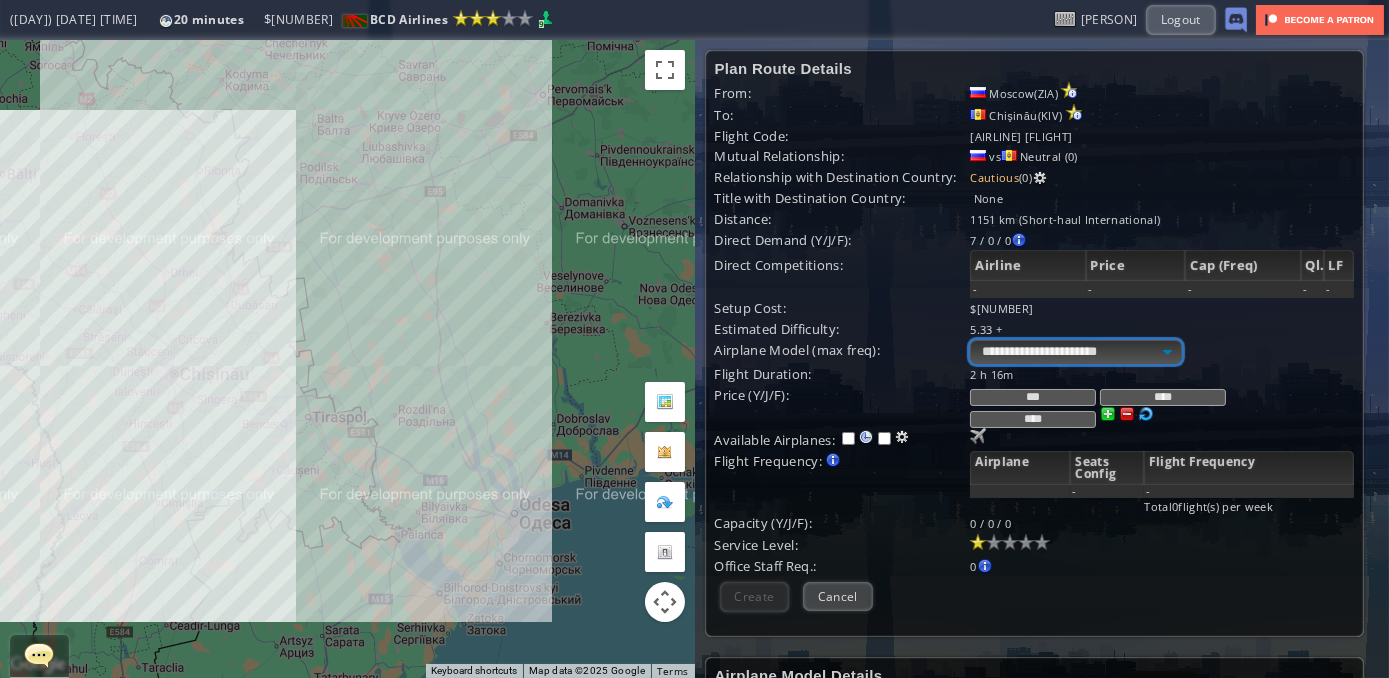 click on "**********" at bounding box center [1075, 352] 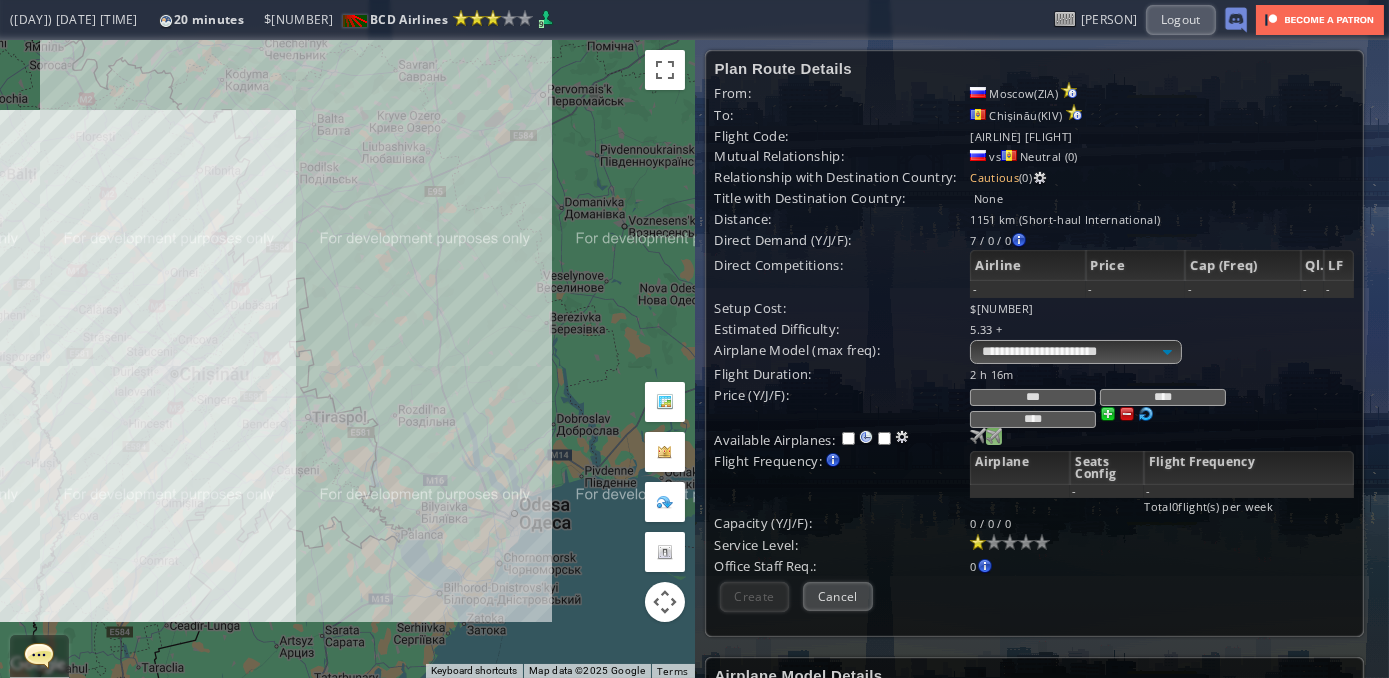click at bounding box center (978, 436) 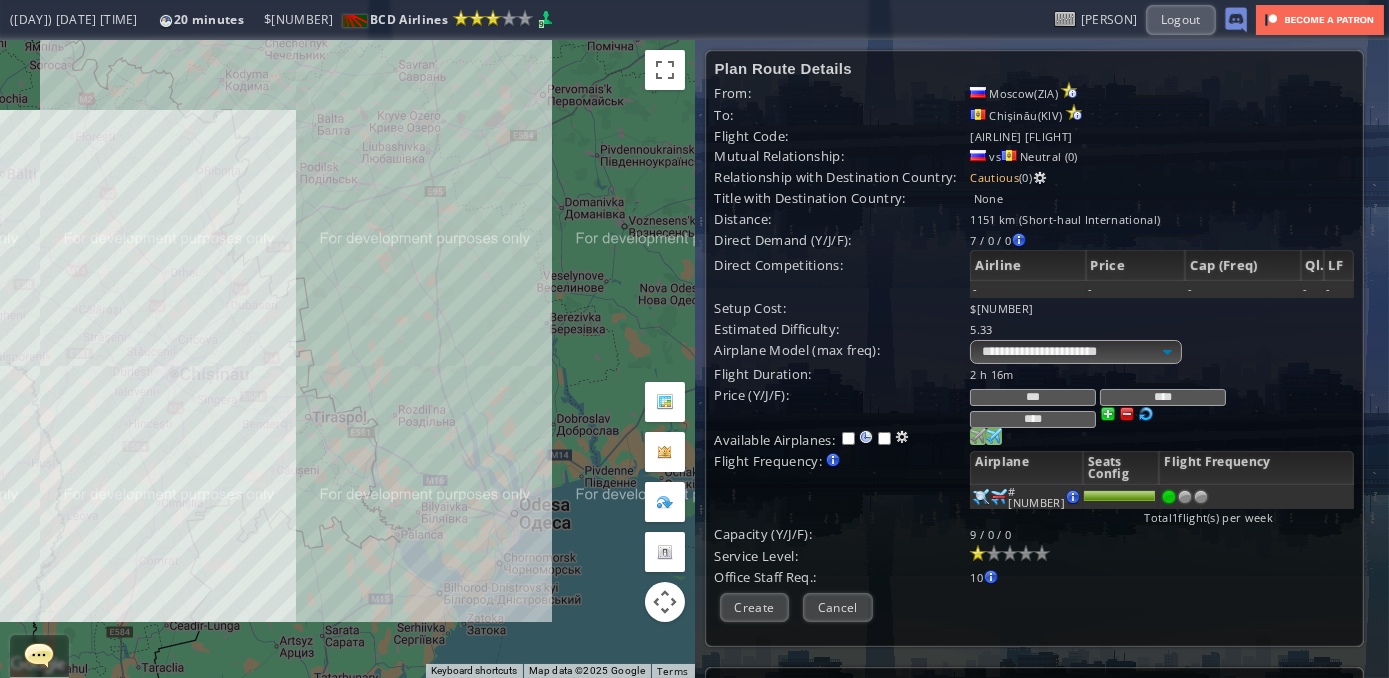 click at bounding box center (978, 436) 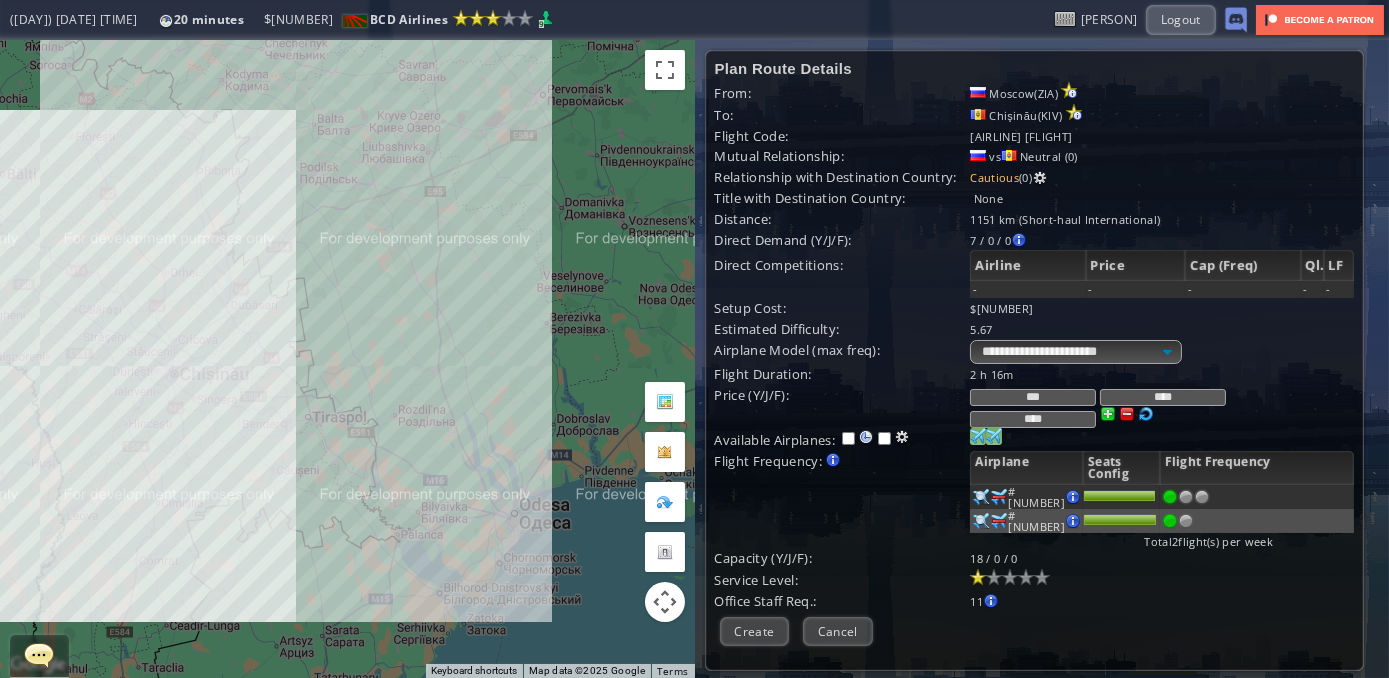 click at bounding box center [978, 436] 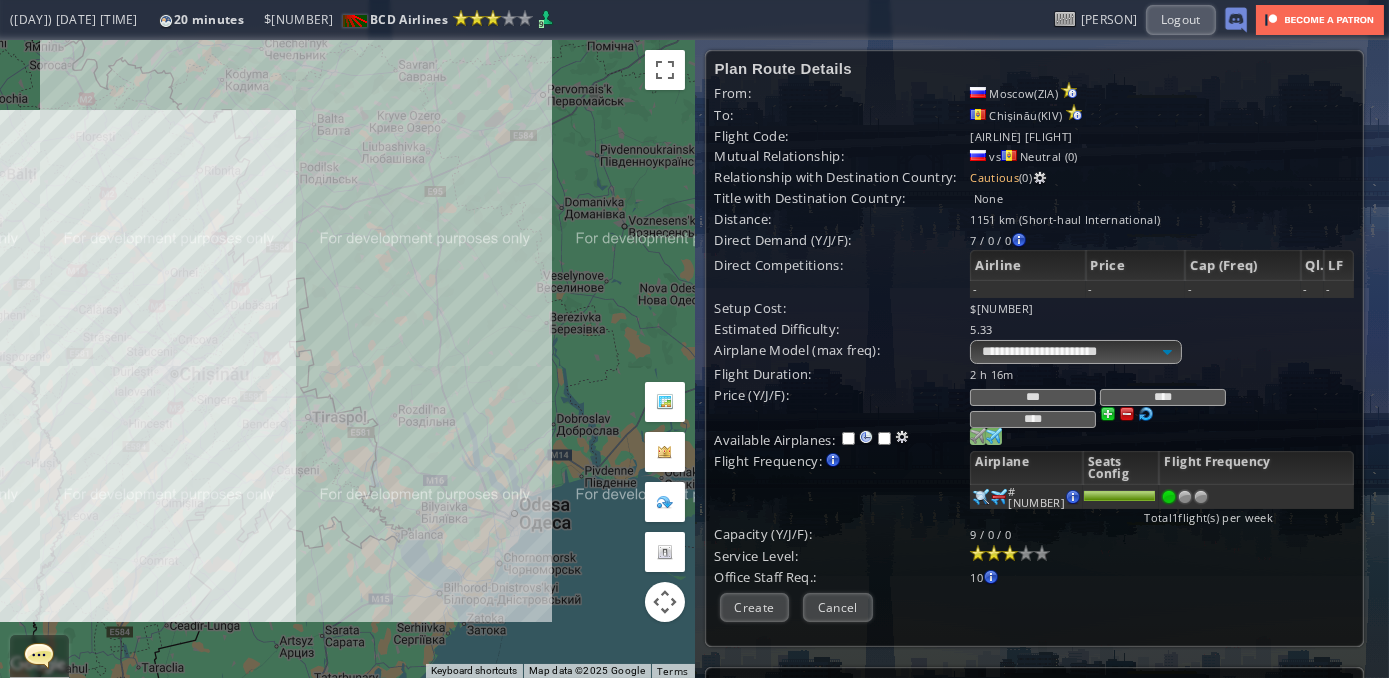 click at bounding box center (1010, 553) 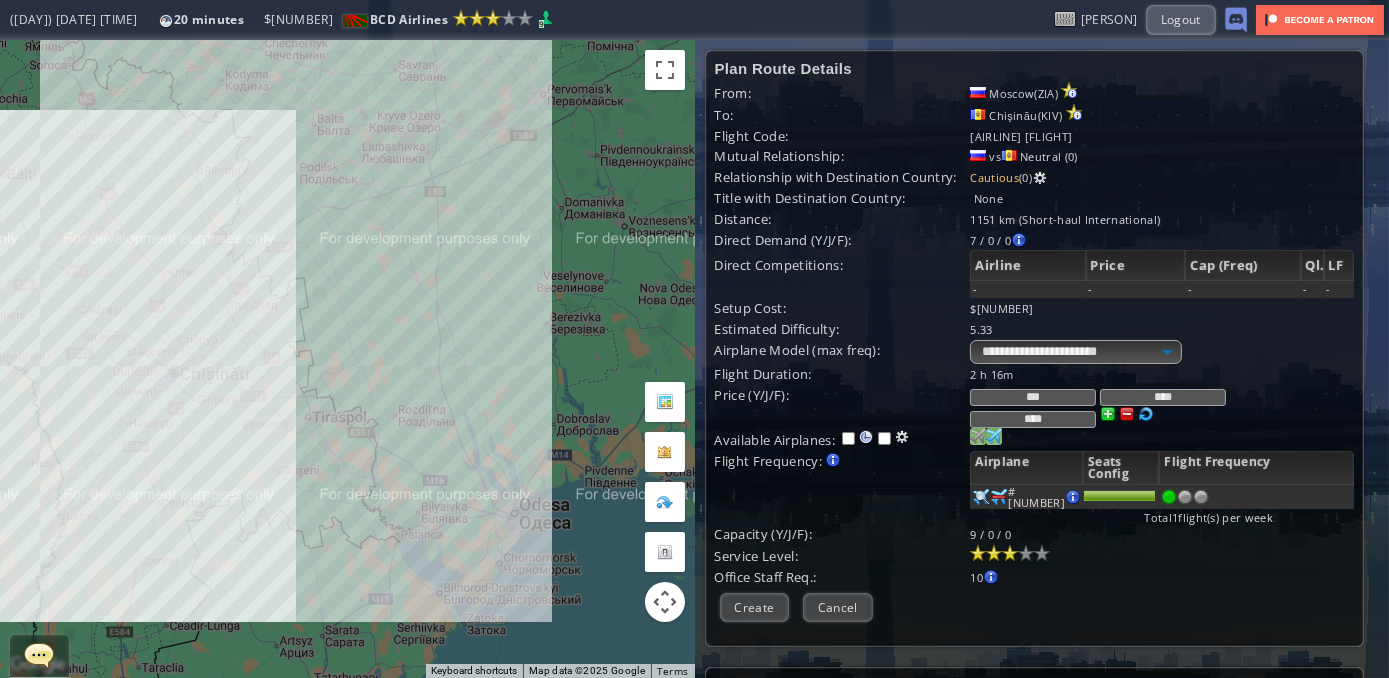 drag, startPoint x: 1056, startPoint y: 418, endPoint x: 1005, endPoint y: 421, distance: 51.088158 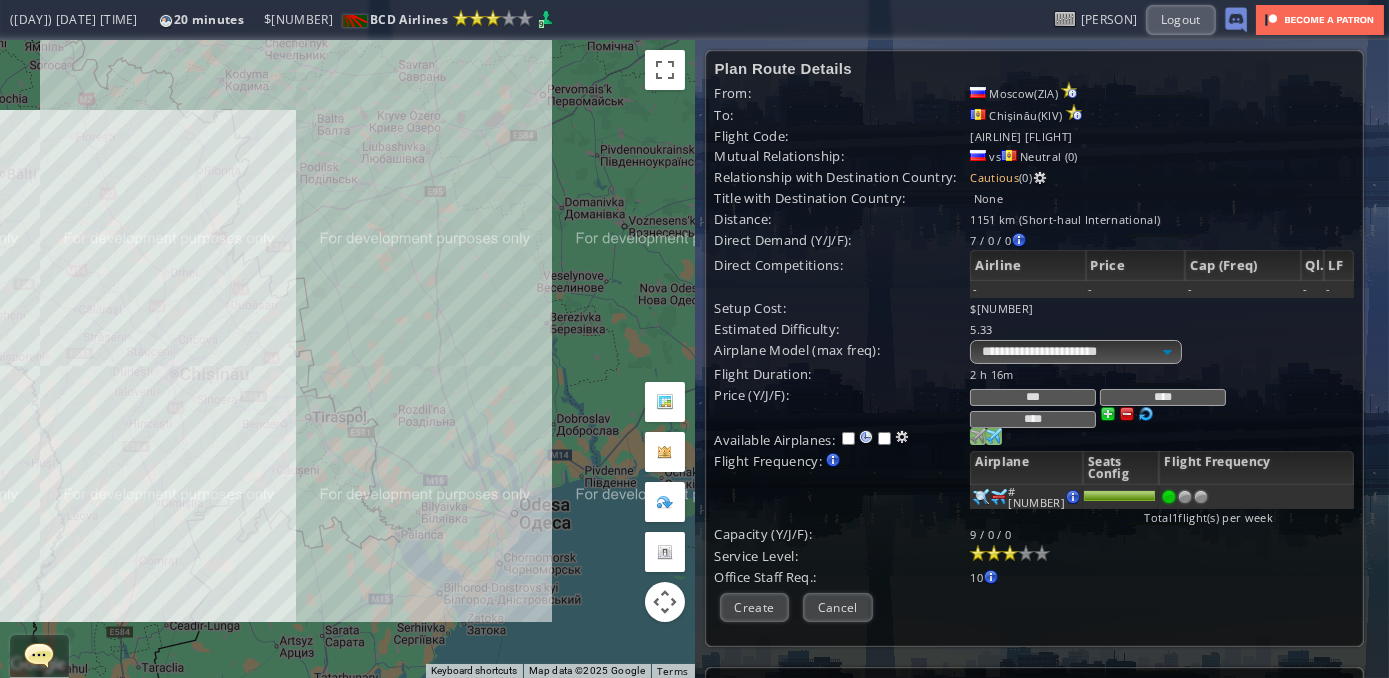 click on "****" at bounding box center (1033, 419) 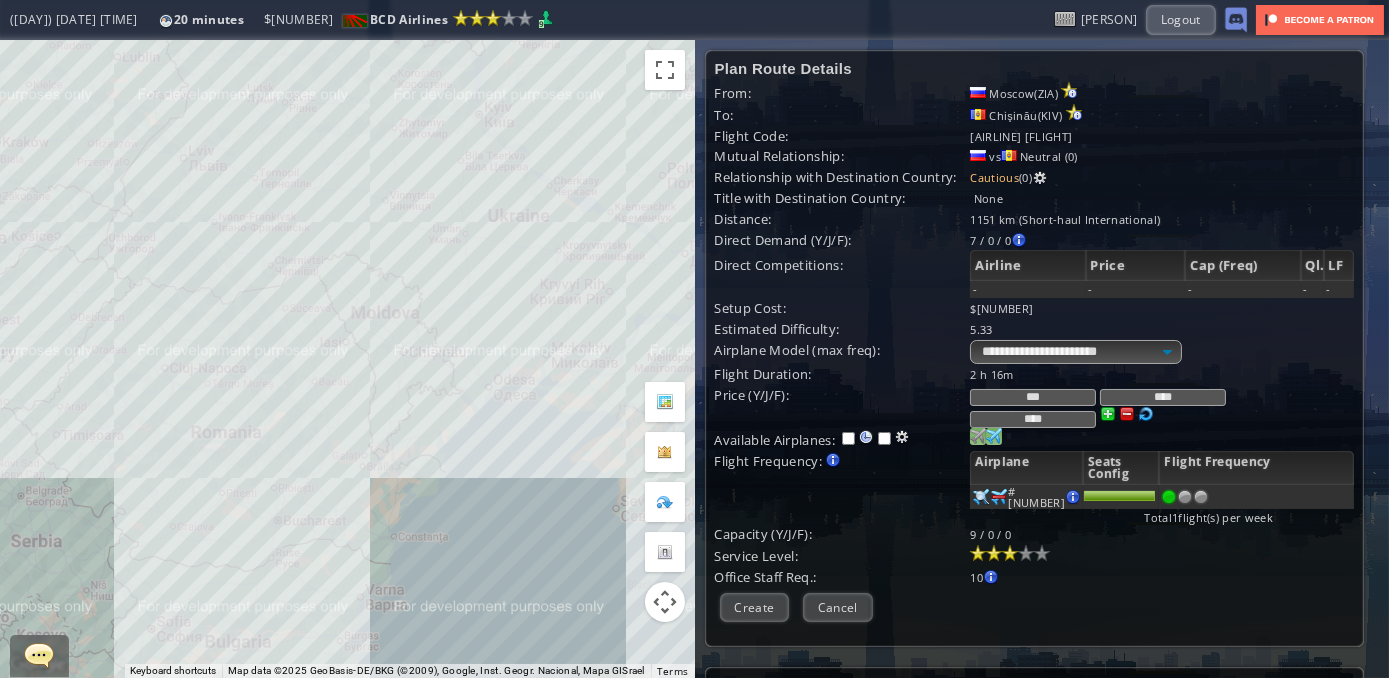 click on "To navigate, press the arrow keys." at bounding box center (347, 359) 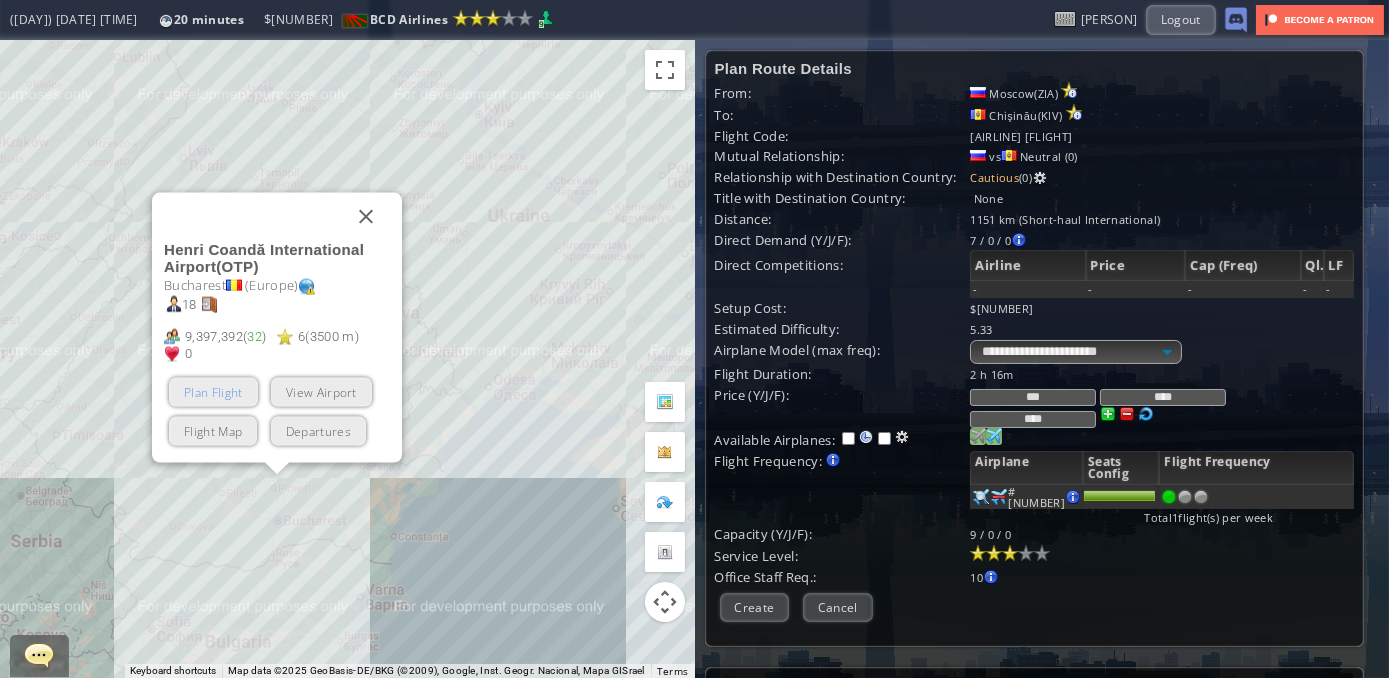 click on "Plan Flight" at bounding box center [213, 392] 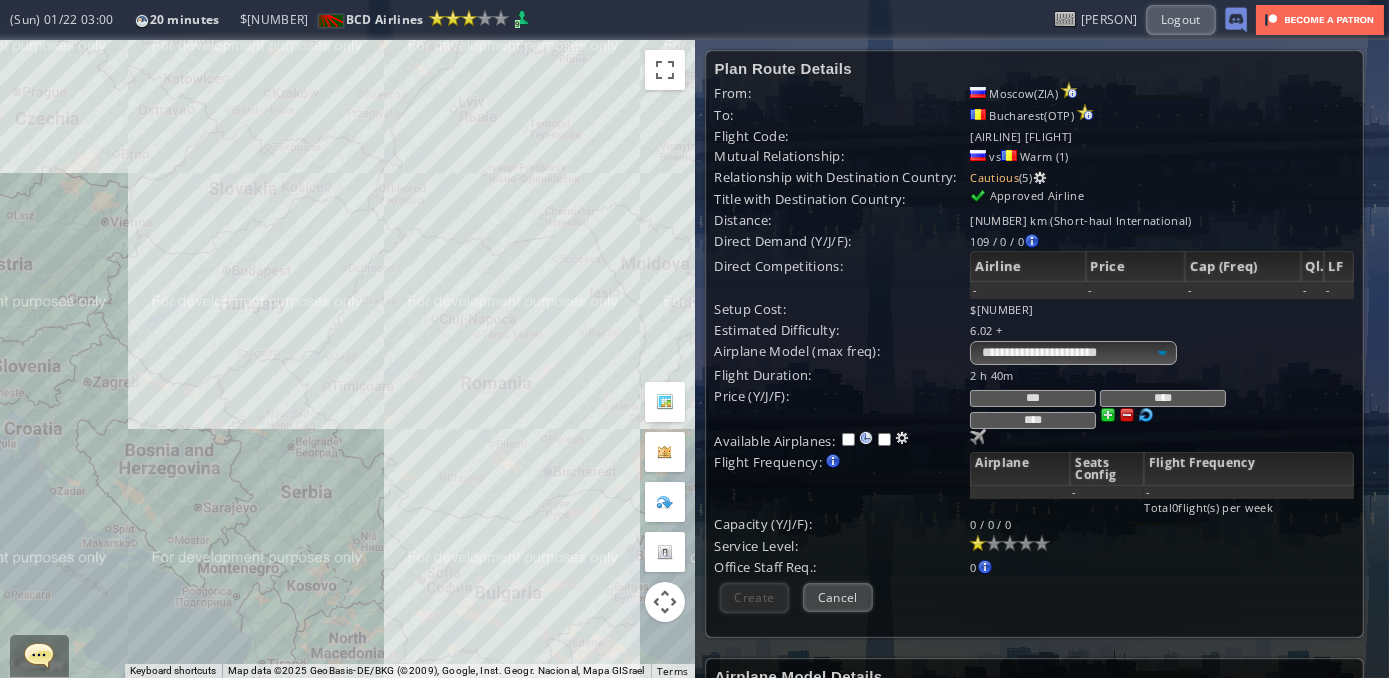 drag, startPoint x: 261, startPoint y: 347, endPoint x: 536, endPoint y: 297, distance: 279.50848 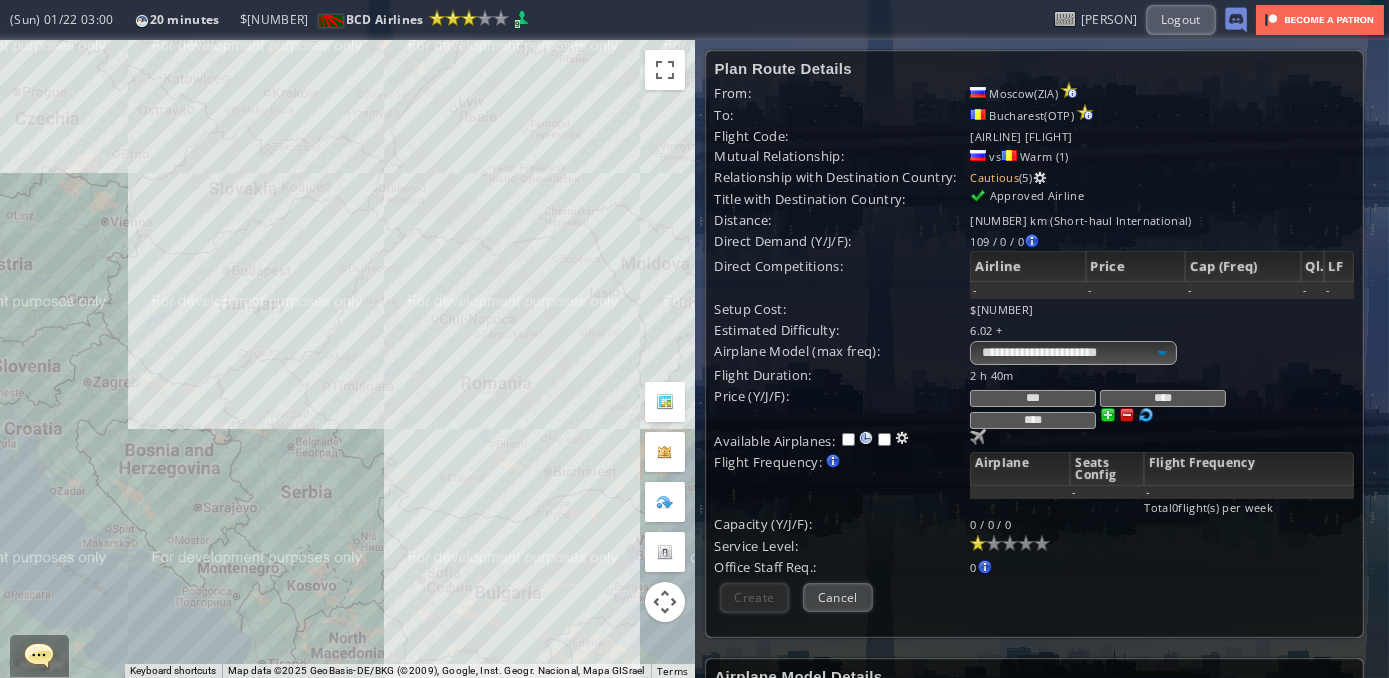 click on "To navigate, press the arrow keys." at bounding box center [347, 359] 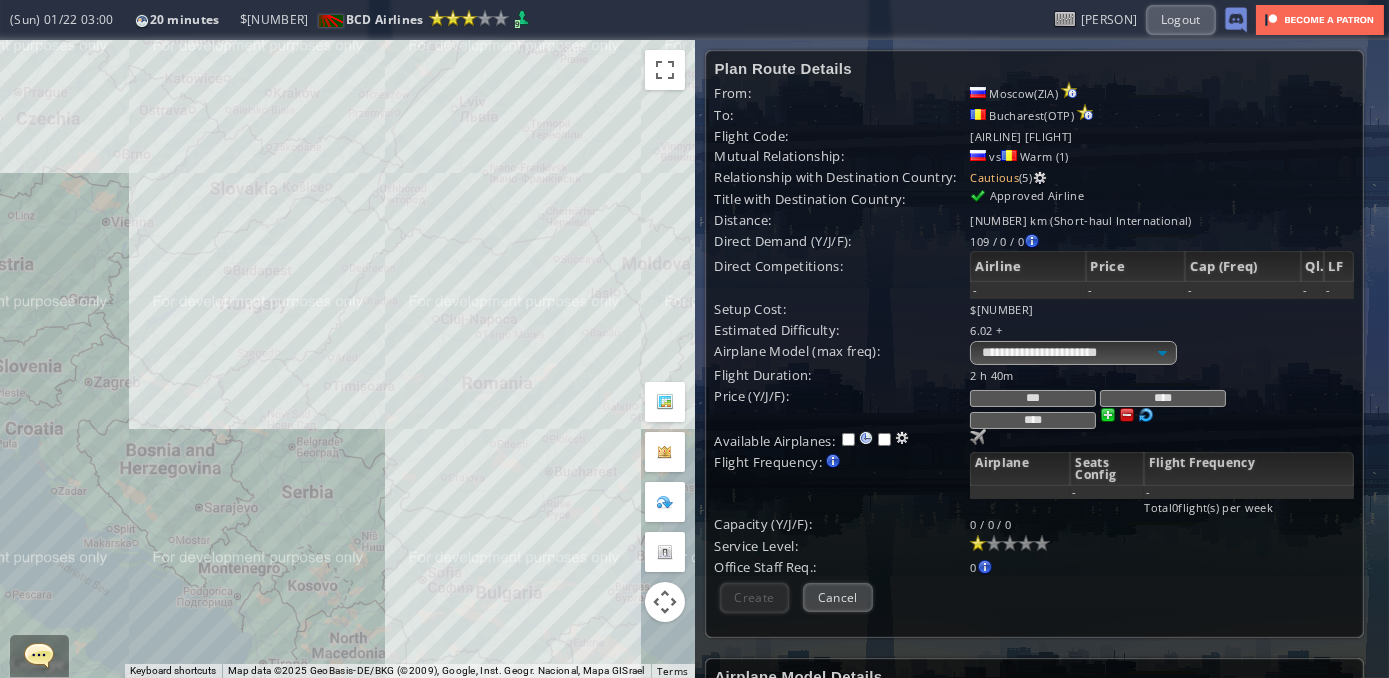 click on "To navigate, press the arrow keys." at bounding box center [347, 359] 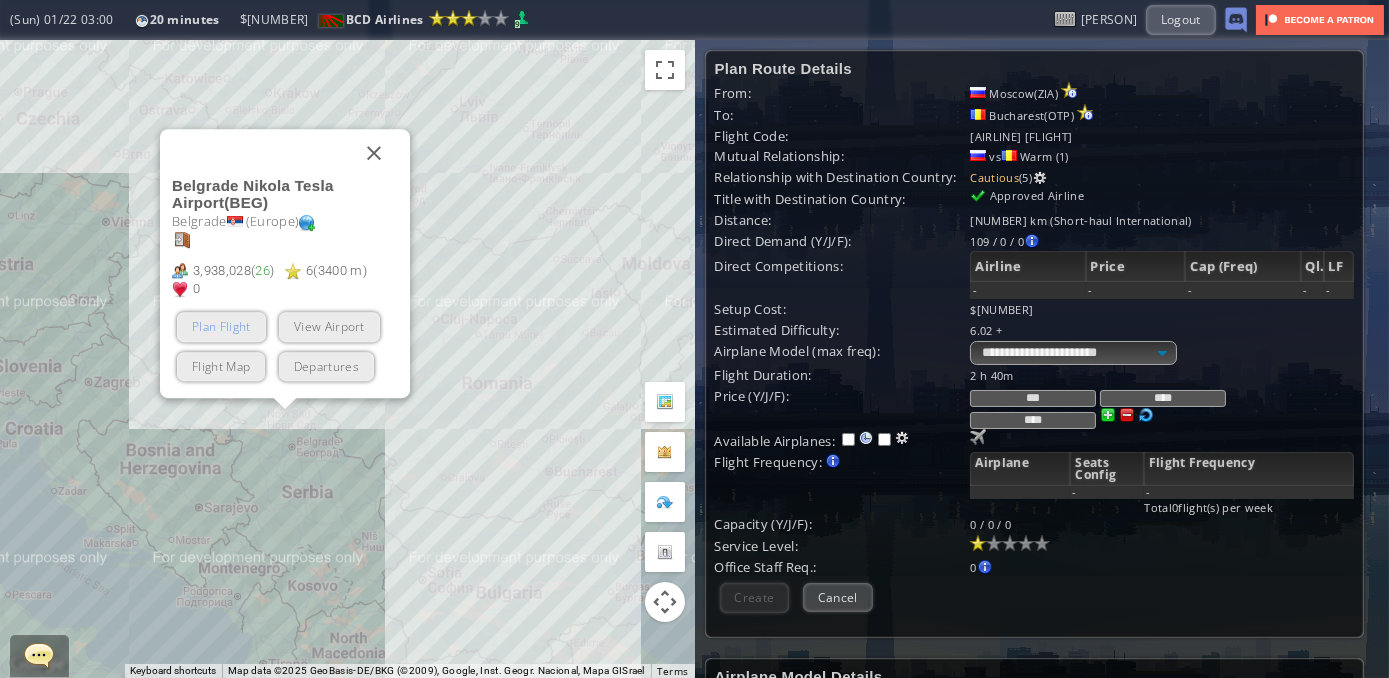 click on "Plan Flight" at bounding box center (221, 327) 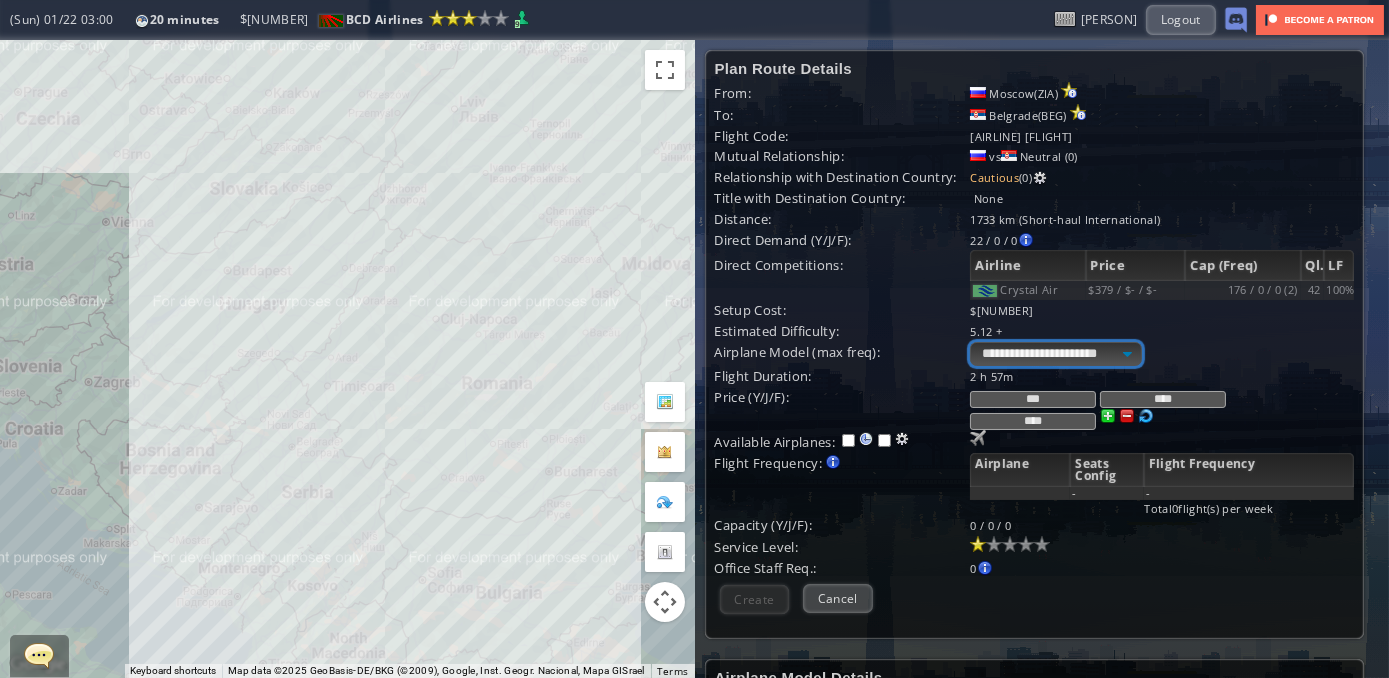 click on "**********" at bounding box center [1055, 354] 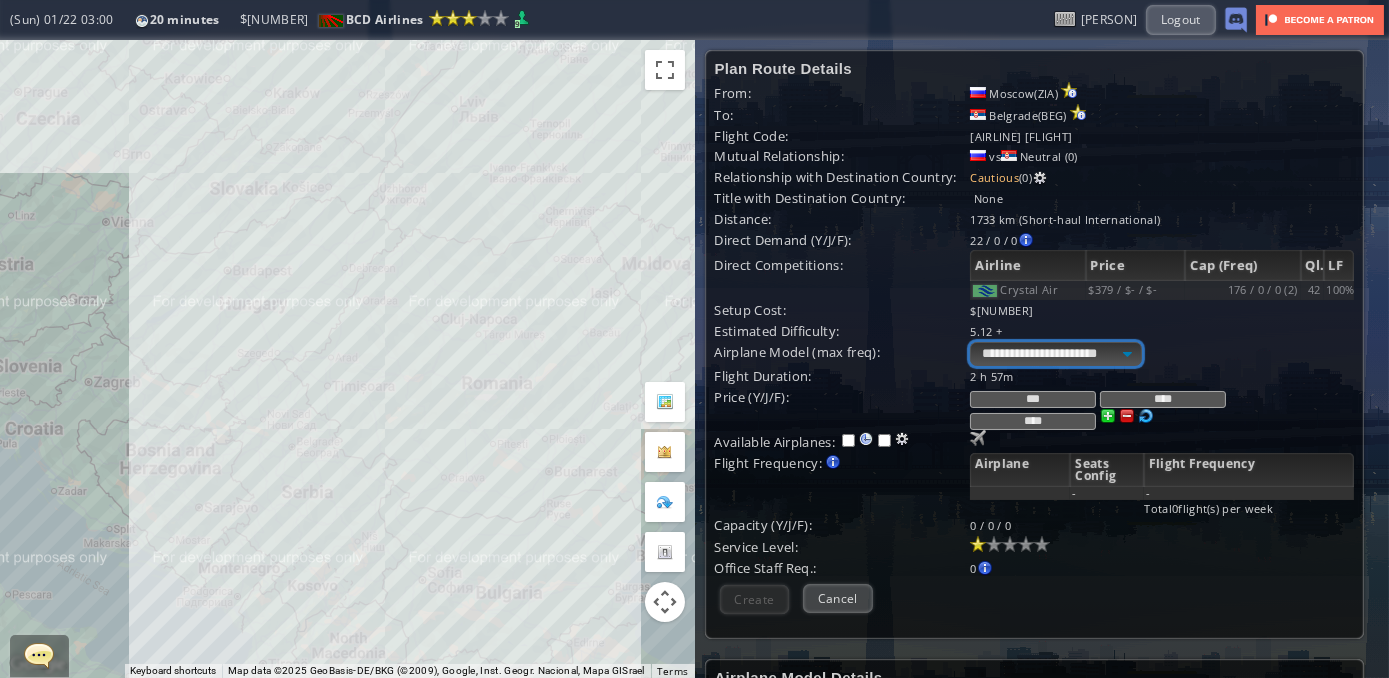 select on "***" 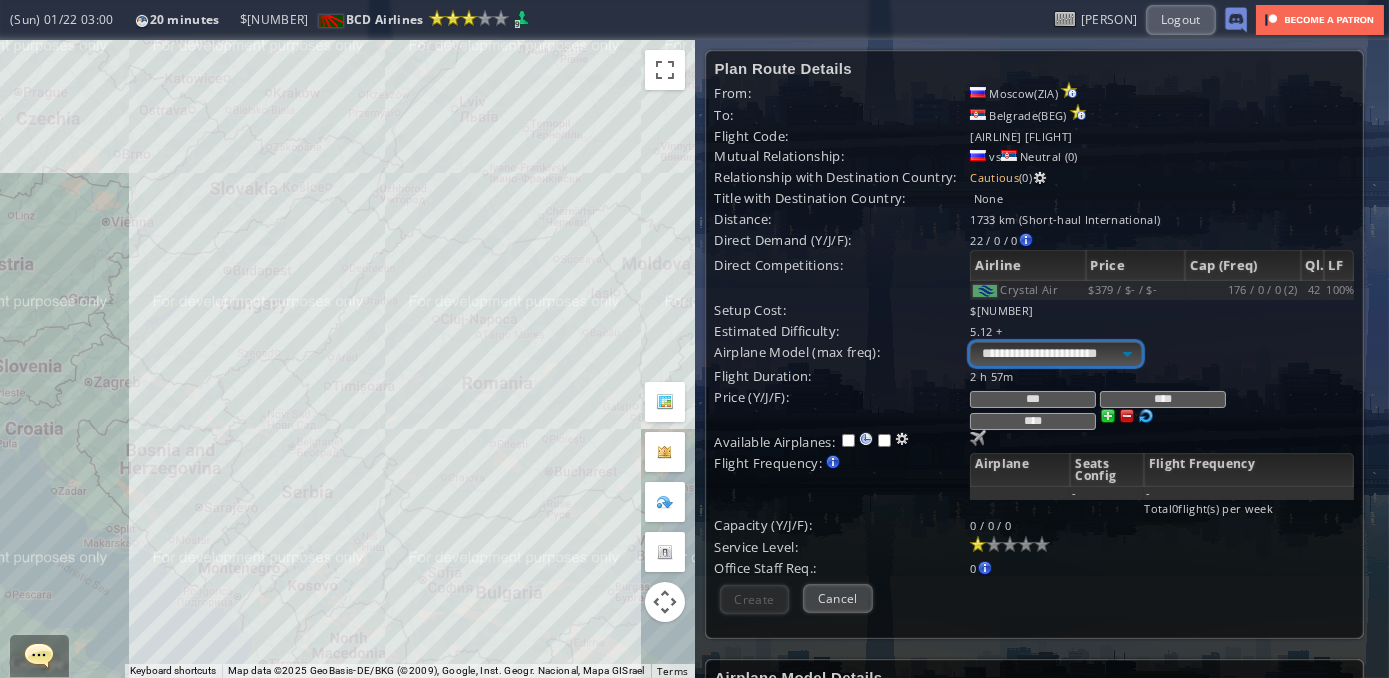 click on "**********" at bounding box center (1055, 354) 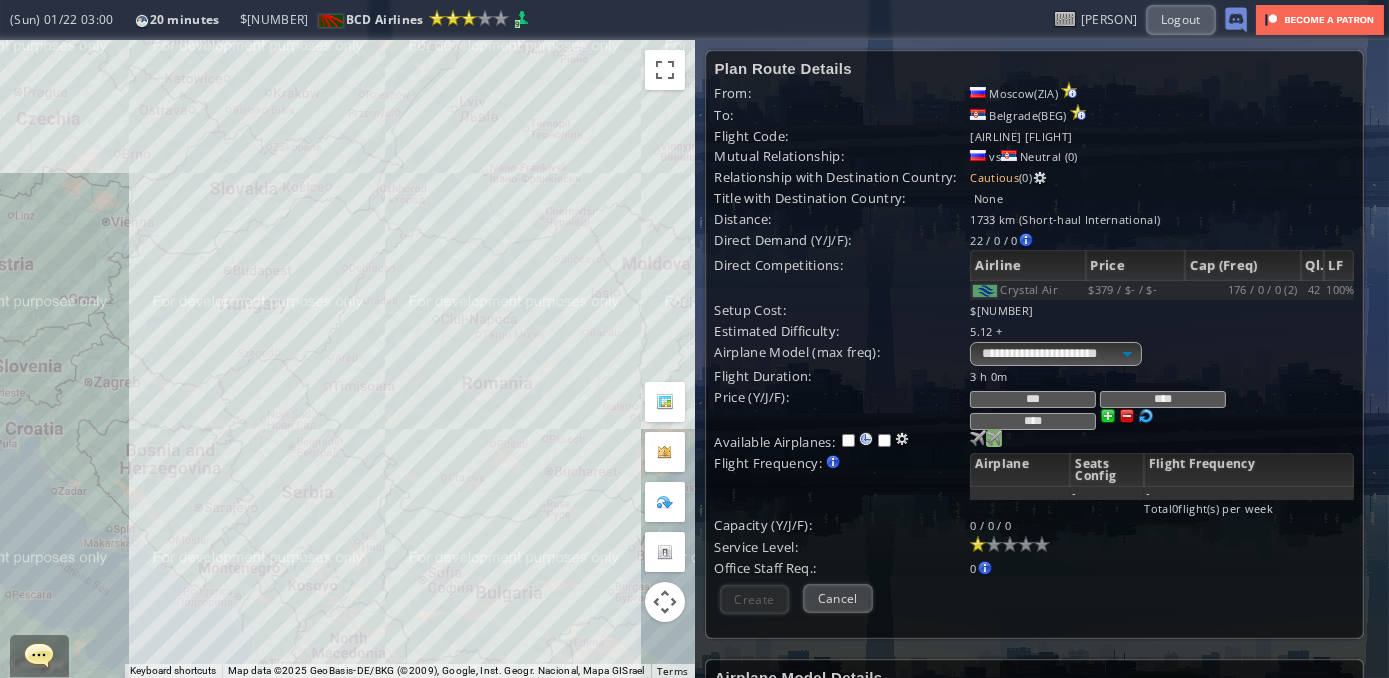 click at bounding box center [978, 438] 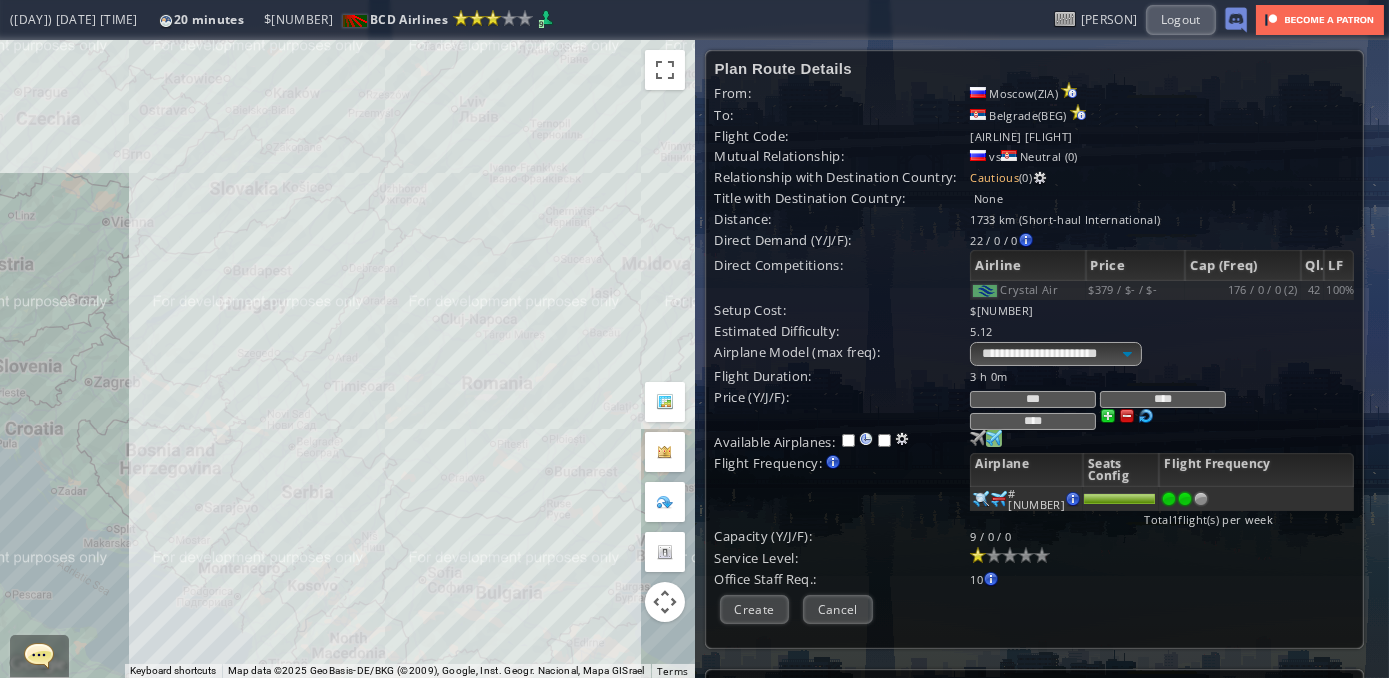 click at bounding box center (1185, 499) 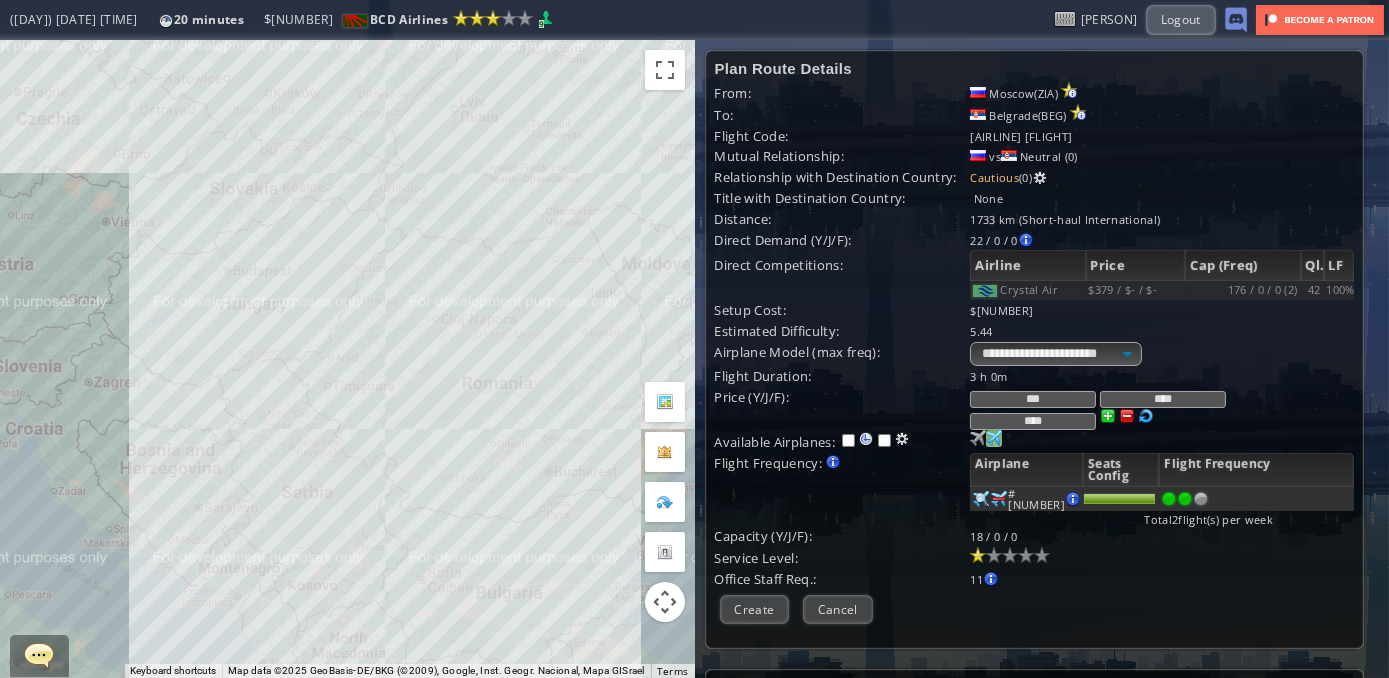 drag, startPoint x: 1080, startPoint y: 410, endPoint x: 969, endPoint y: 412, distance: 111.01801 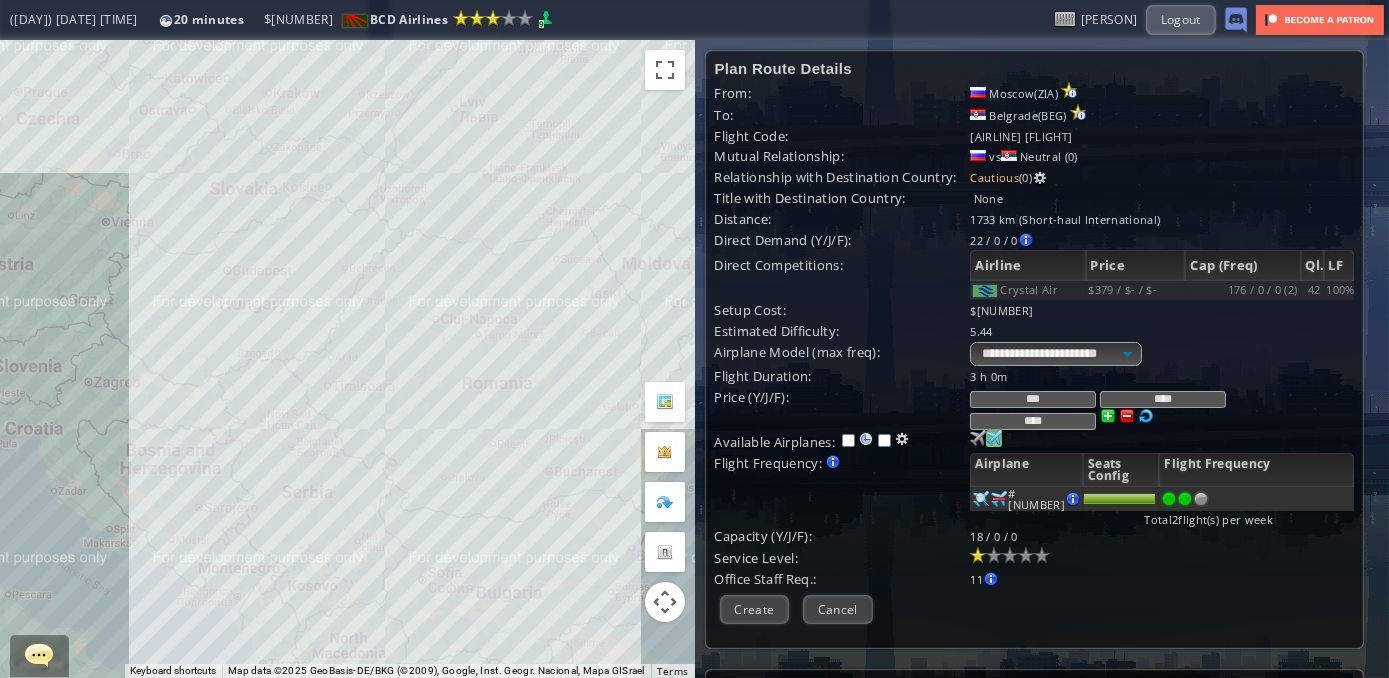 click on "****" at bounding box center (1033, 421) 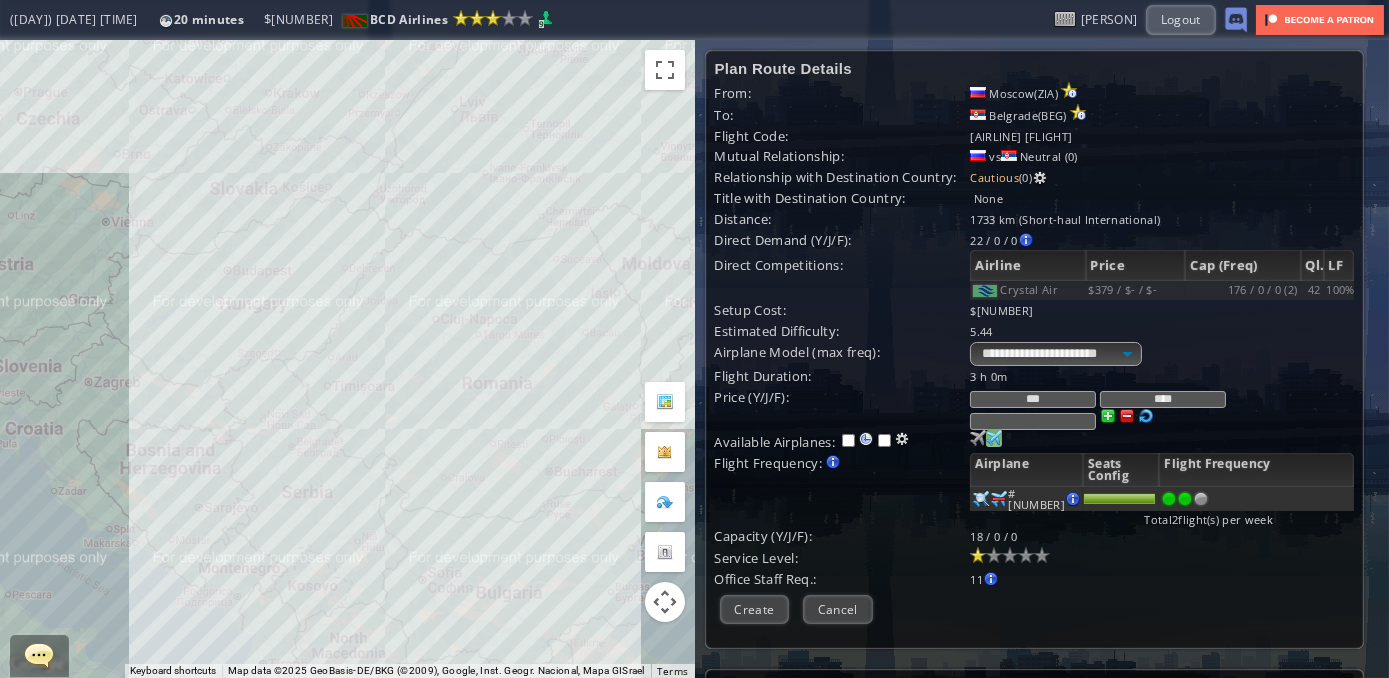 type 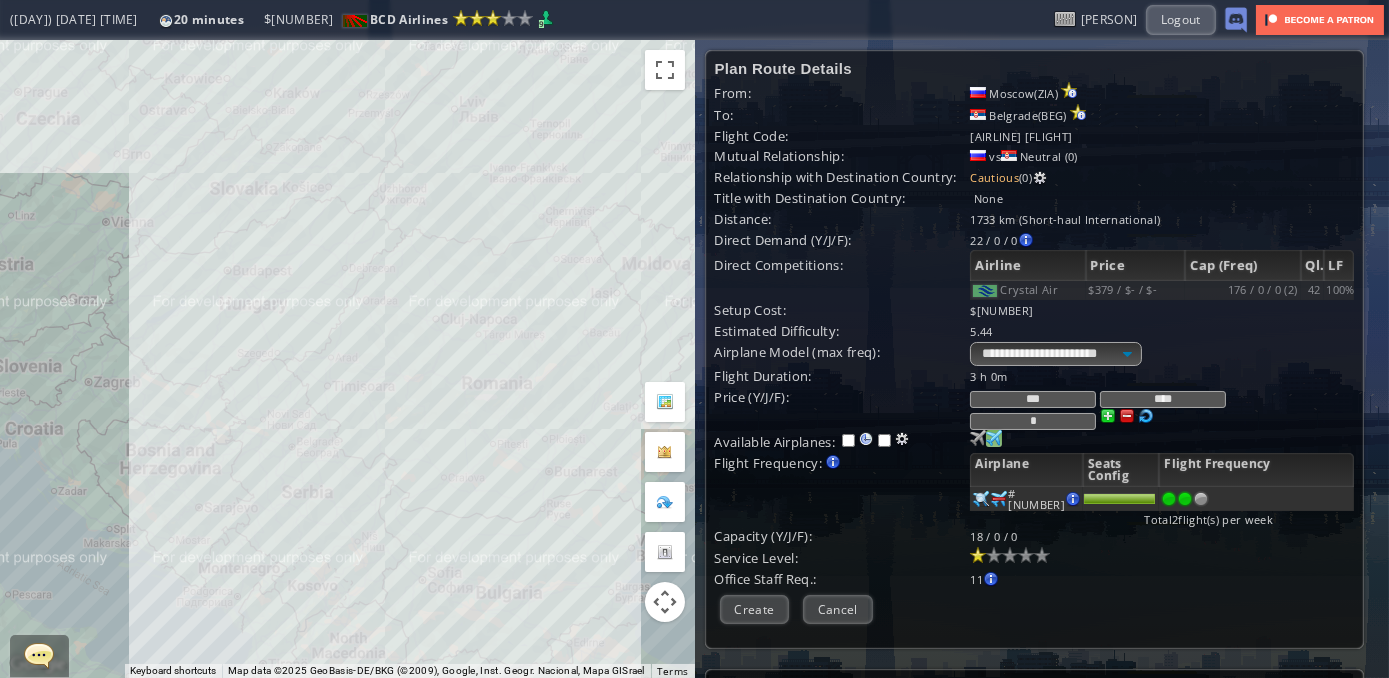 click on "****" at bounding box center [1163, 399] 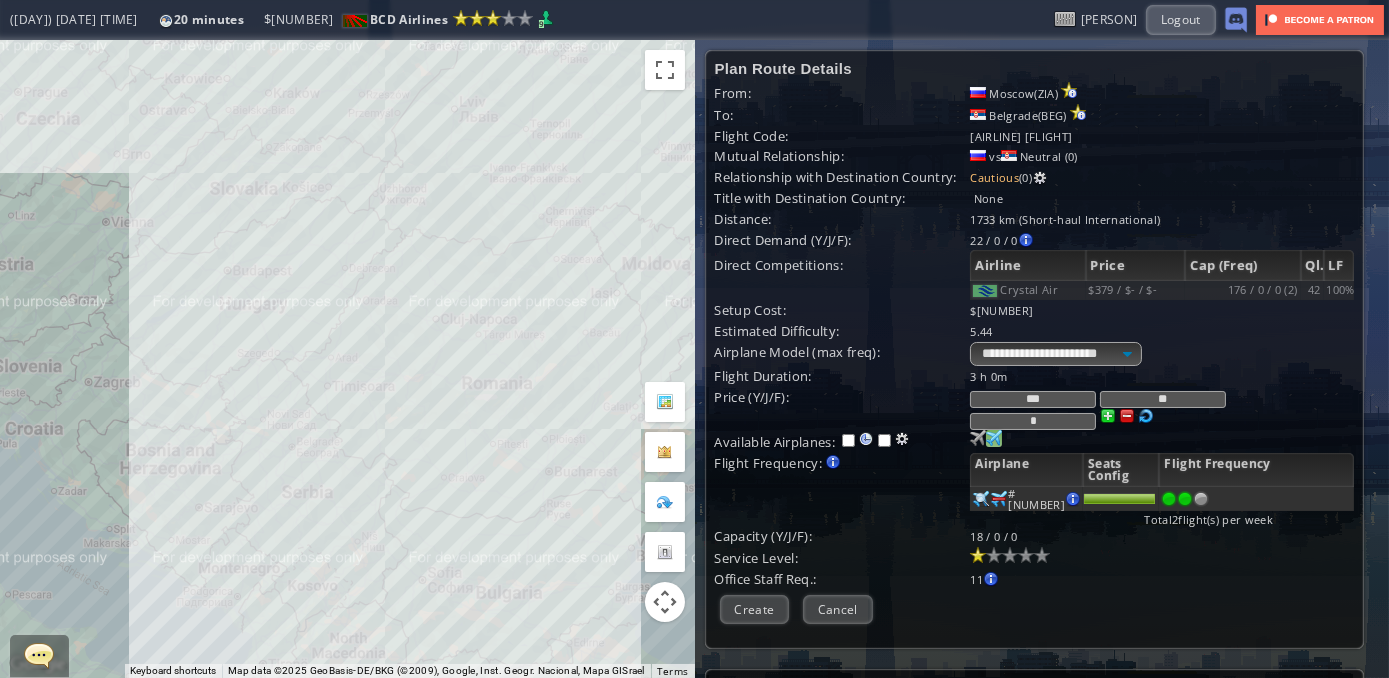 type on "*" 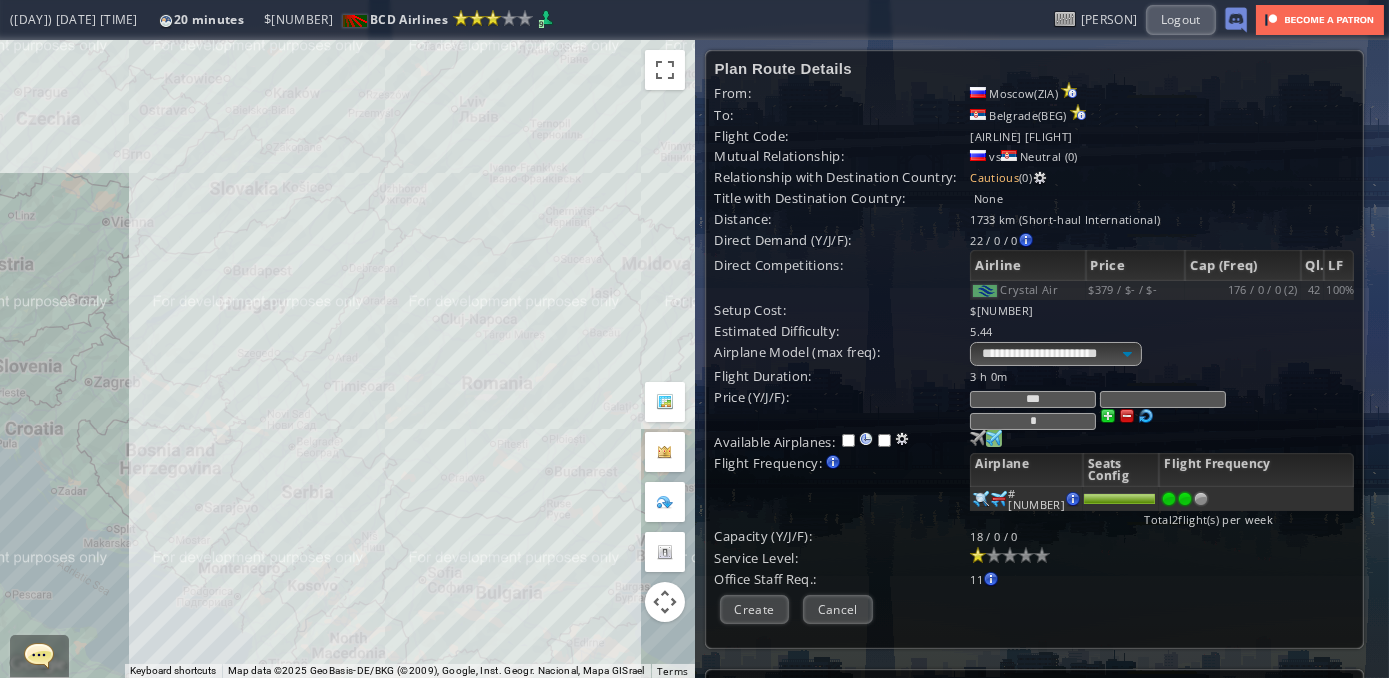 type 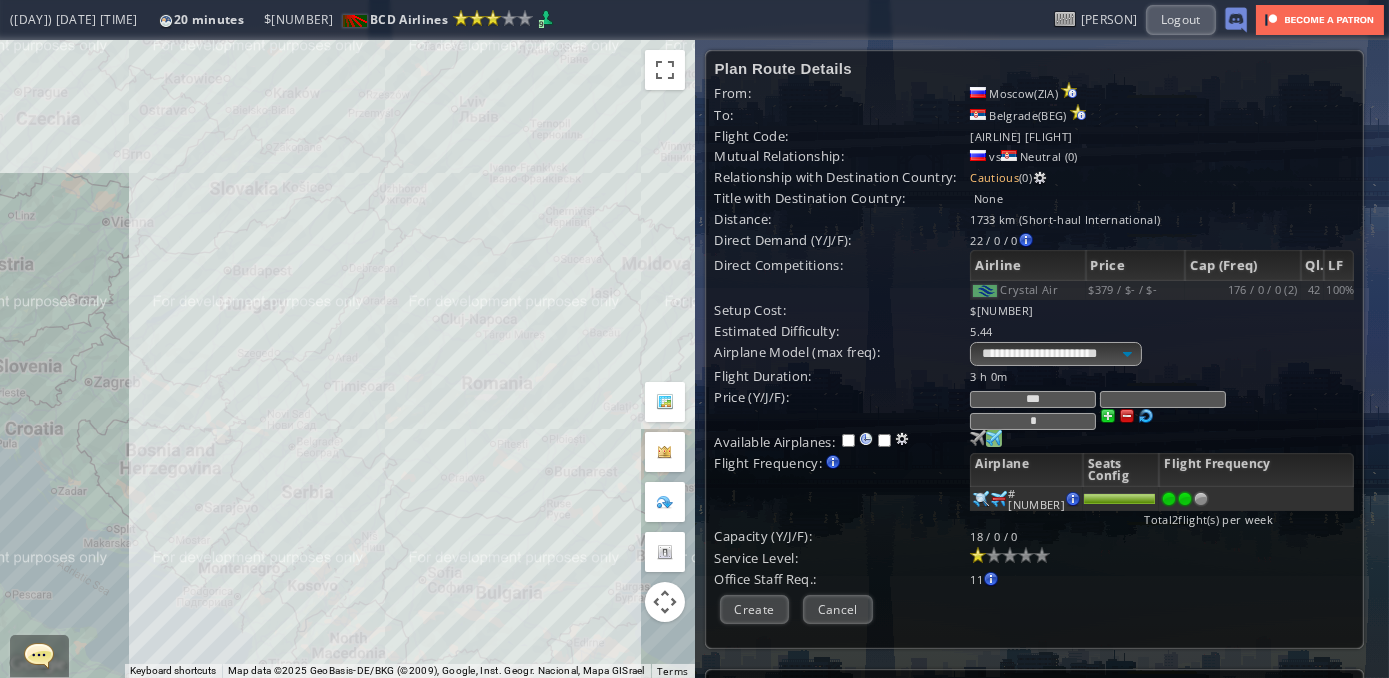 type on "**" 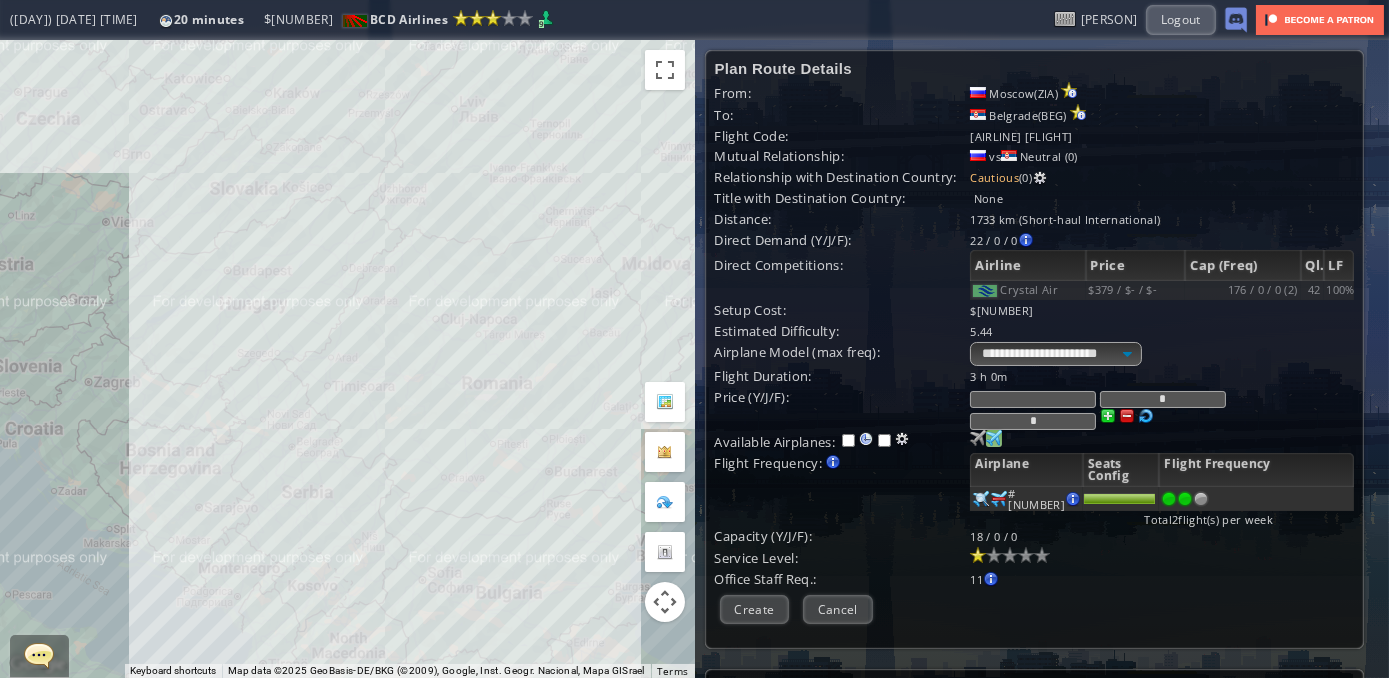 click at bounding box center (1033, 399) 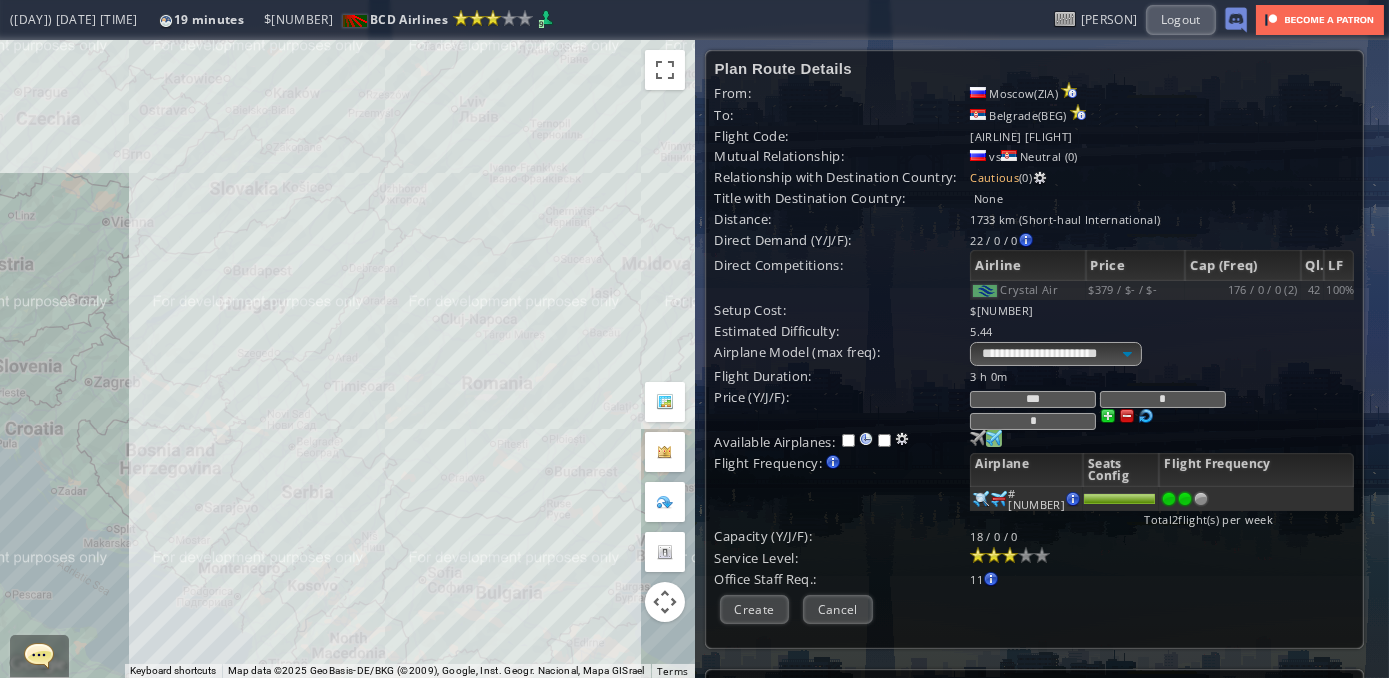 type on "***" 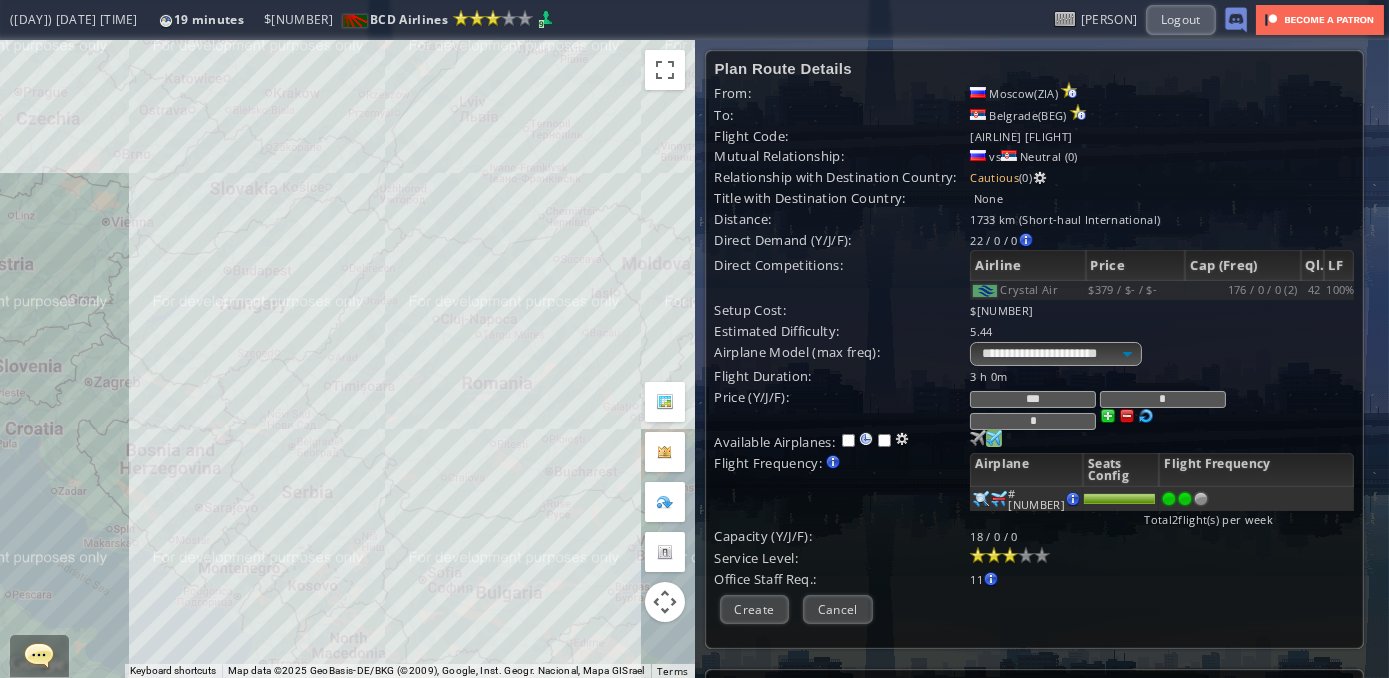 click at bounding box center (1010, 555) 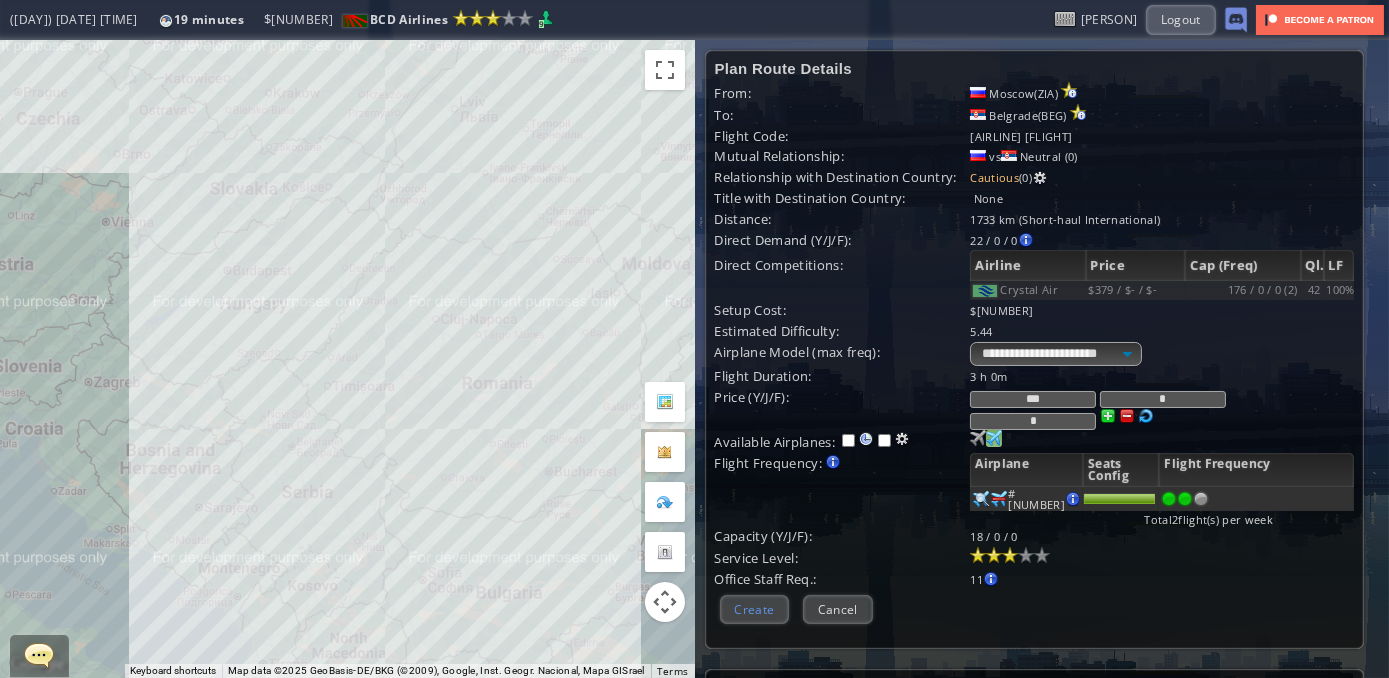 click on "Create" at bounding box center (755, 609) 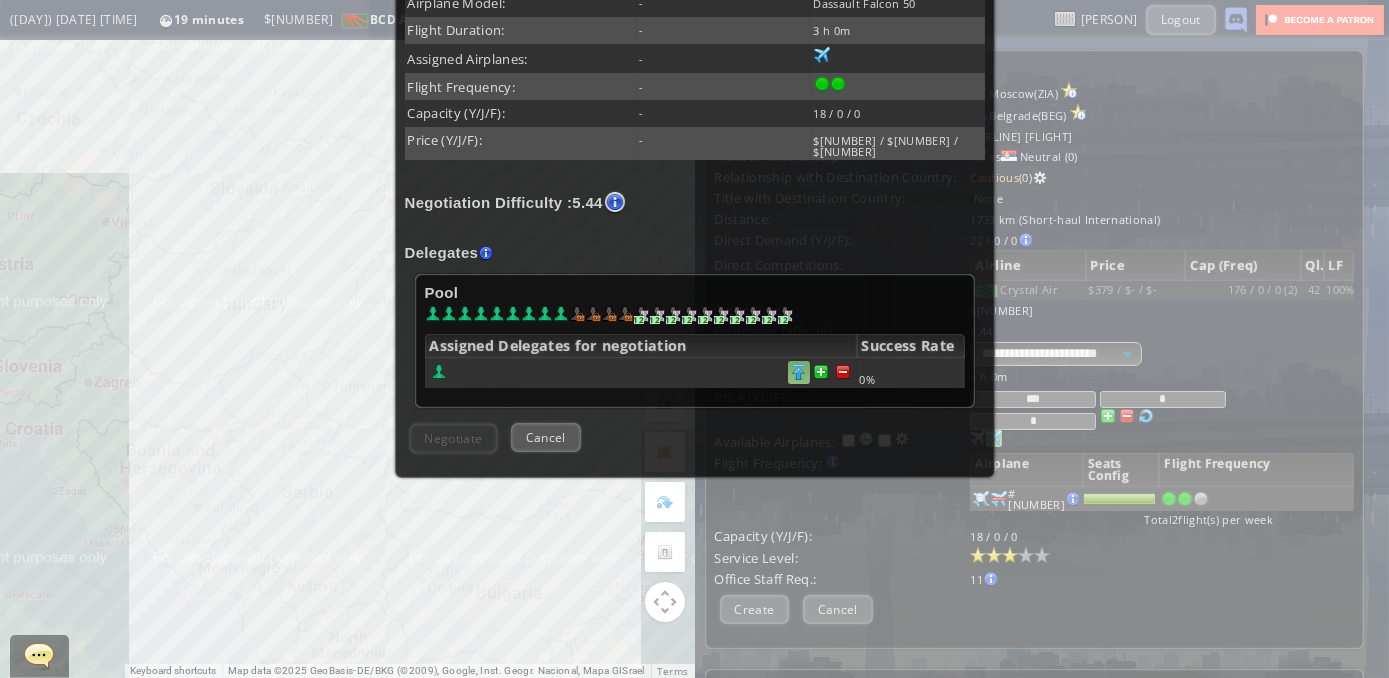 click at bounding box center [799, 372] 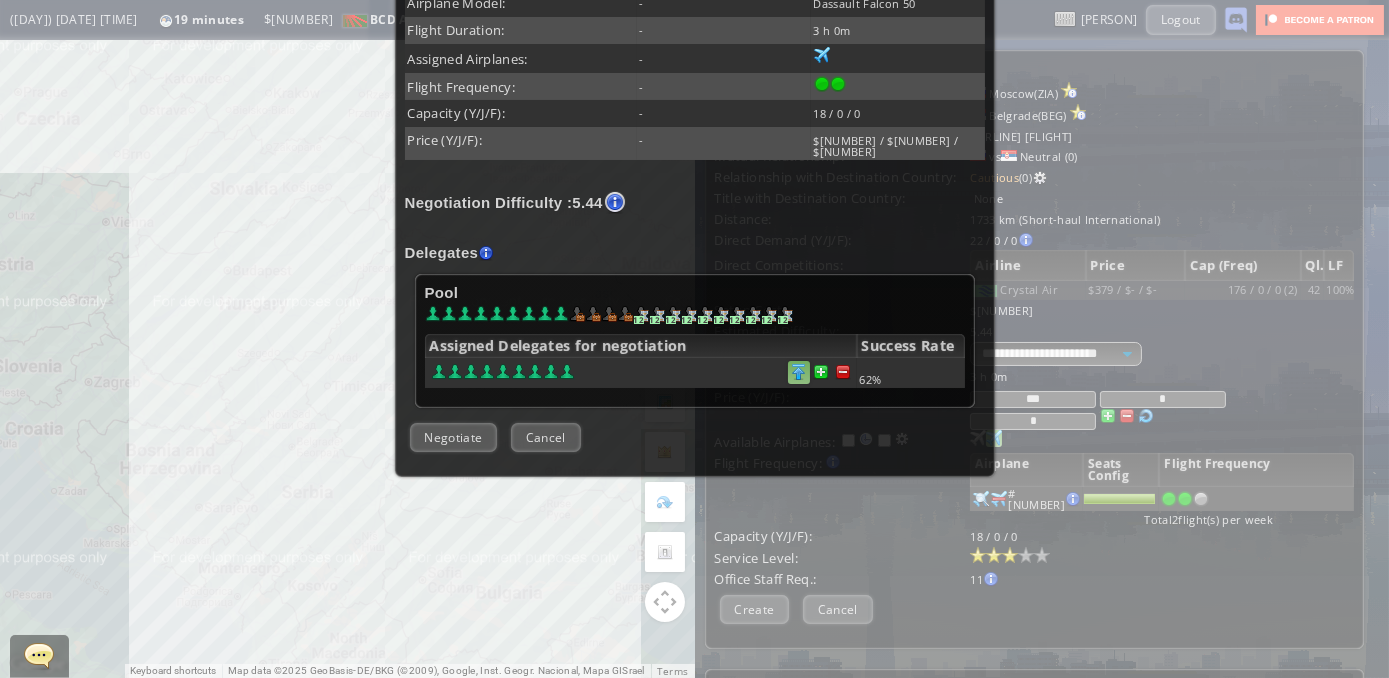 scroll, scrollTop: 466, scrollLeft: 0, axis: vertical 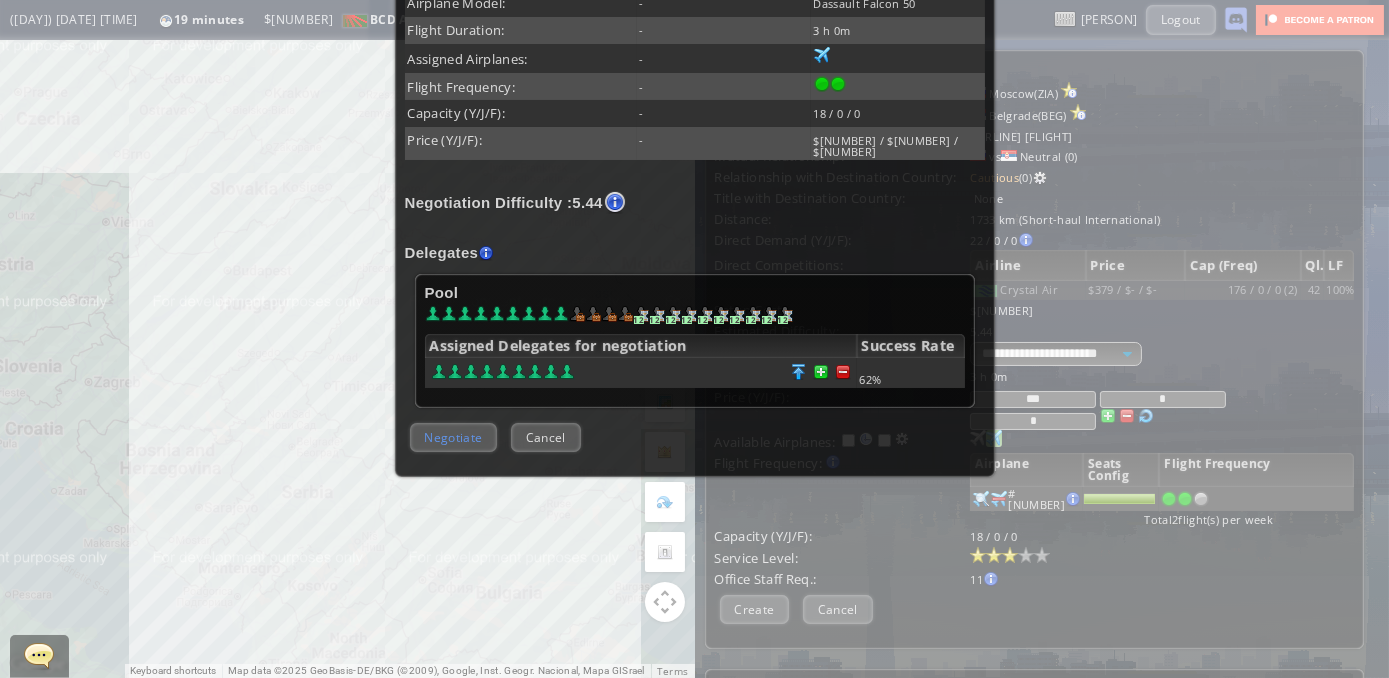 click on "Negotiate" at bounding box center (454, 437) 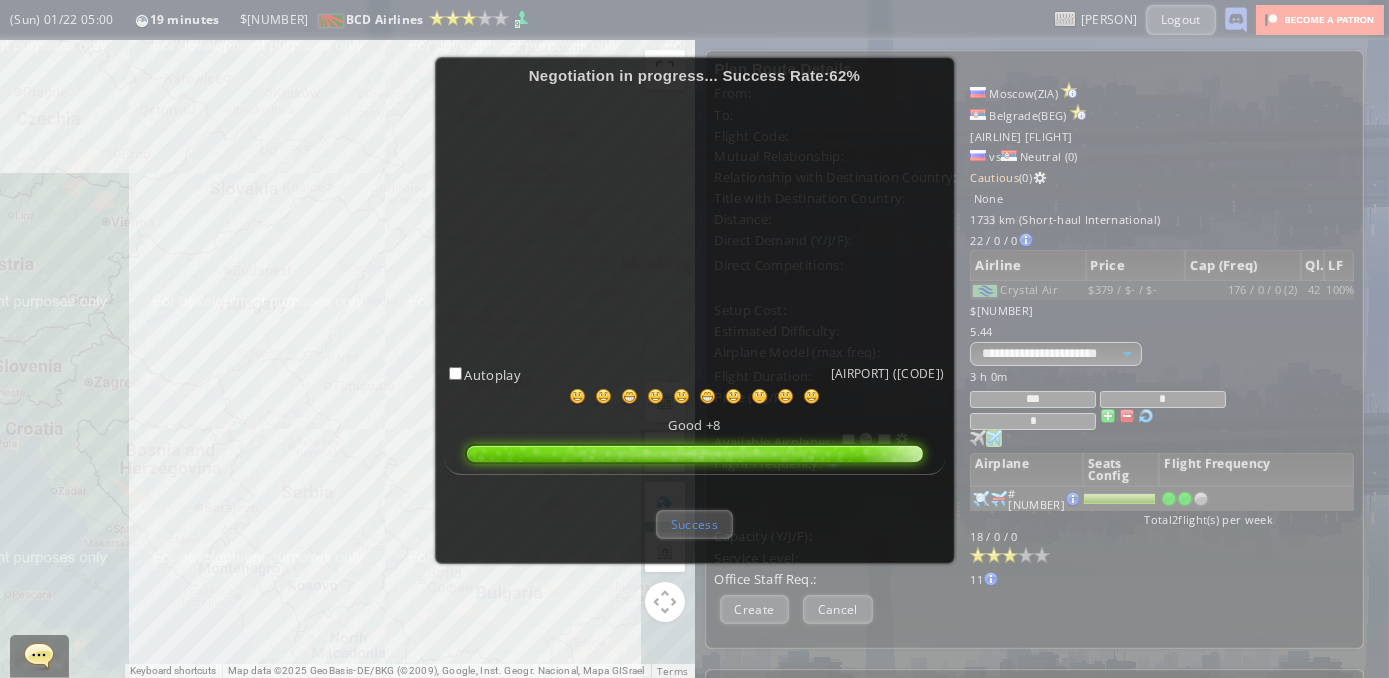 click on "Success" at bounding box center (694, 524) 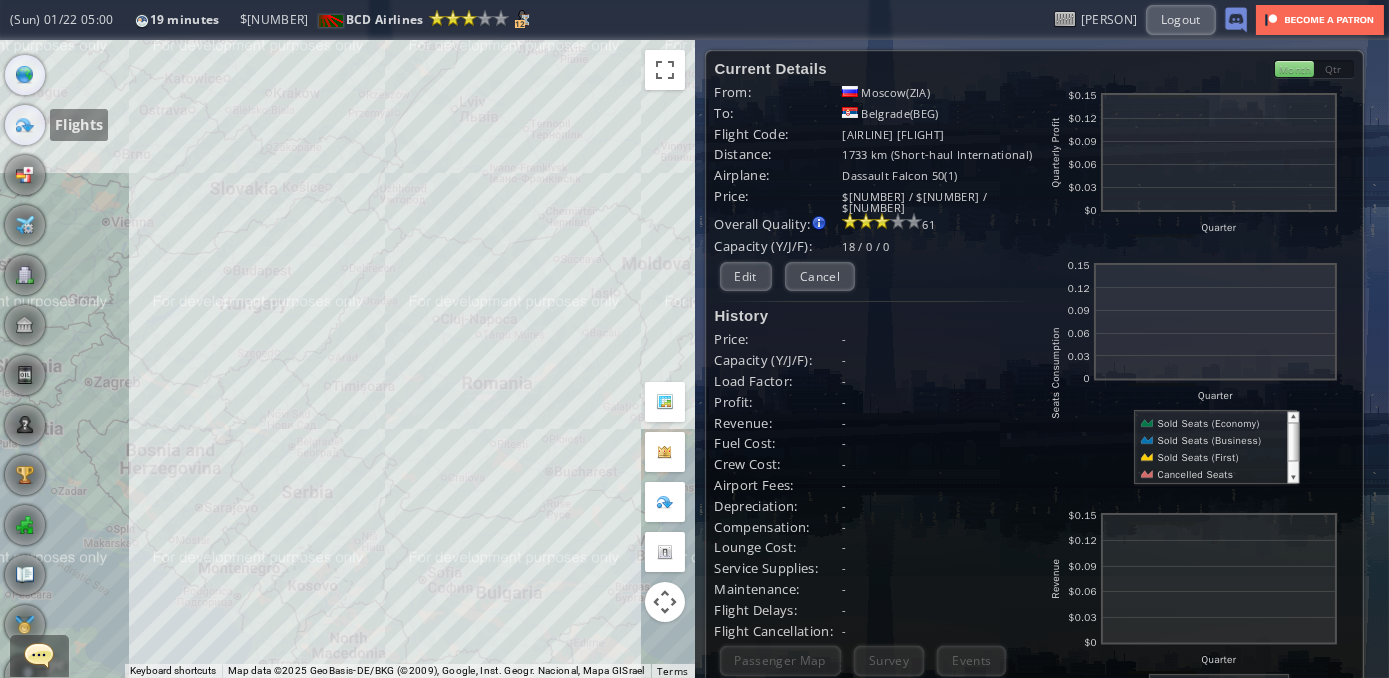 click at bounding box center (25, 125) 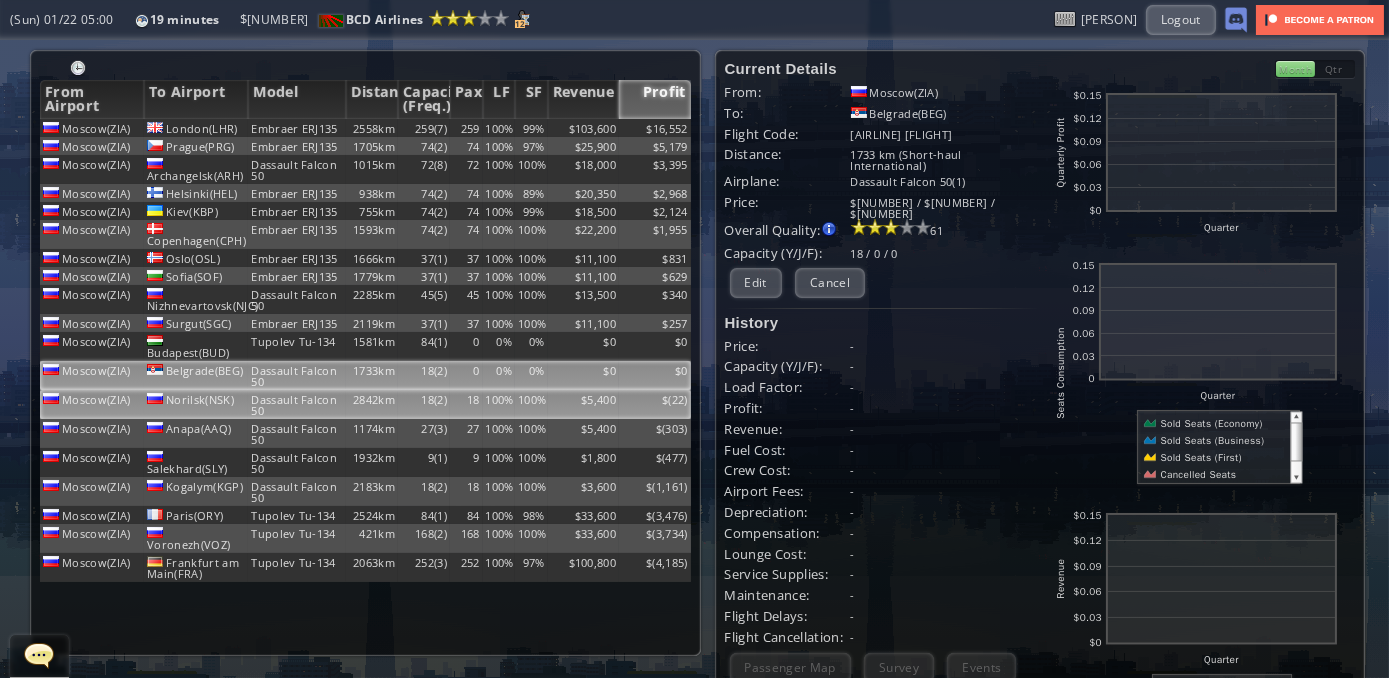 click on "$(22)" at bounding box center (655, 128) 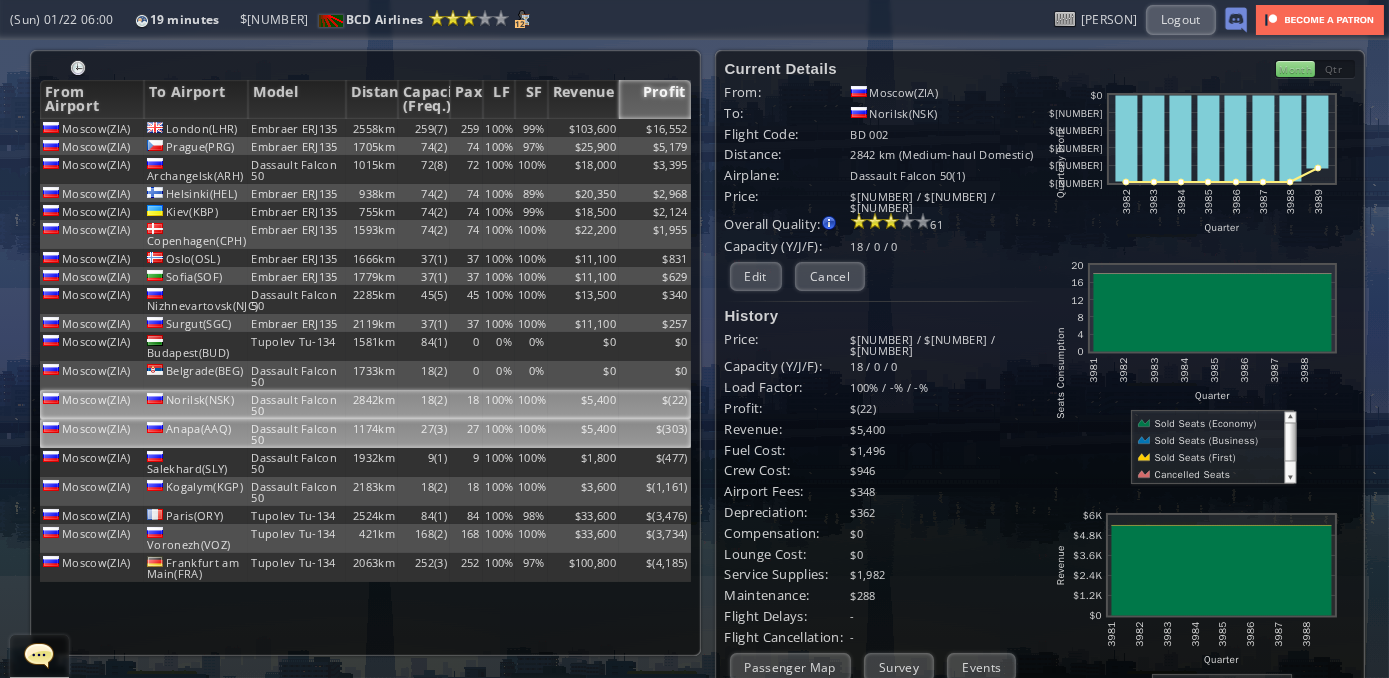 click on "$(303)" at bounding box center (655, 128) 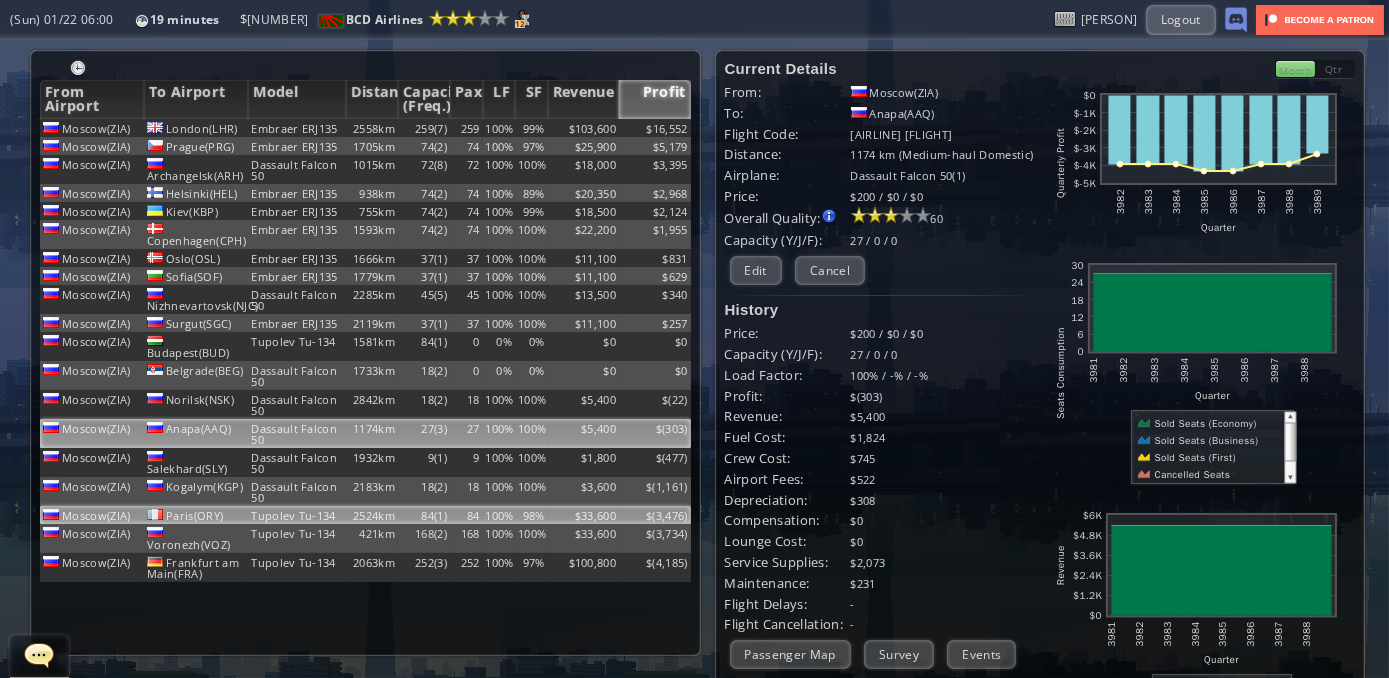 click on "$(3,476)" at bounding box center [655, 128] 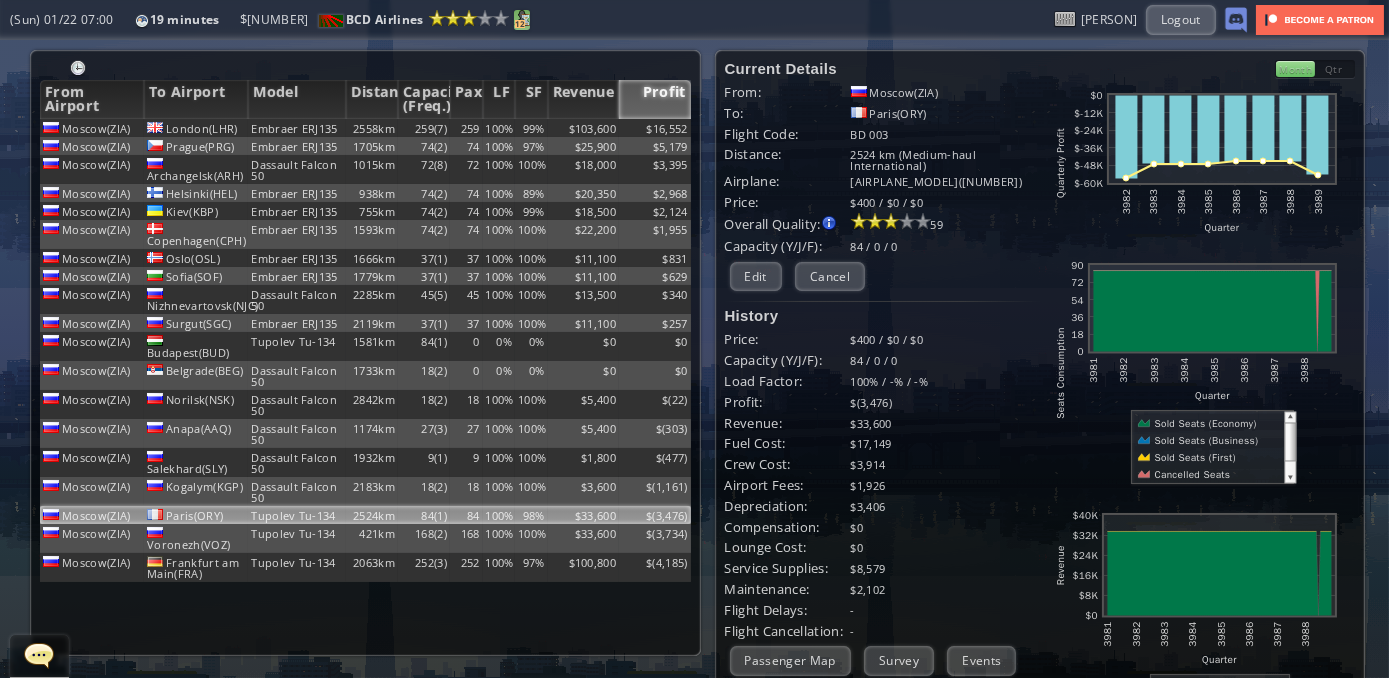 click at bounding box center [522, 18] 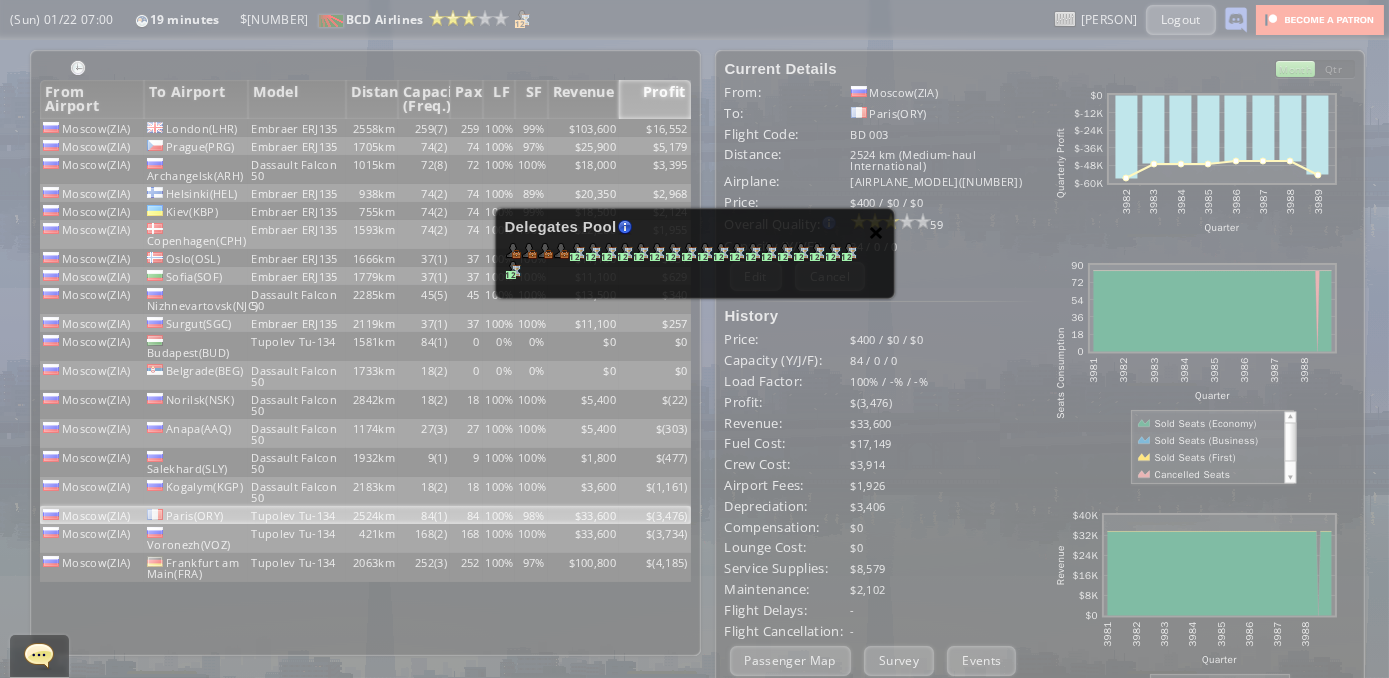 click on "×" at bounding box center (876, 232) 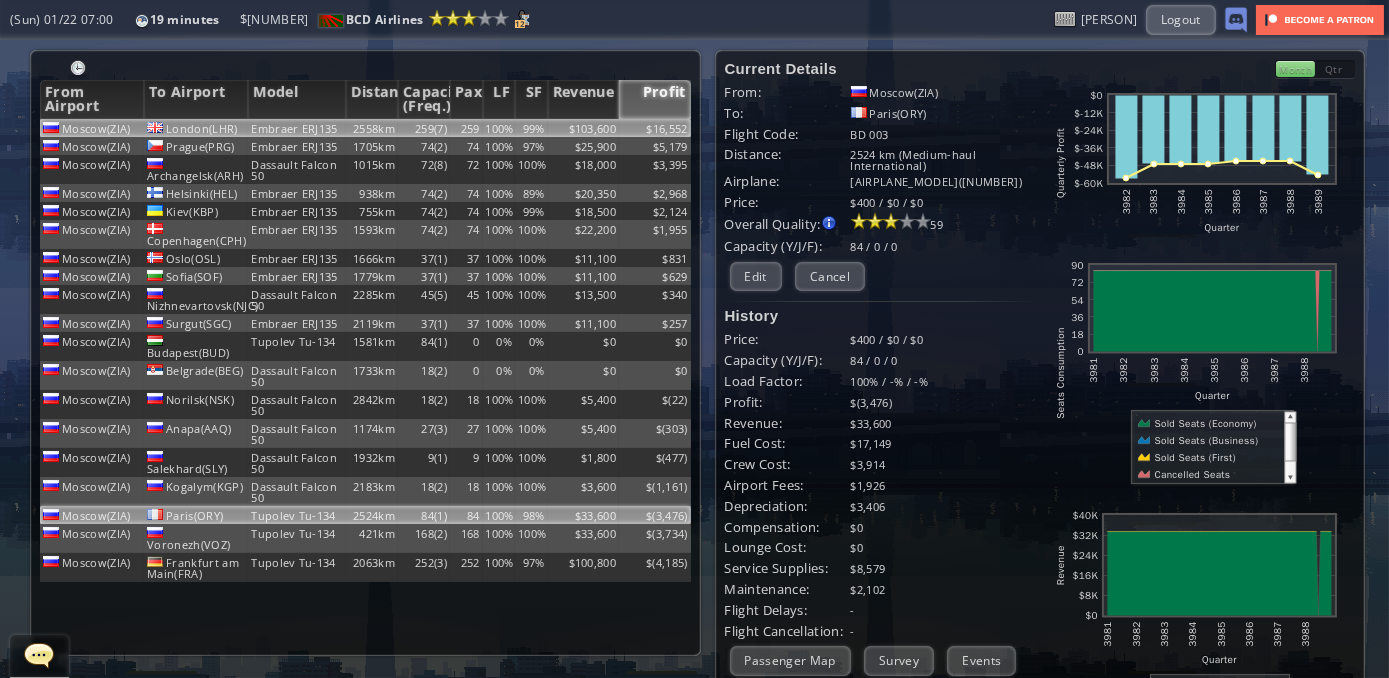 click on "2558km" at bounding box center [372, 128] 